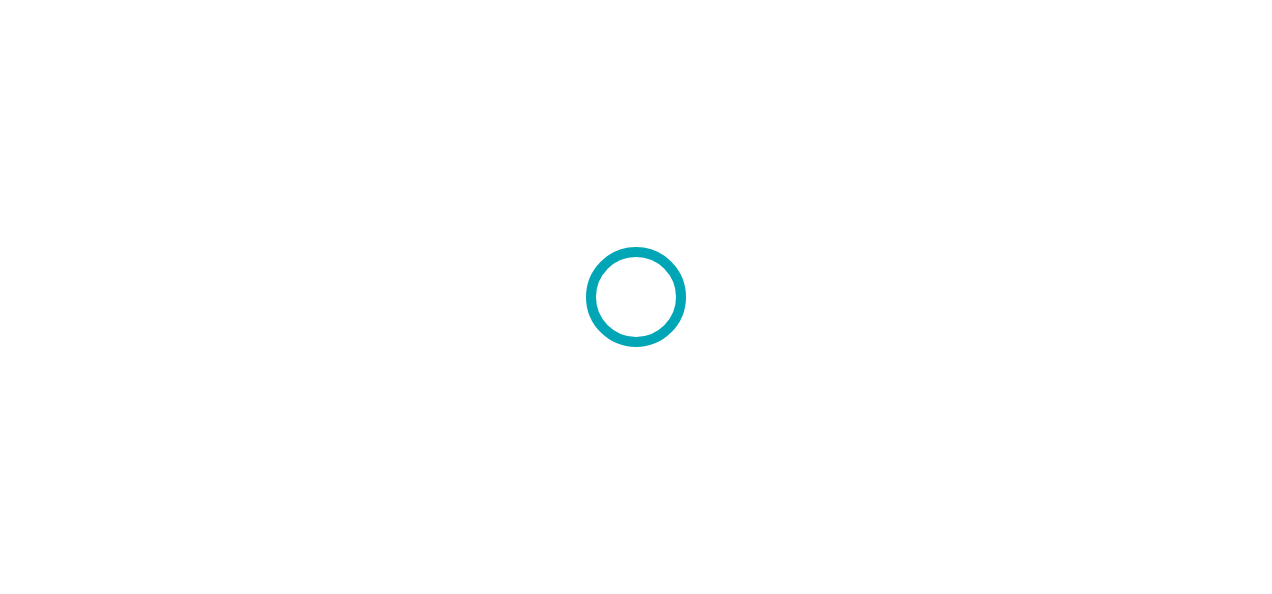scroll, scrollTop: 0, scrollLeft: 0, axis: both 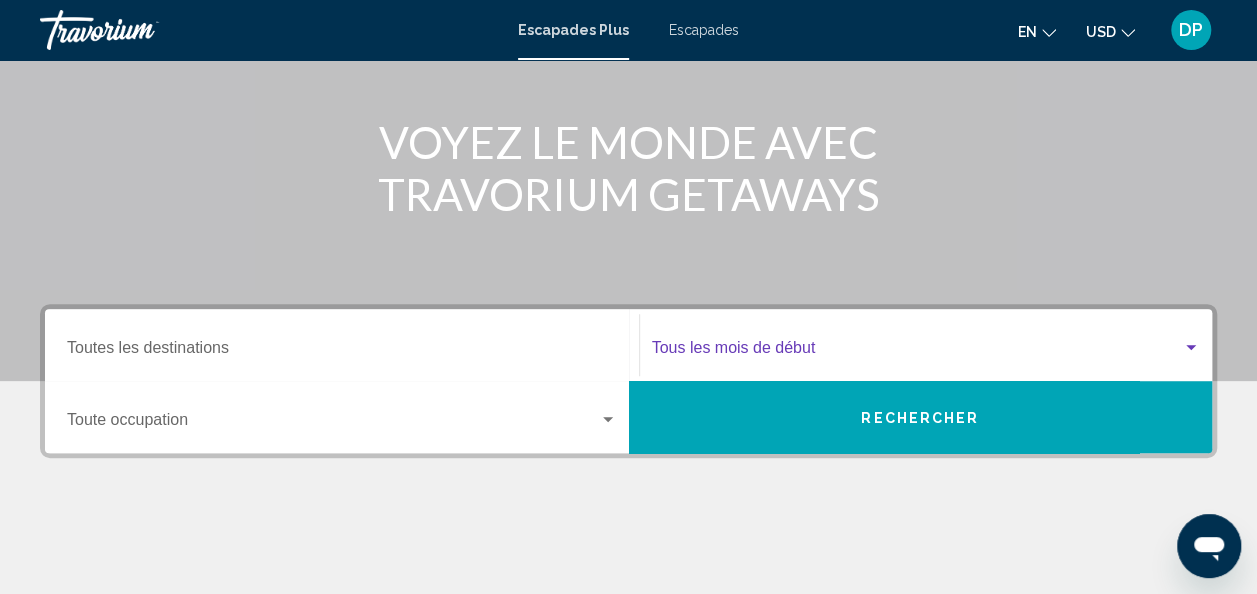 click at bounding box center [1191, 348] 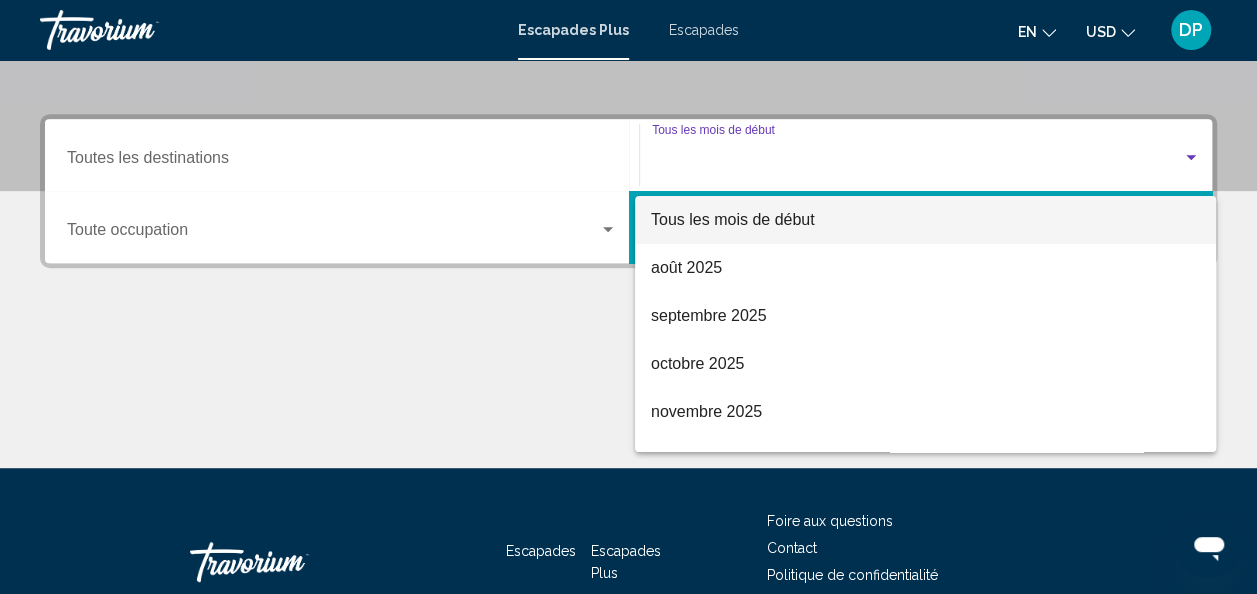 scroll, scrollTop: 458, scrollLeft: 0, axis: vertical 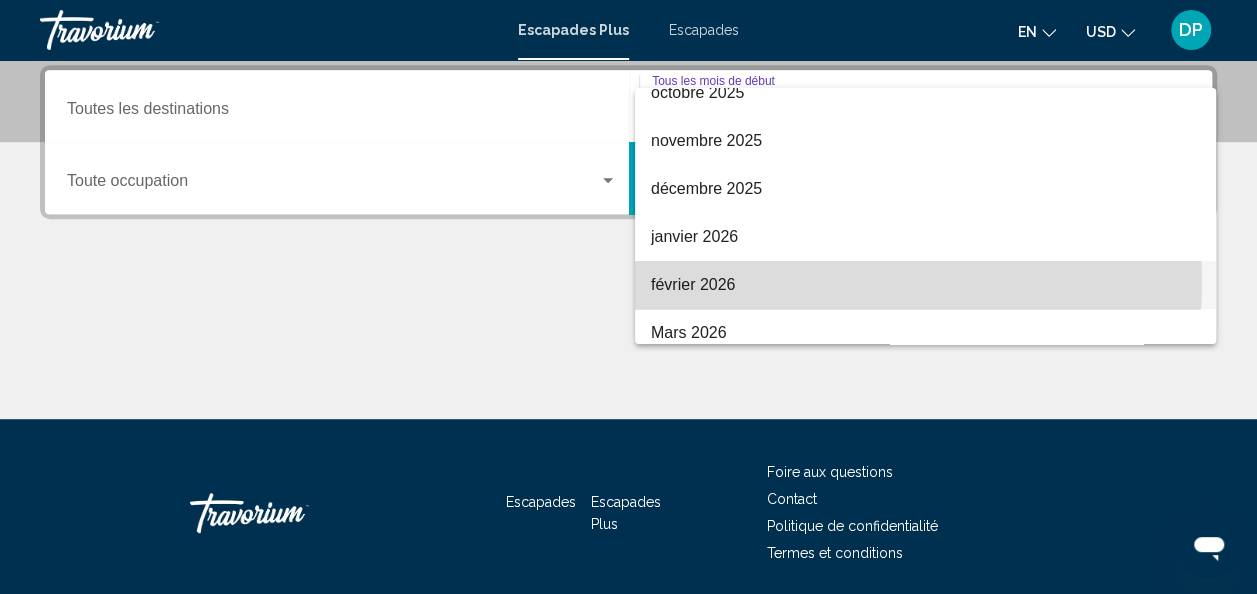 click on "février 2026" at bounding box center [925, 285] 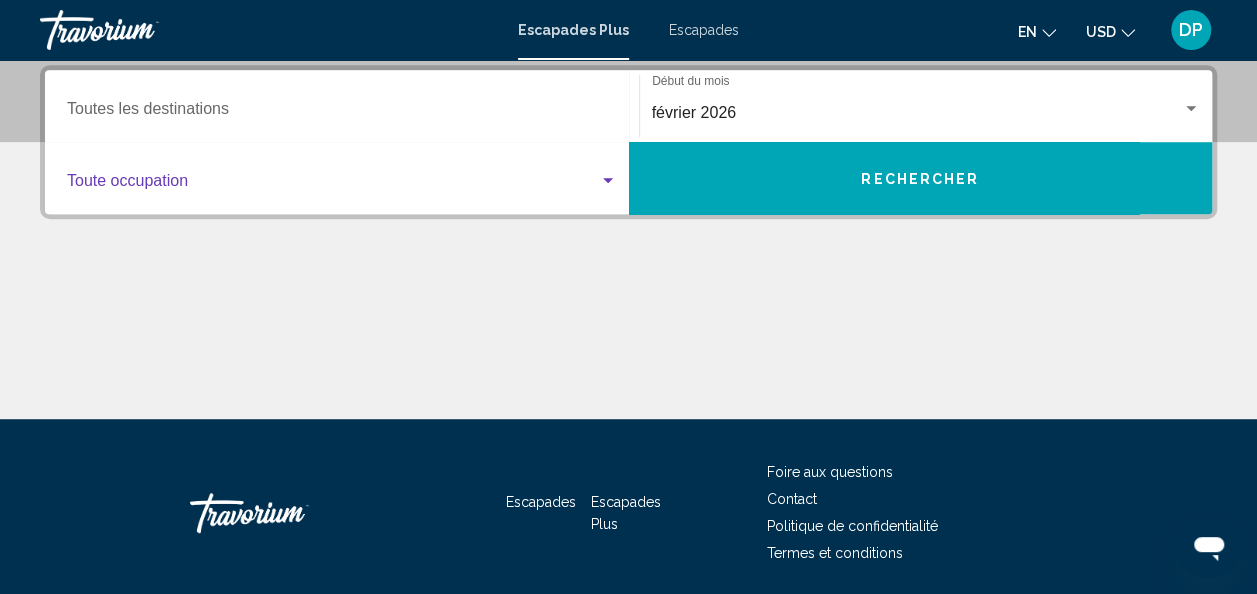 click at bounding box center (608, 181) 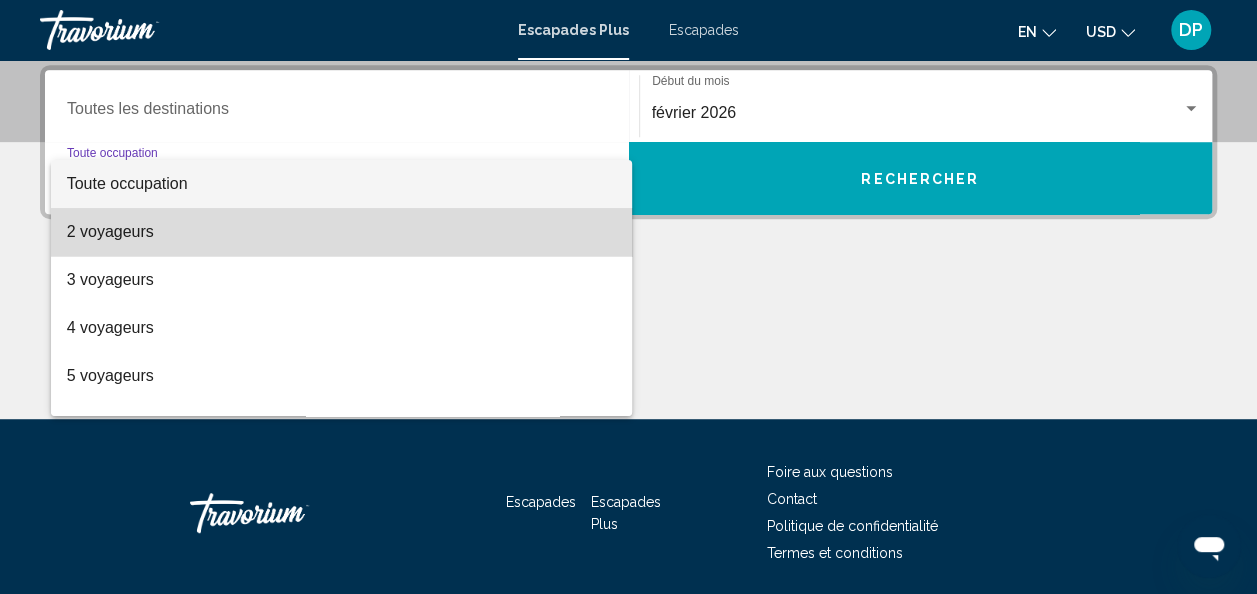 click on "2 voyageurs" at bounding box center (342, 232) 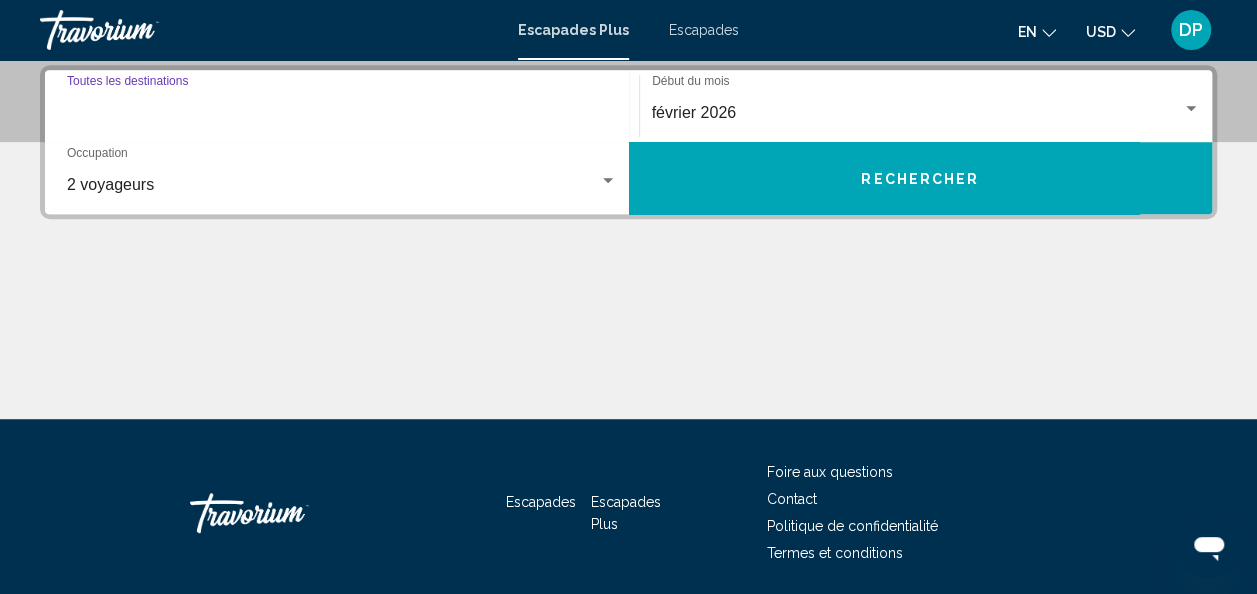click on "Destination Toutes les destinations" at bounding box center (342, 113) 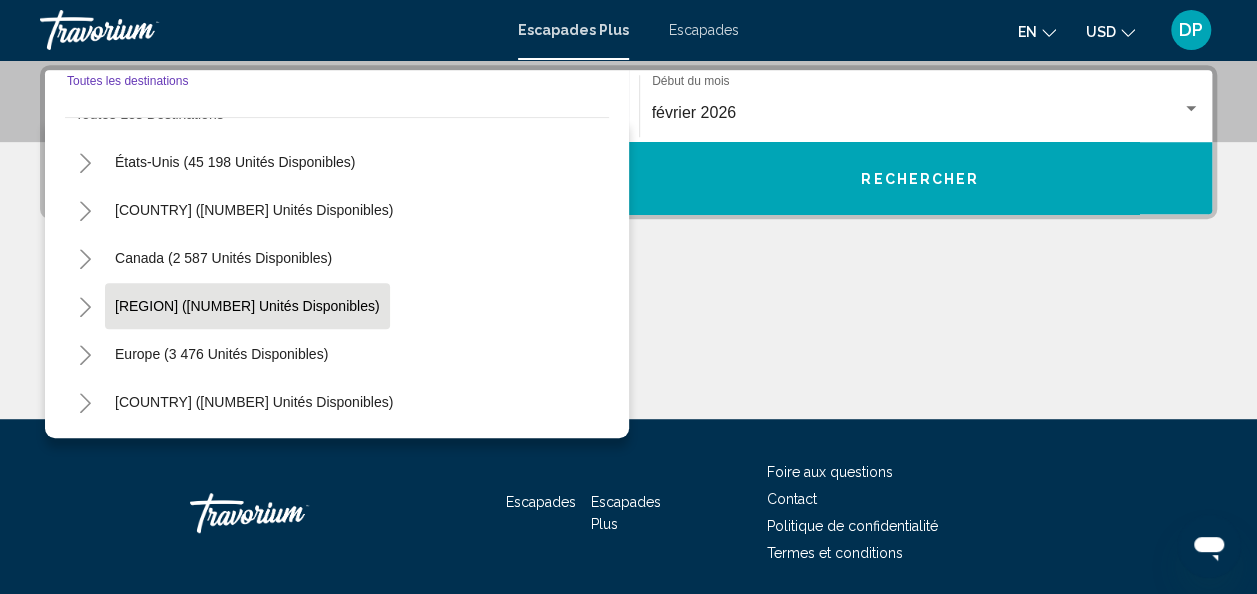 scroll, scrollTop: 37, scrollLeft: 0, axis: vertical 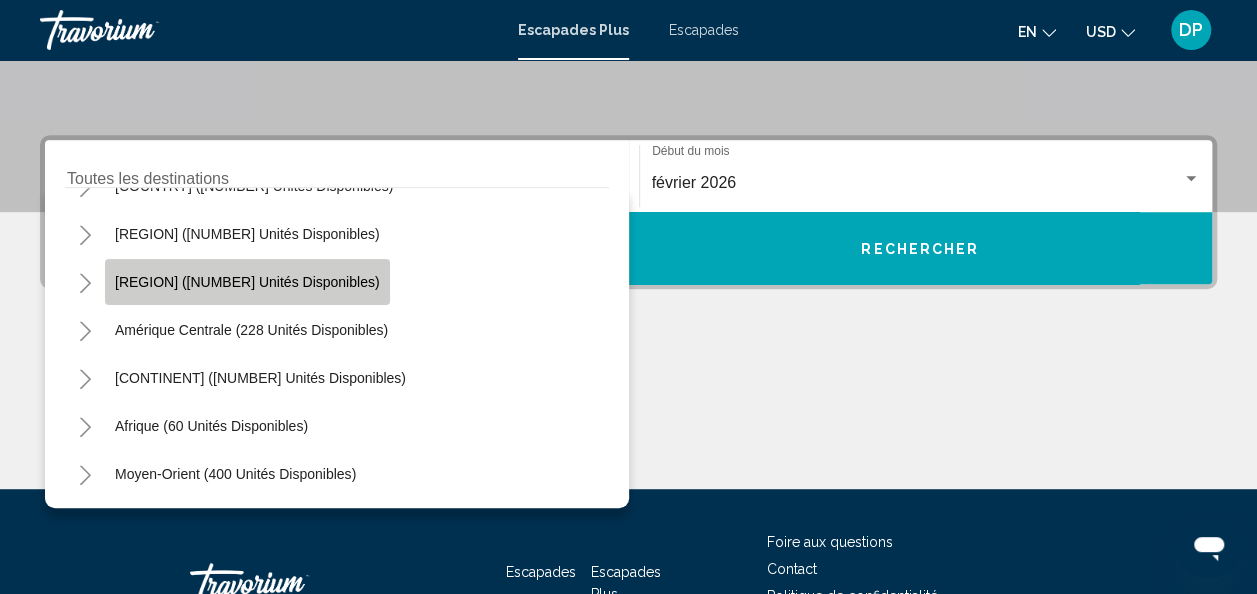 click on "[REGION] ([NUMBER] unités disponibles)" 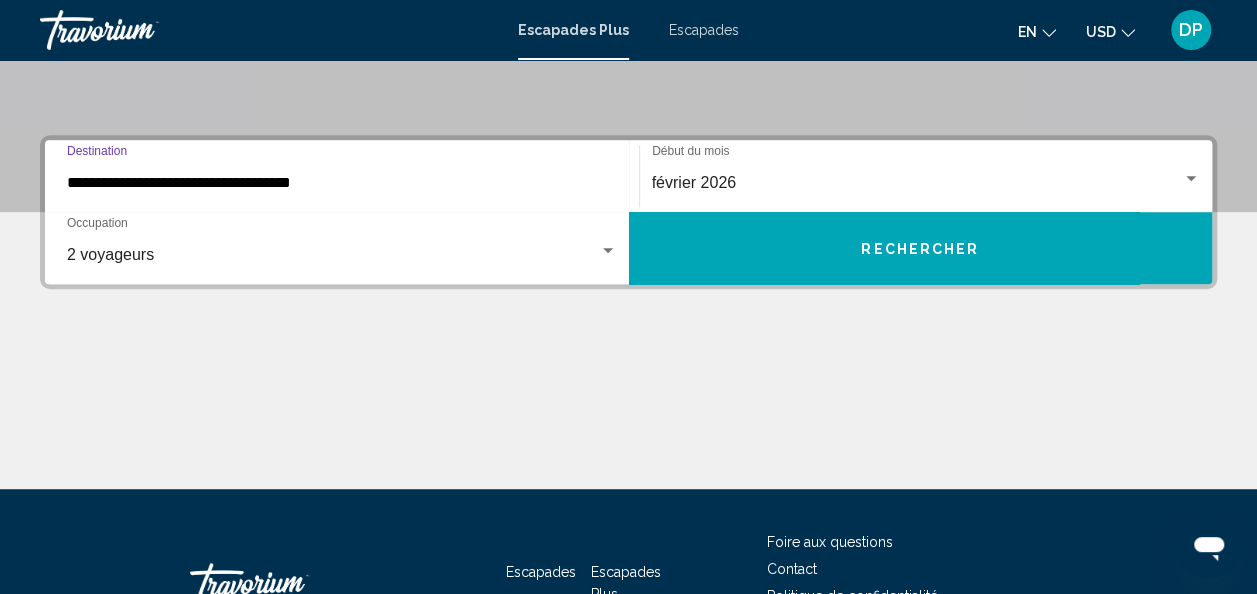 scroll, scrollTop: 458, scrollLeft: 0, axis: vertical 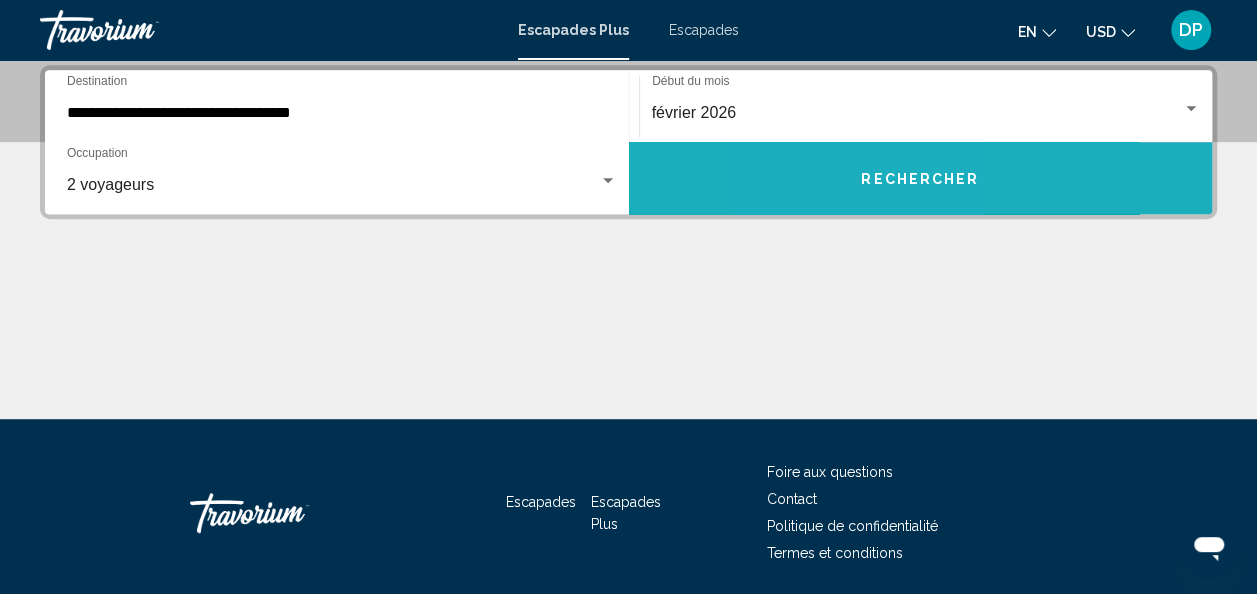 click on "Rechercher" at bounding box center [921, 178] 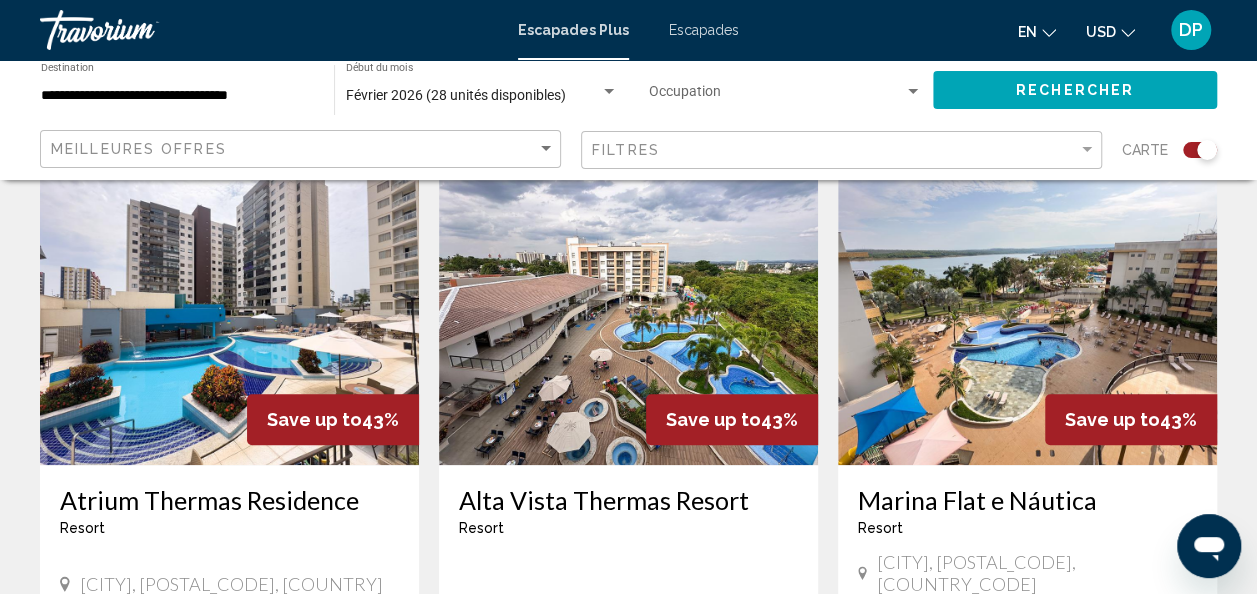 scroll, scrollTop: 738, scrollLeft: 0, axis: vertical 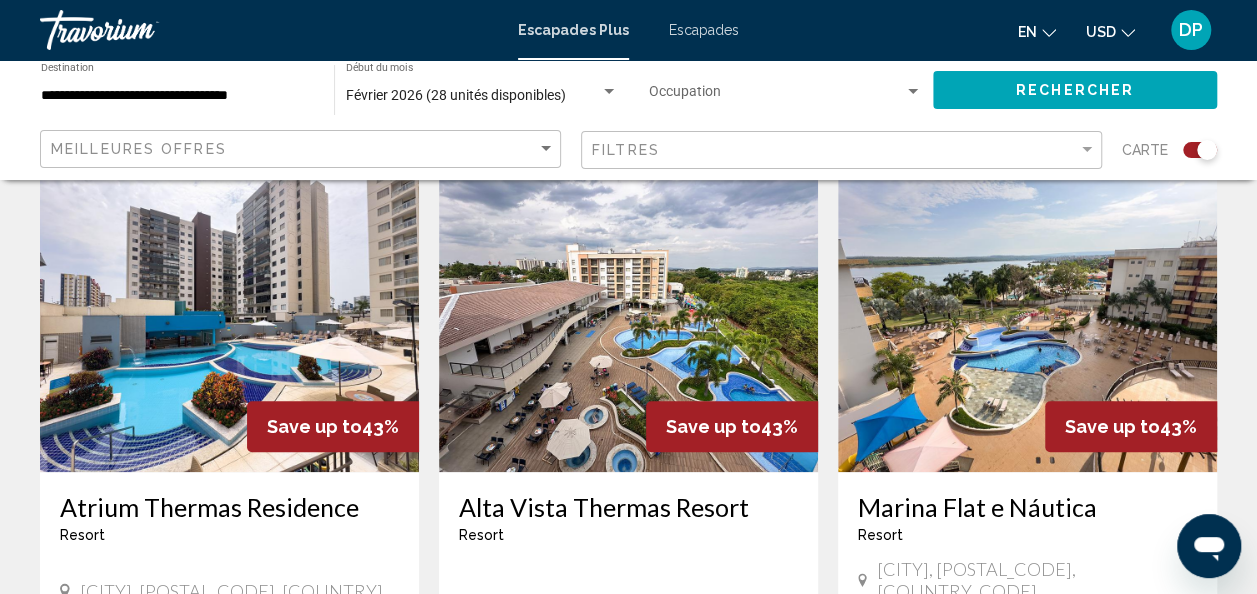 click 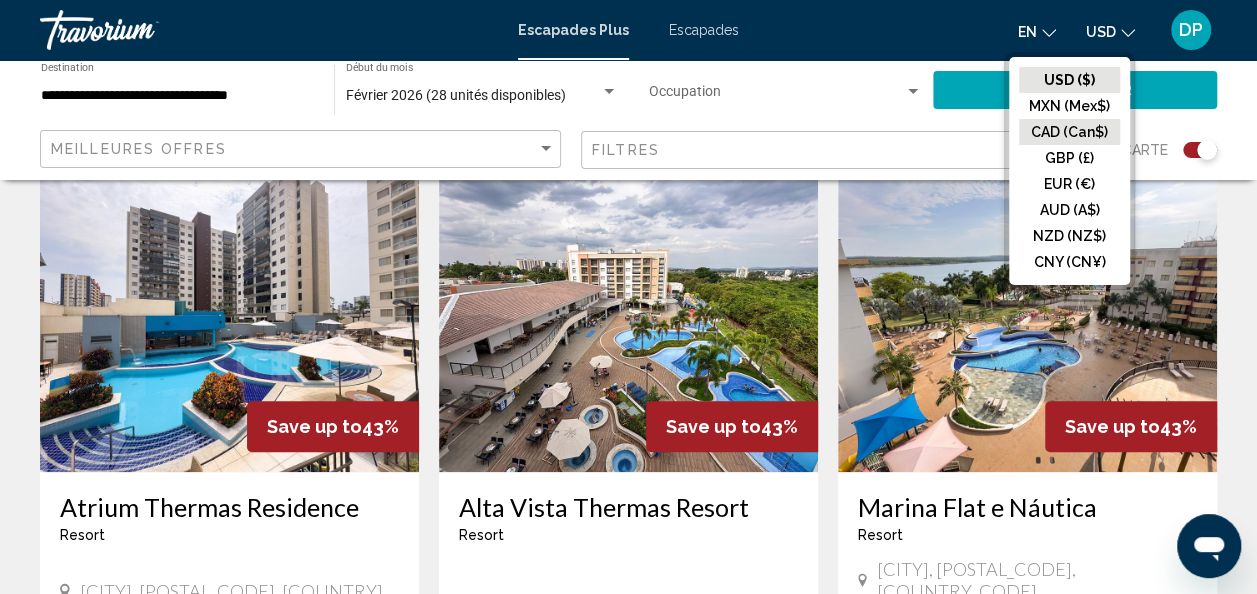 click on "CAD (Can$)" 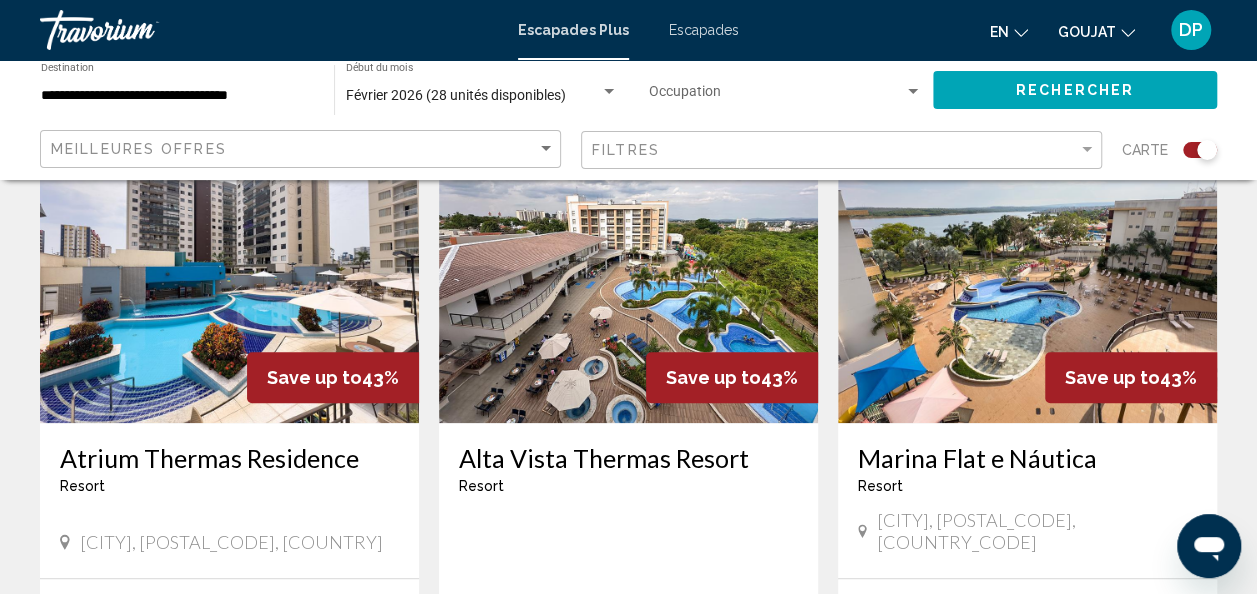 scroll, scrollTop: 820, scrollLeft: 0, axis: vertical 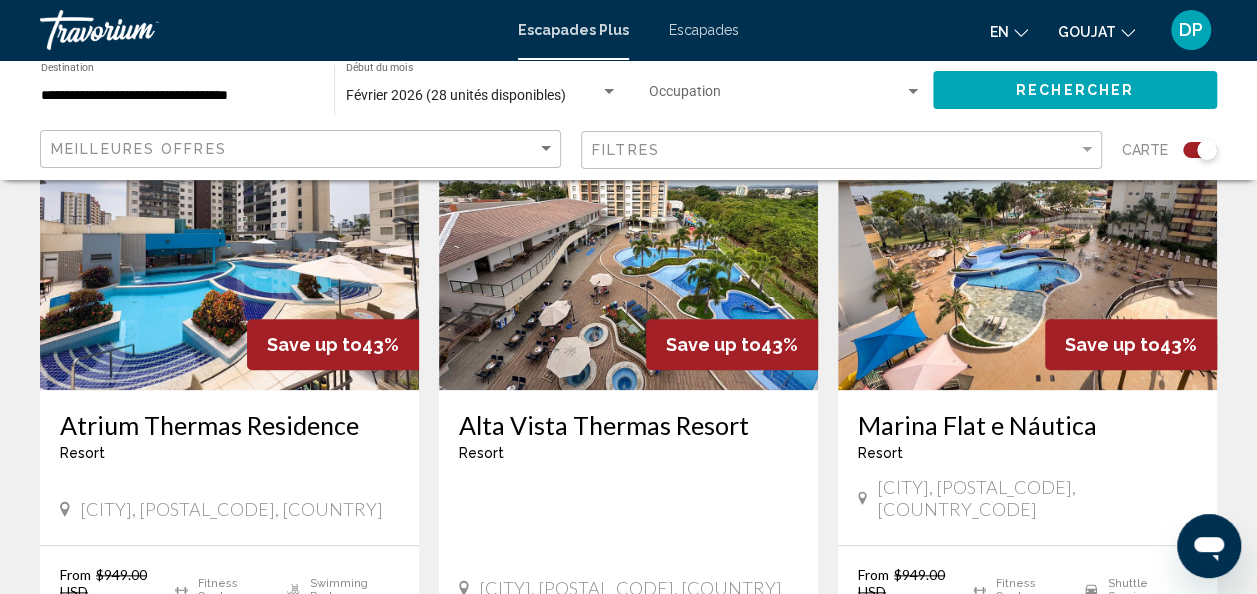 click at bounding box center (229, 230) 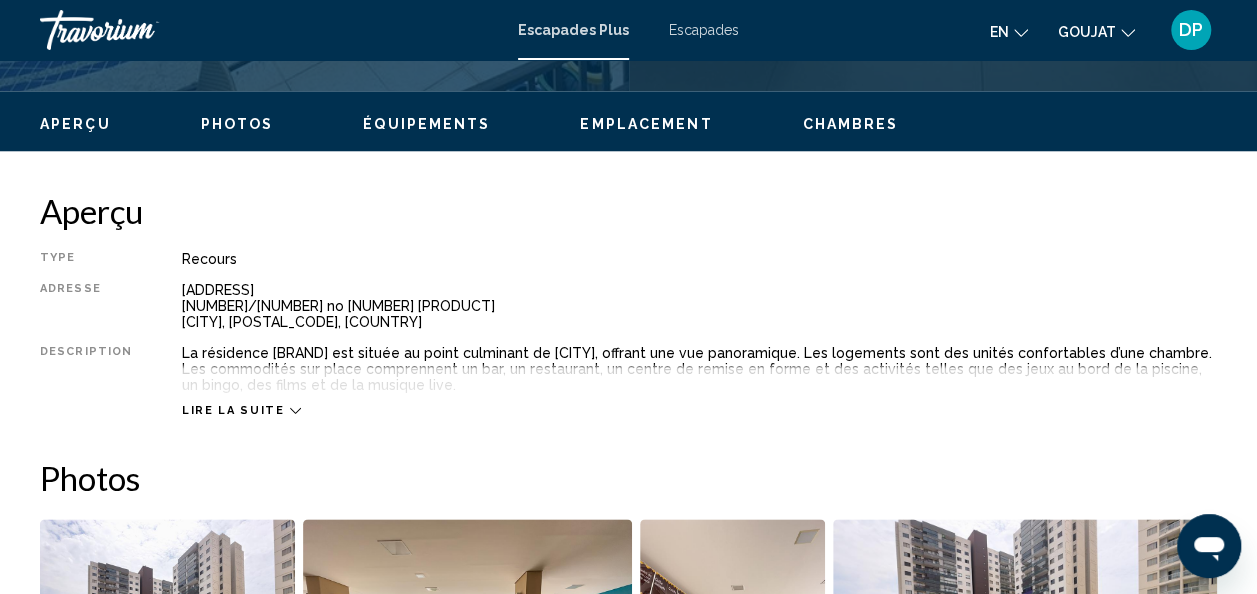 scroll, scrollTop: 918, scrollLeft: 0, axis: vertical 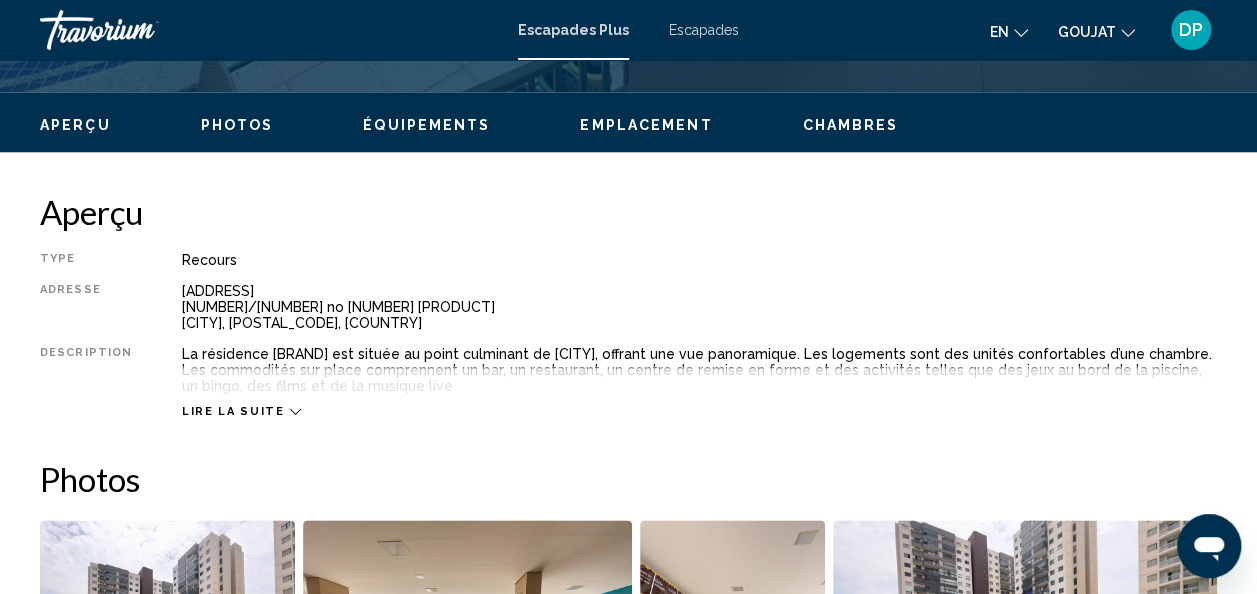 click 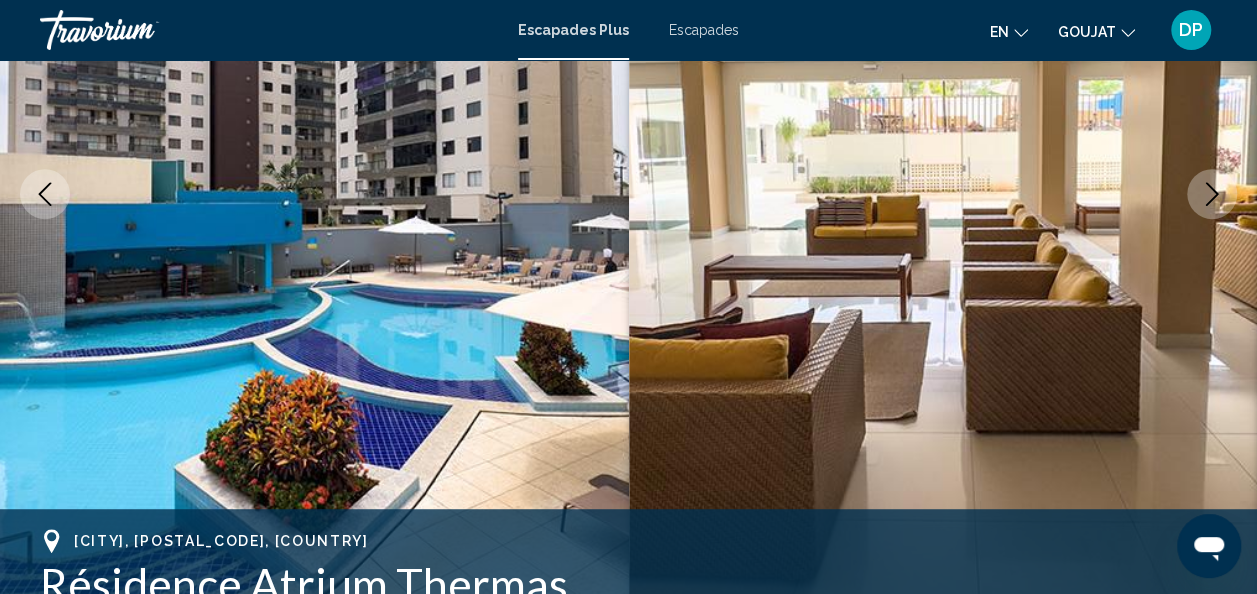 scroll, scrollTop: 0, scrollLeft: 0, axis: both 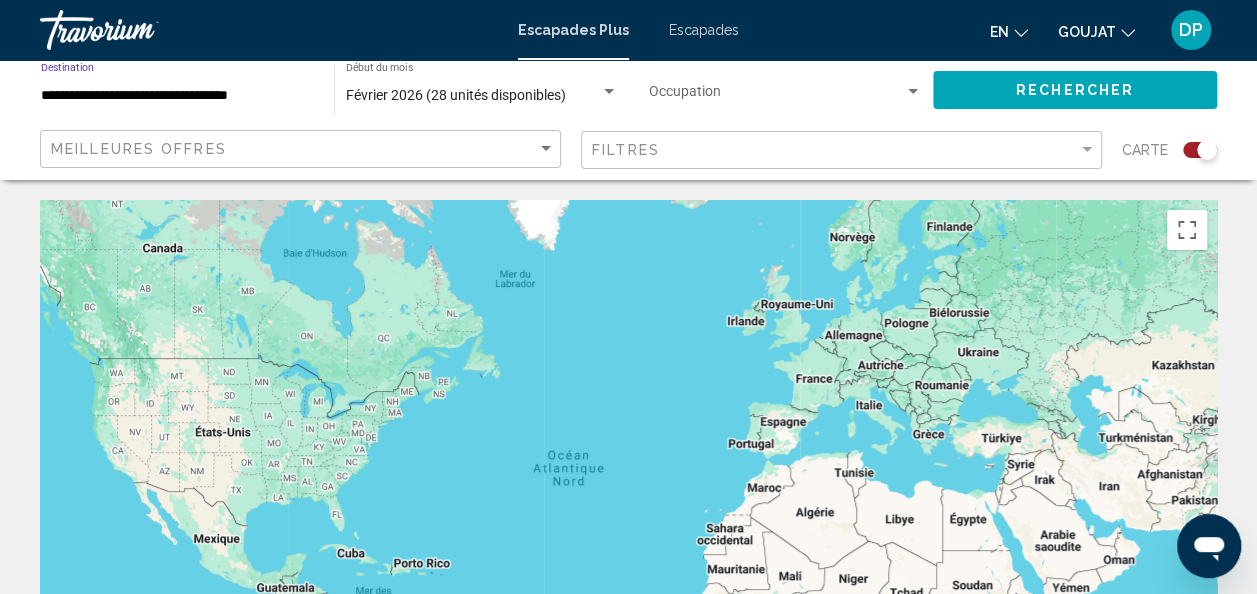 click on "**********" at bounding box center (177, 96) 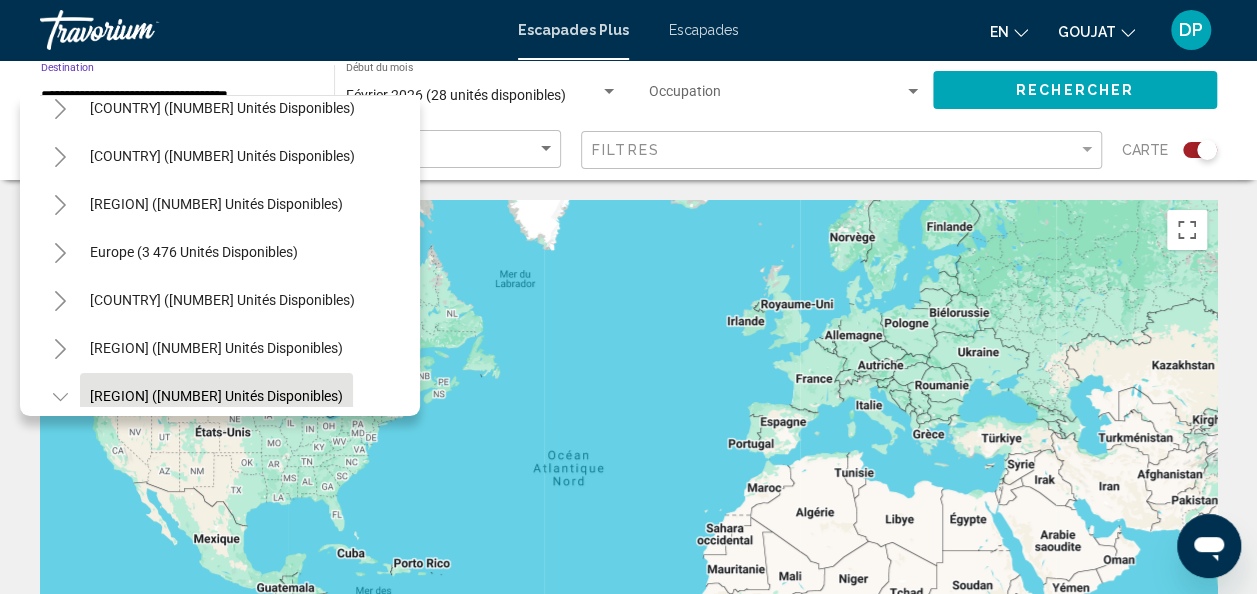 scroll, scrollTop: 119, scrollLeft: 0, axis: vertical 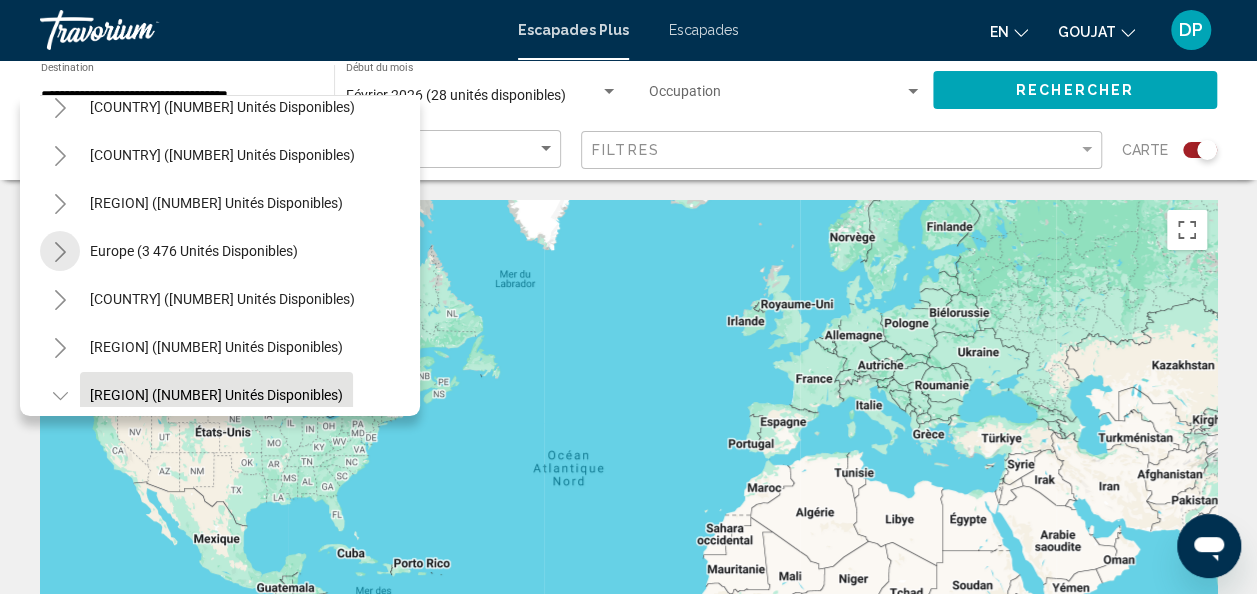 click 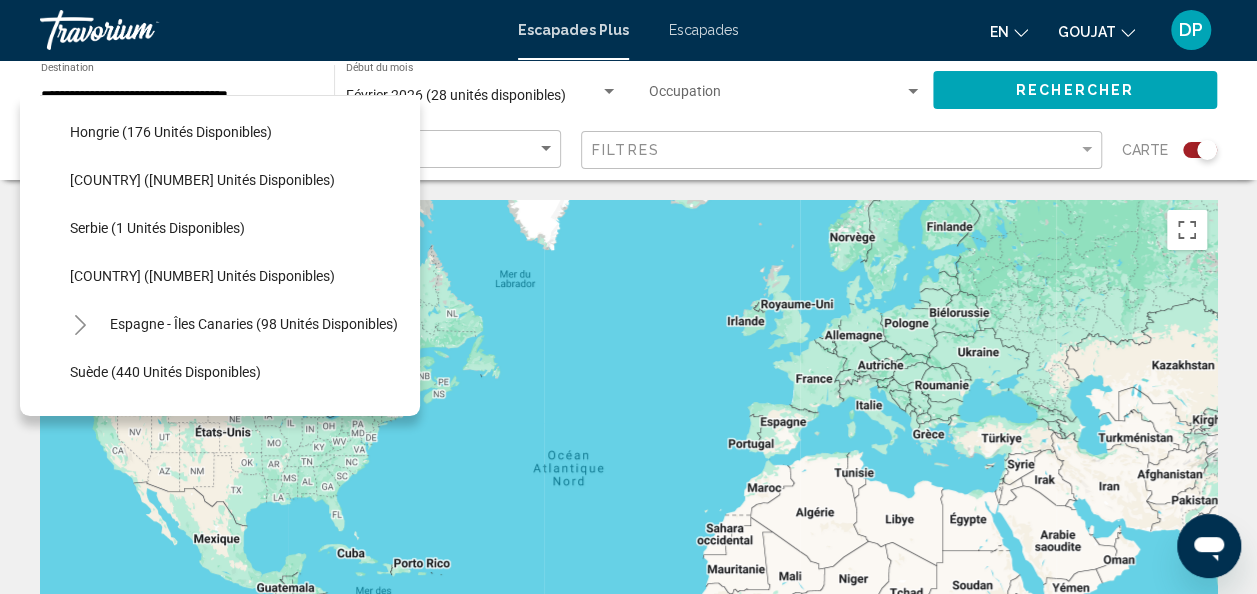 scroll, scrollTop: 623, scrollLeft: 0, axis: vertical 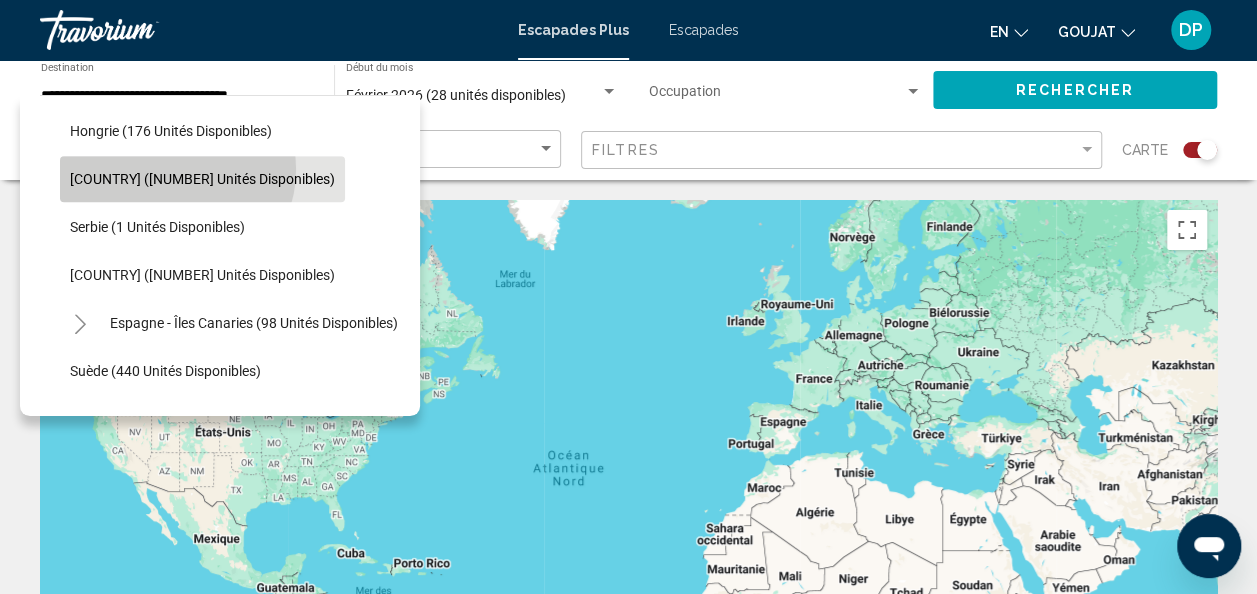click on "[COUNTRY] ([NUMBER] unités disponibles)" 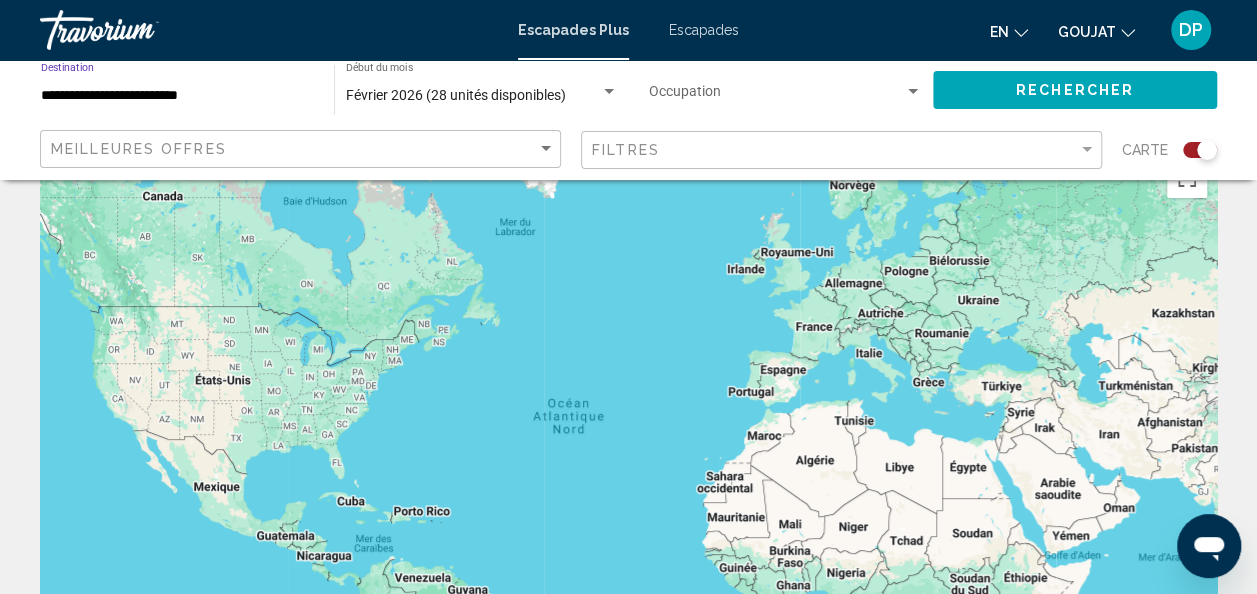 scroll, scrollTop: 0, scrollLeft: 0, axis: both 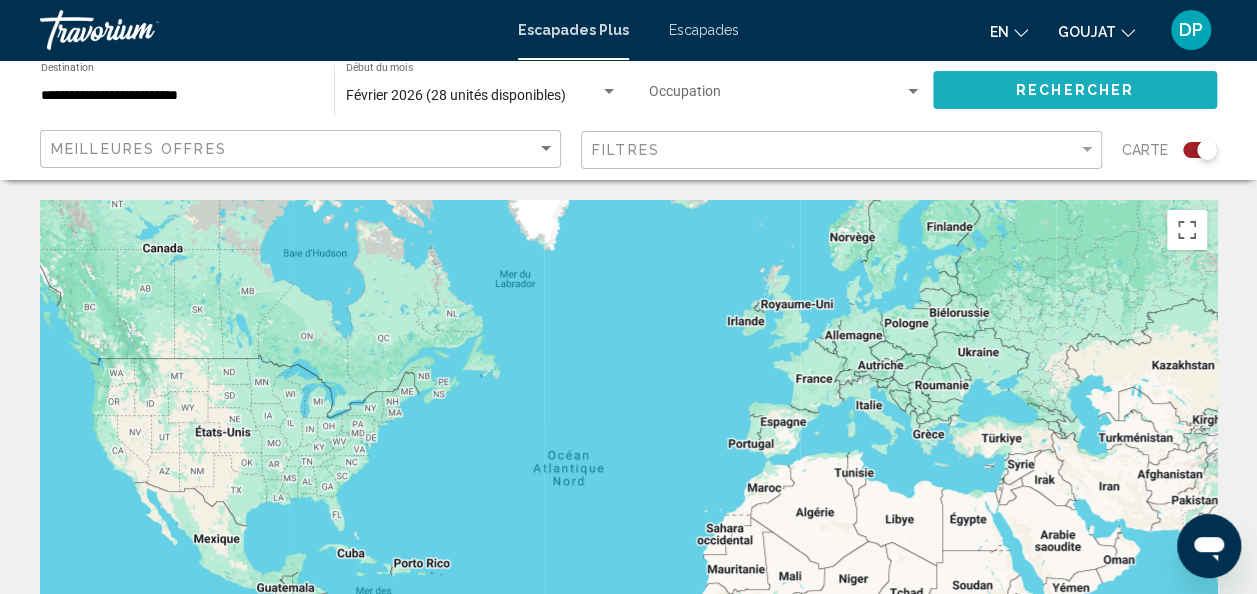 click on "Rechercher" 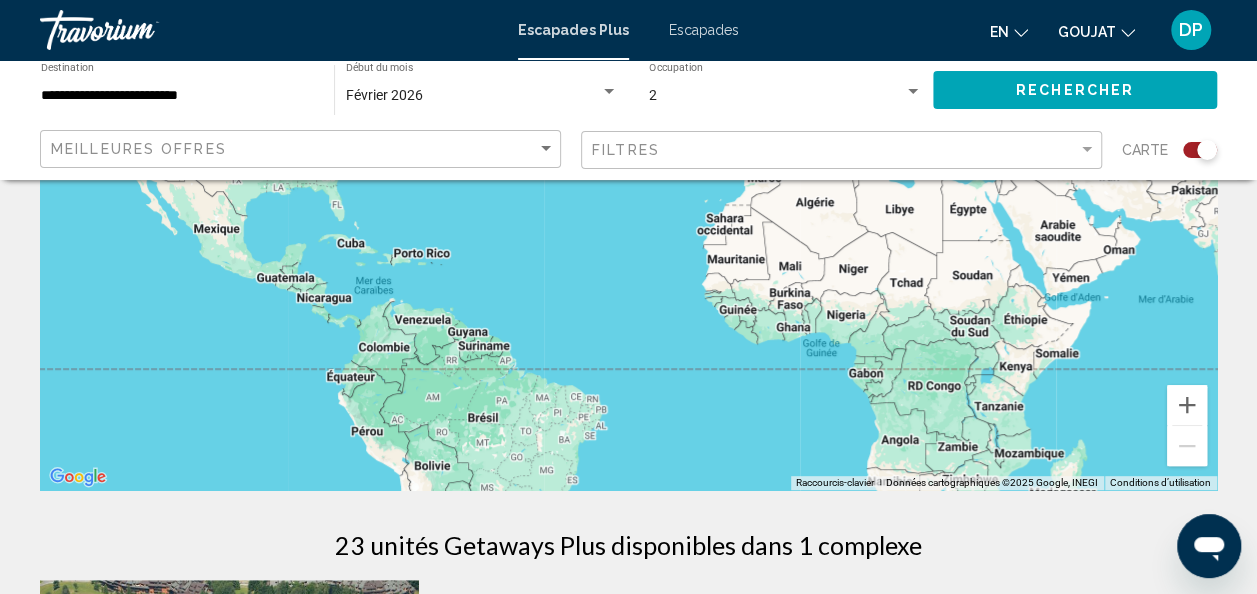 scroll, scrollTop: 292, scrollLeft: 0, axis: vertical 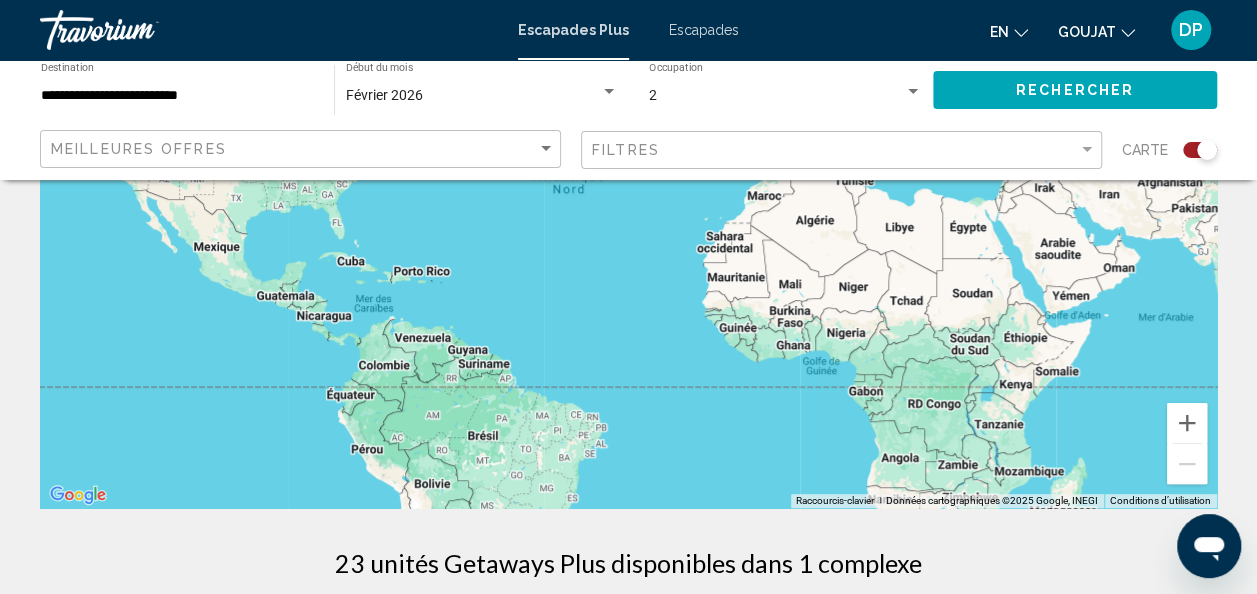 click on "**********" at bounding box center [177, 96] 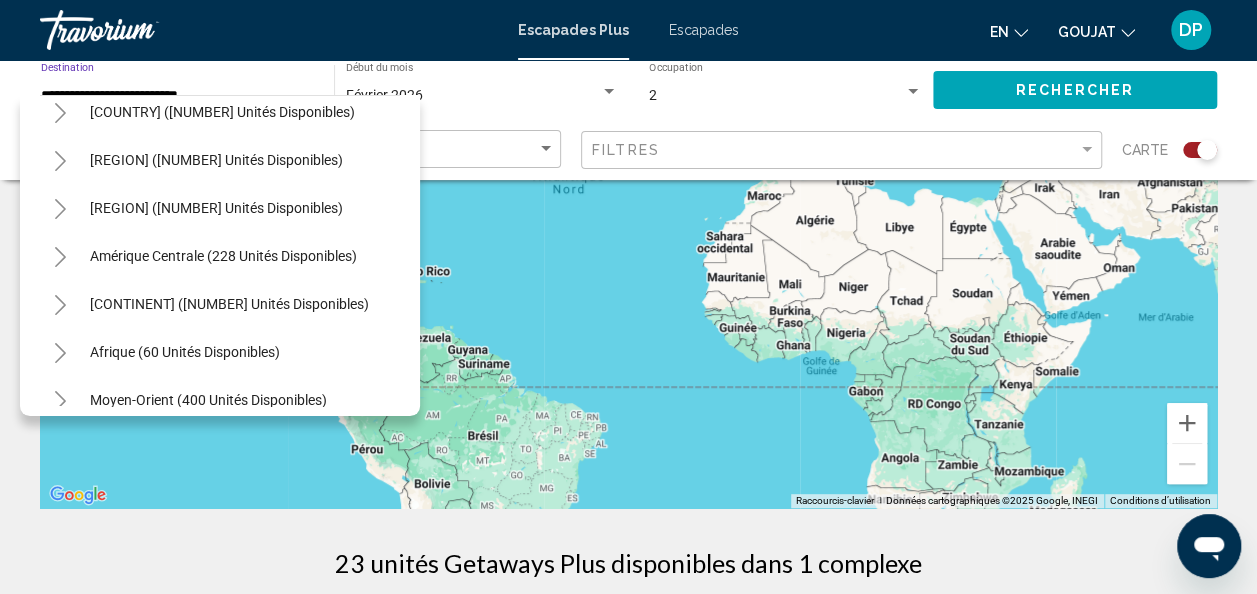 scroll, scrollTop: 1130, scrollLeft: 0, axis: vertical 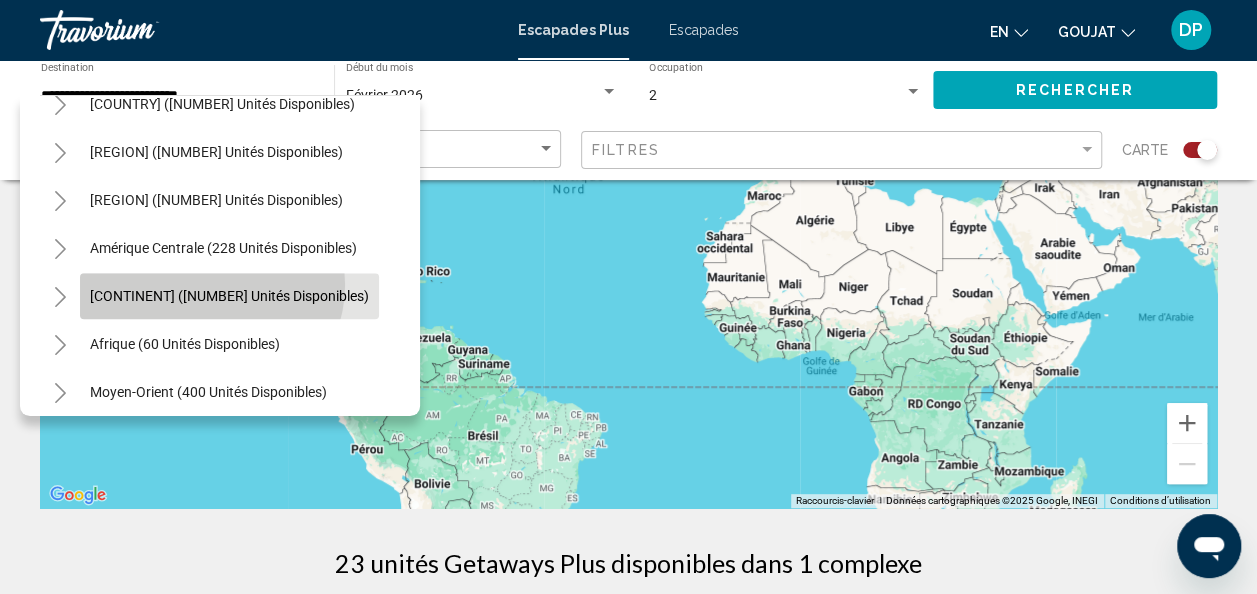 click on "[CONTINENT] ([NUMBER] unités disponibles)" 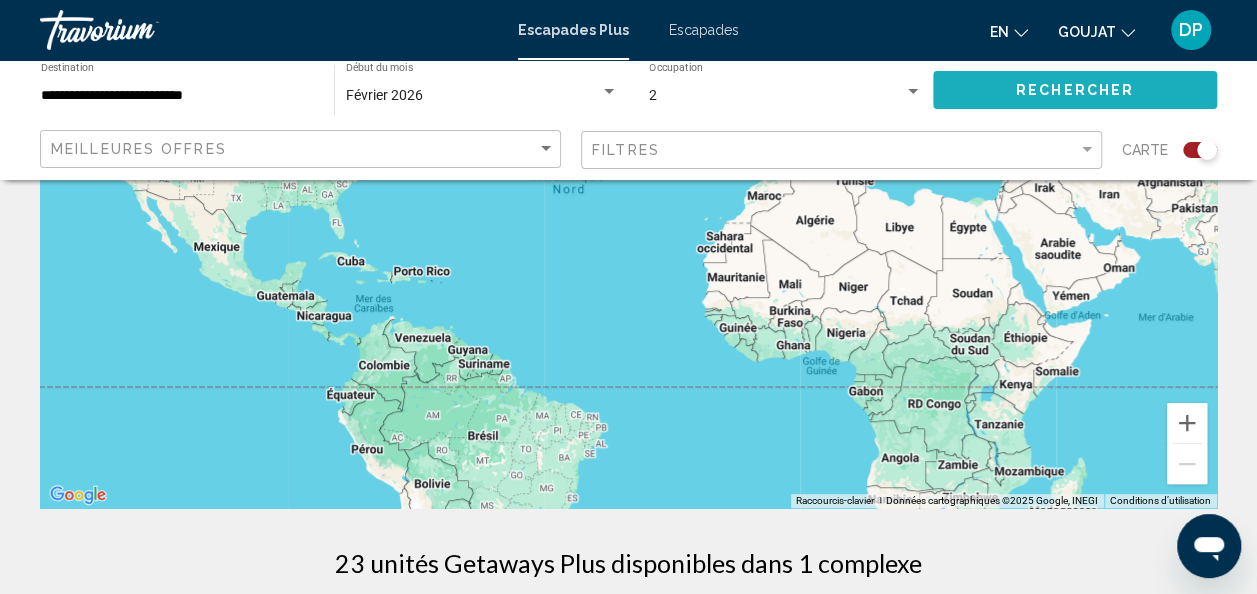 click on "Rechercher" 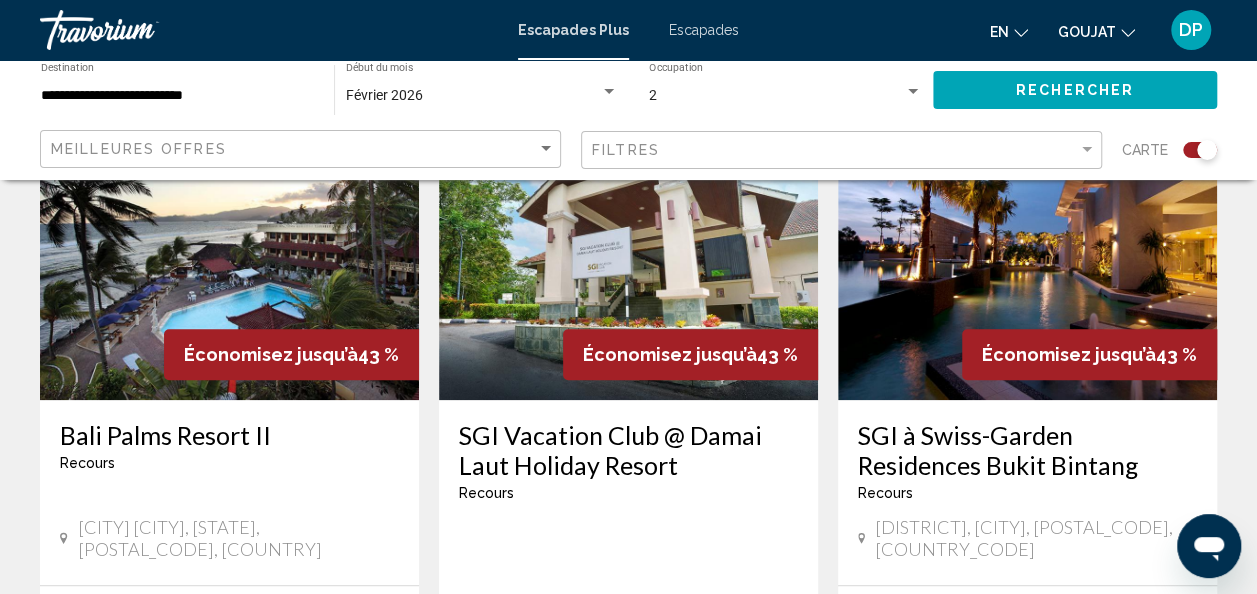 scroll, scrollTop: 811, scrollLeft: 0, axis: vertical 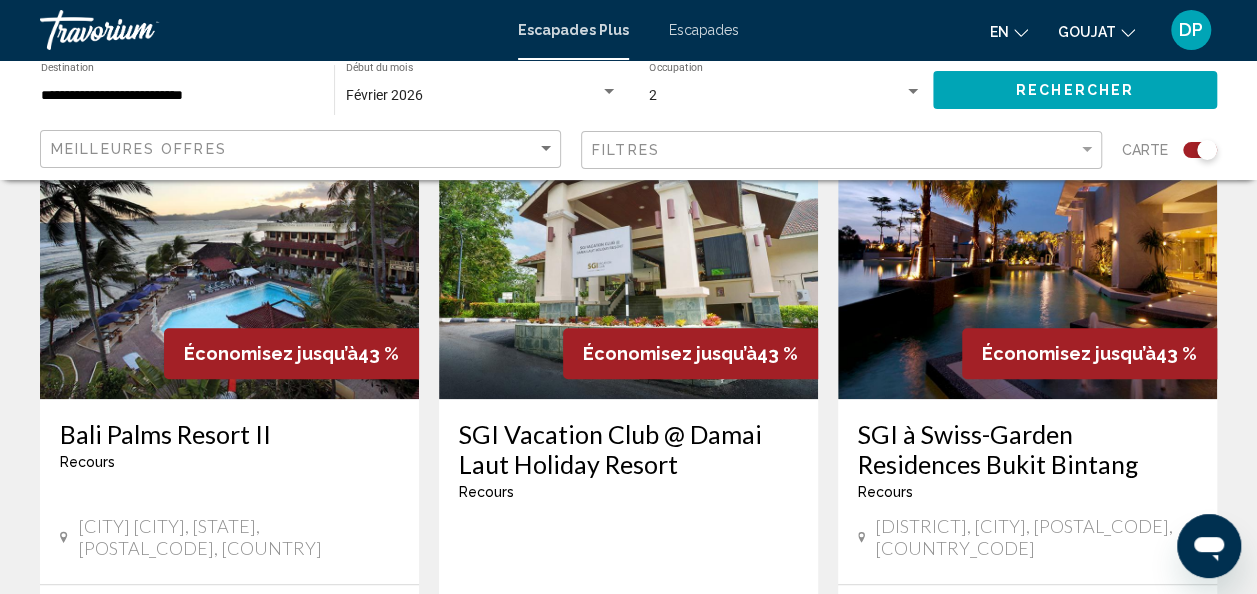 click at bounding box center [229, 239] 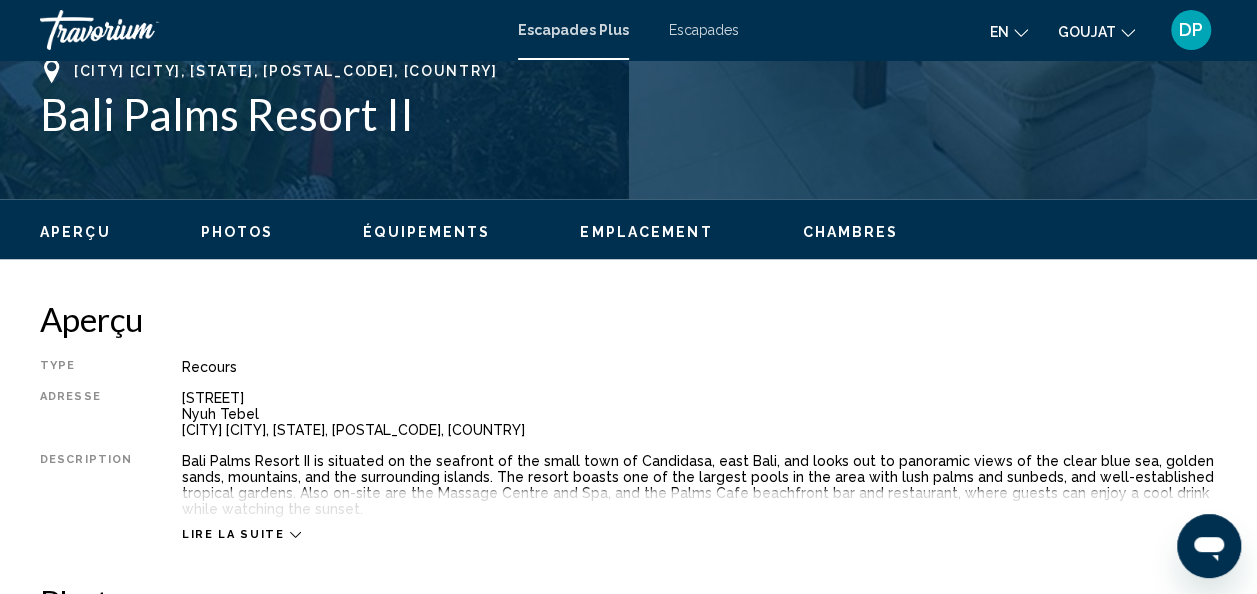 scroll, scrollTop: 238, scrollLeft: 0, axis: vertical 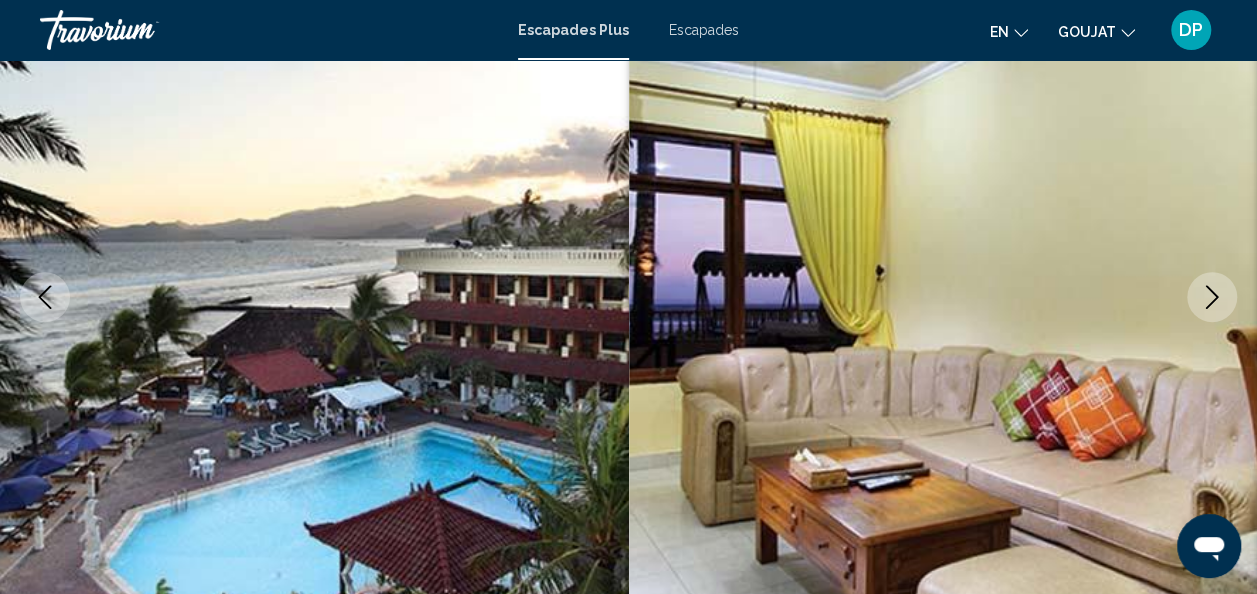 click 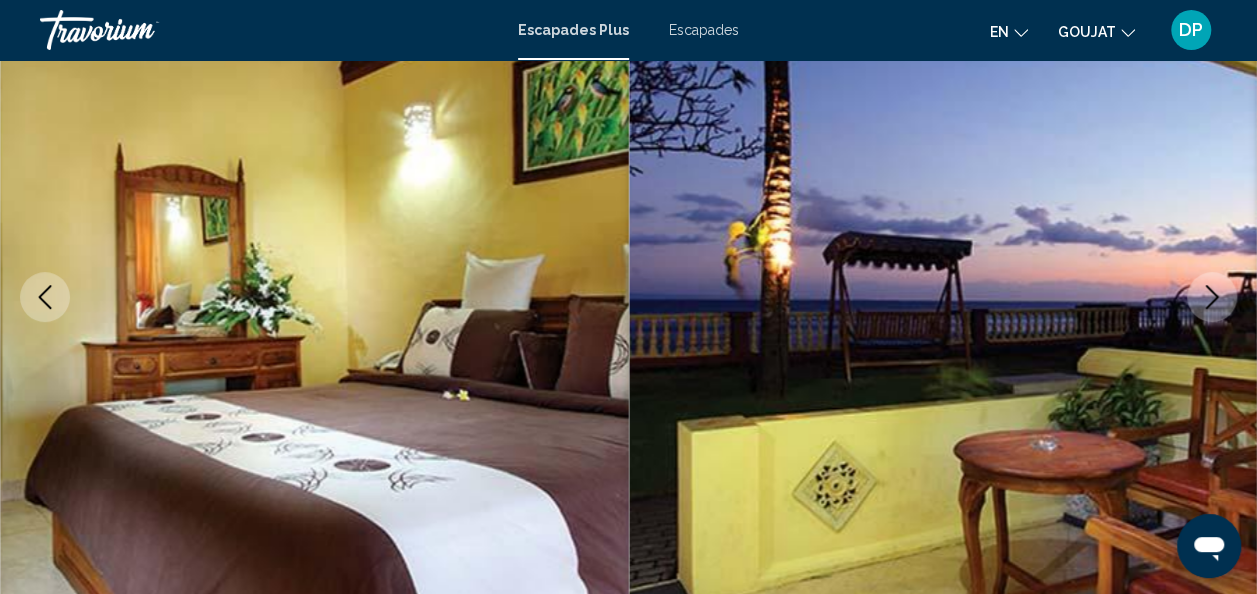 click 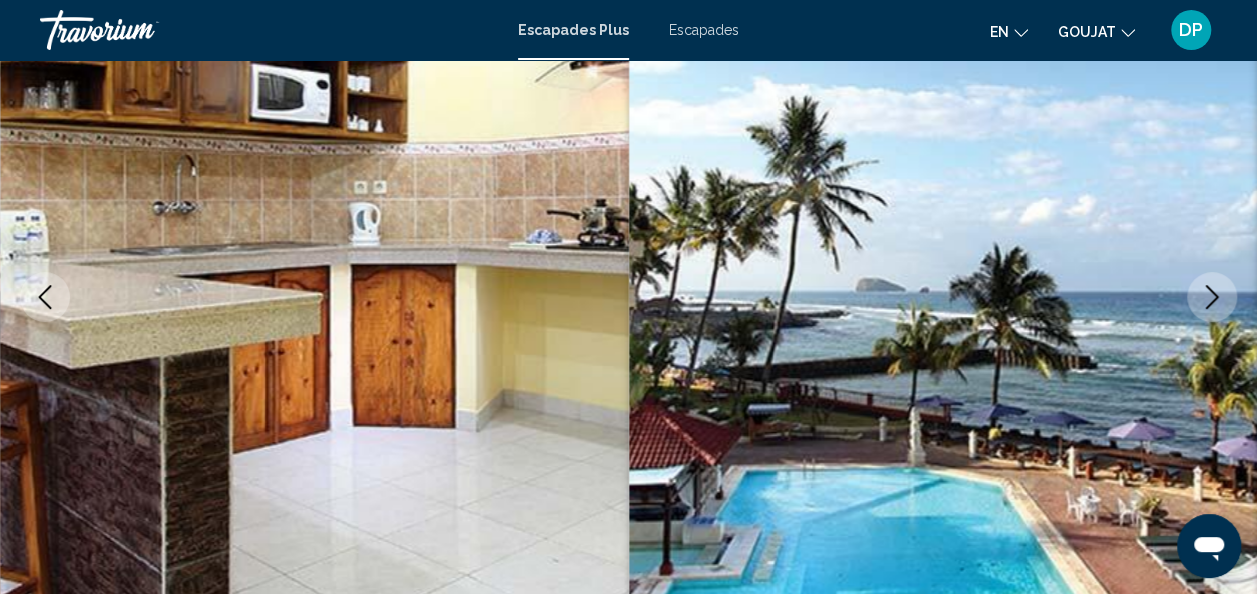 click 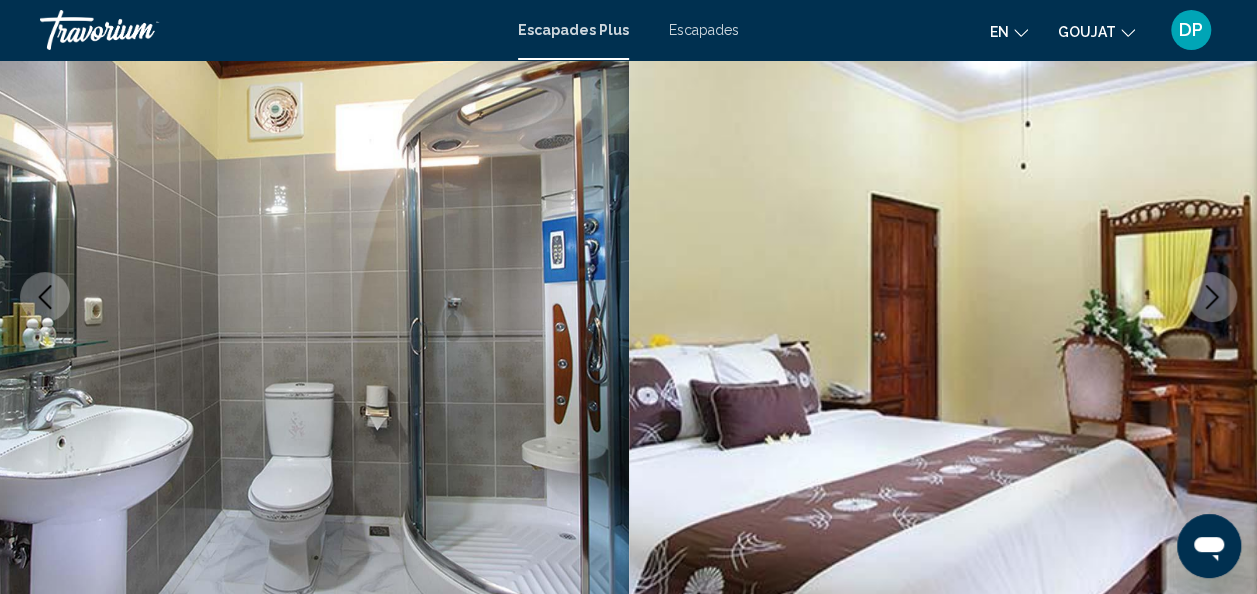 click 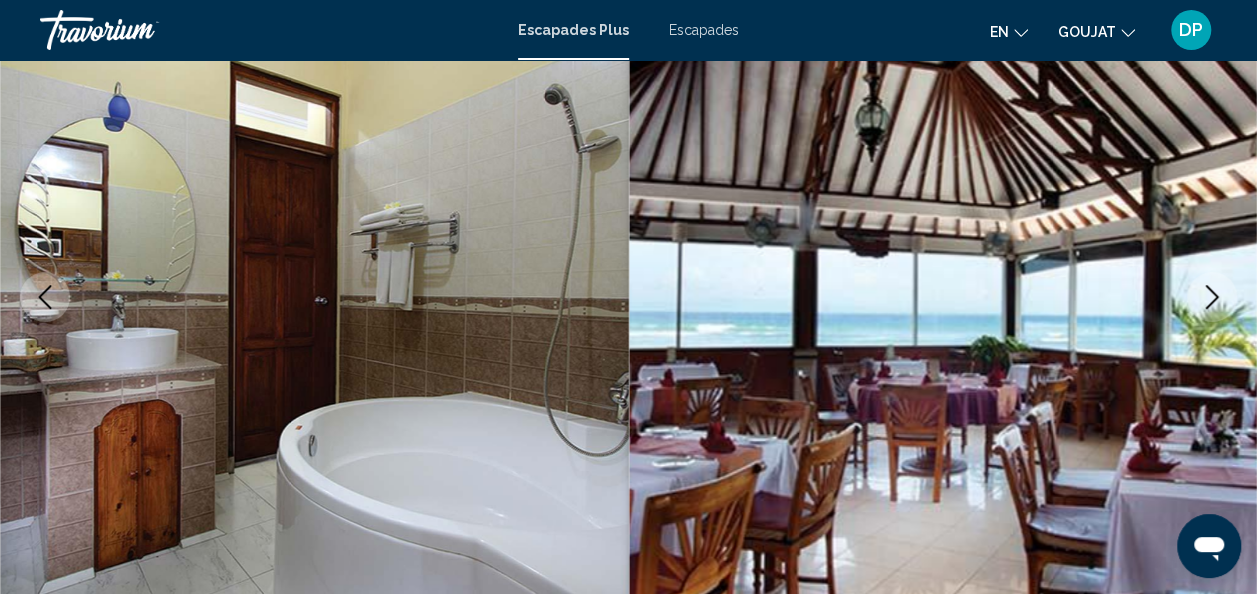 click 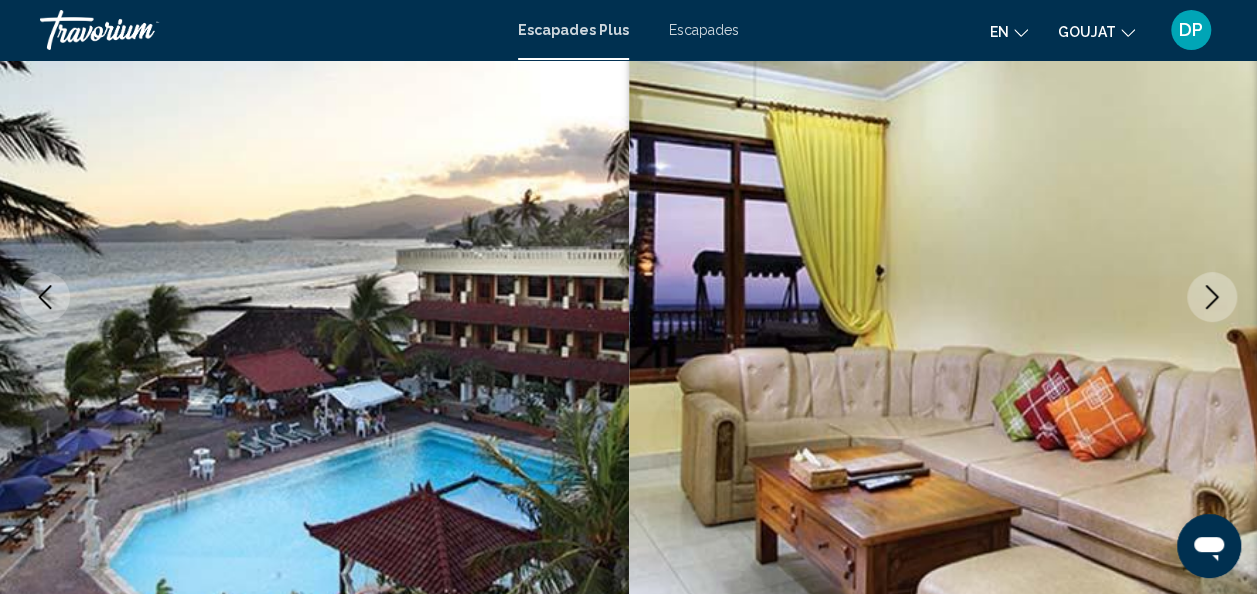 click 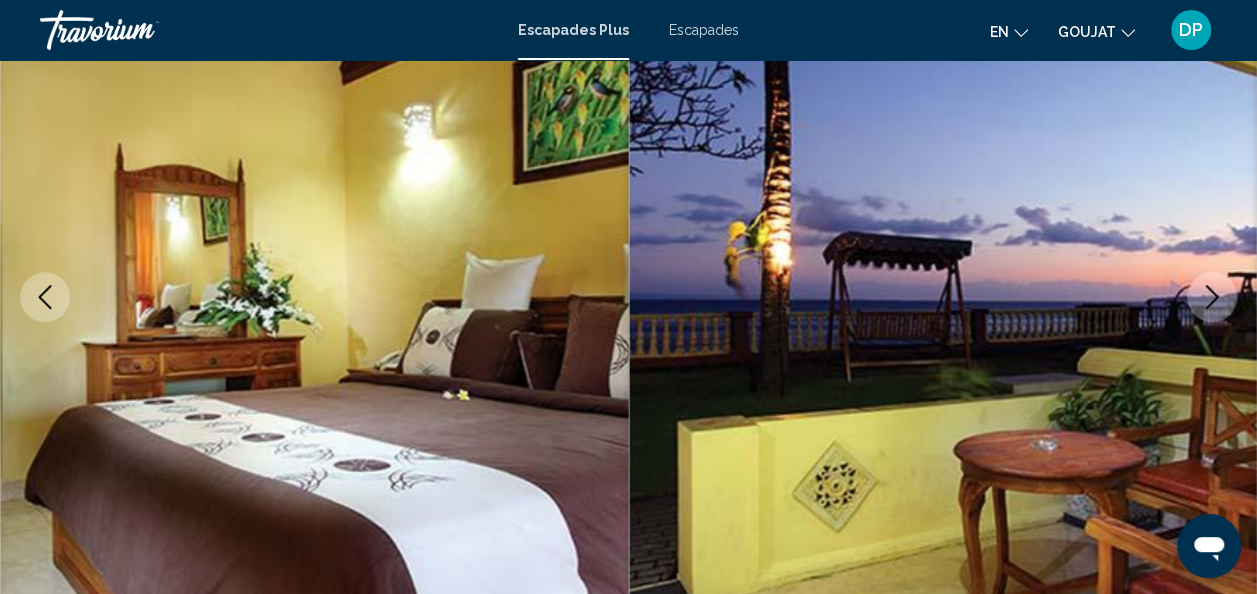 click 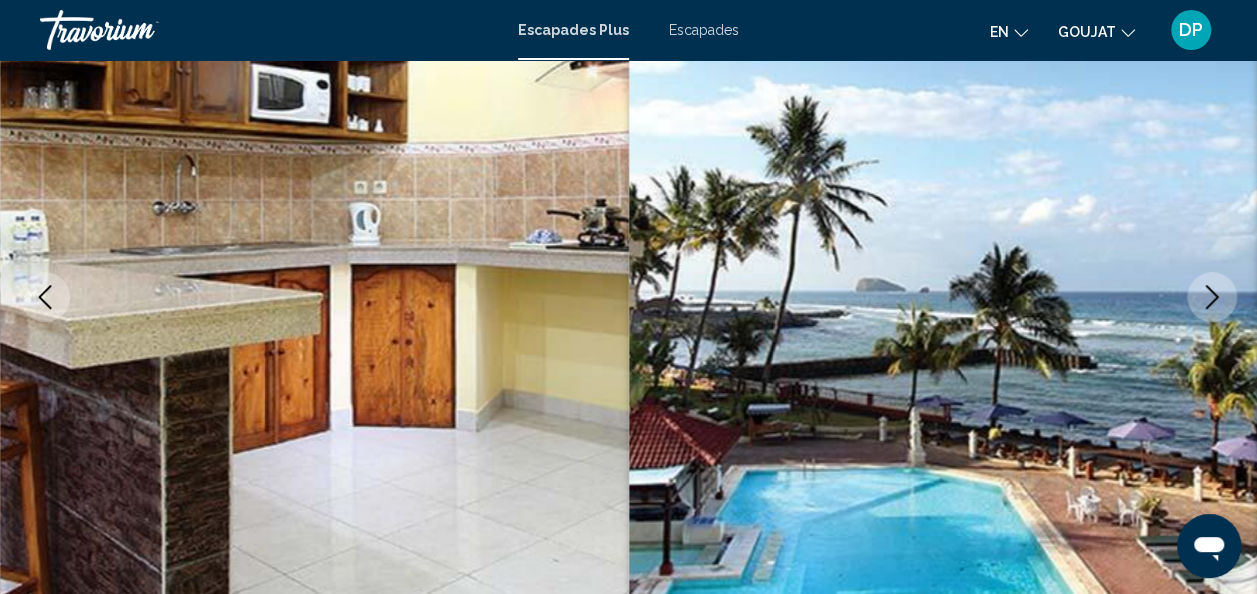 click 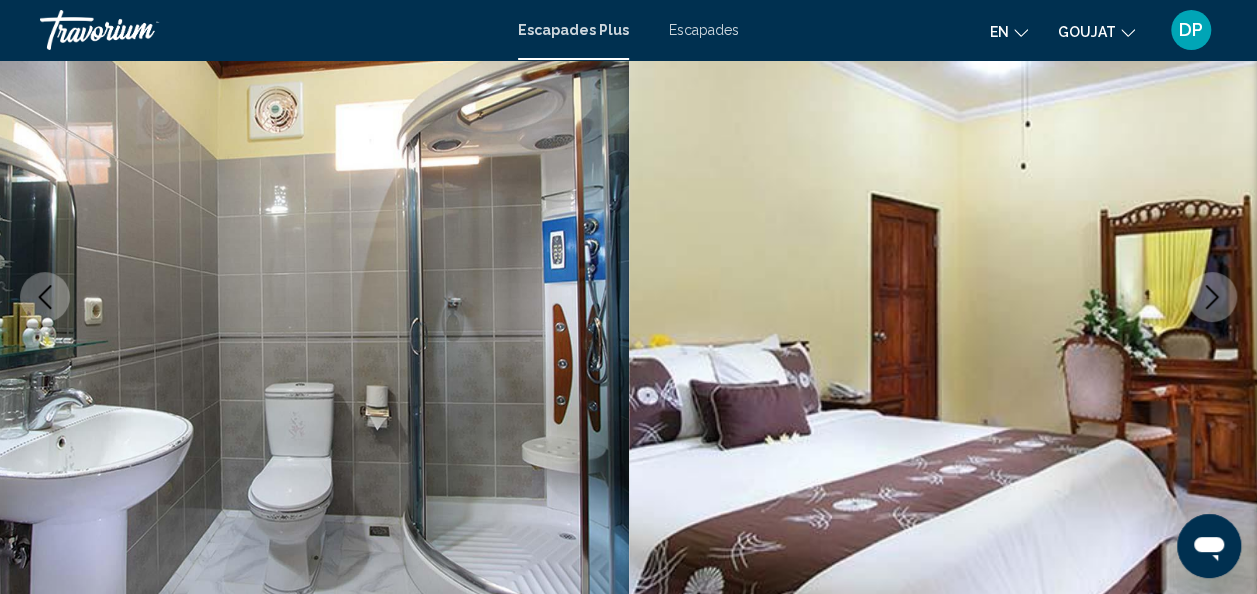 click 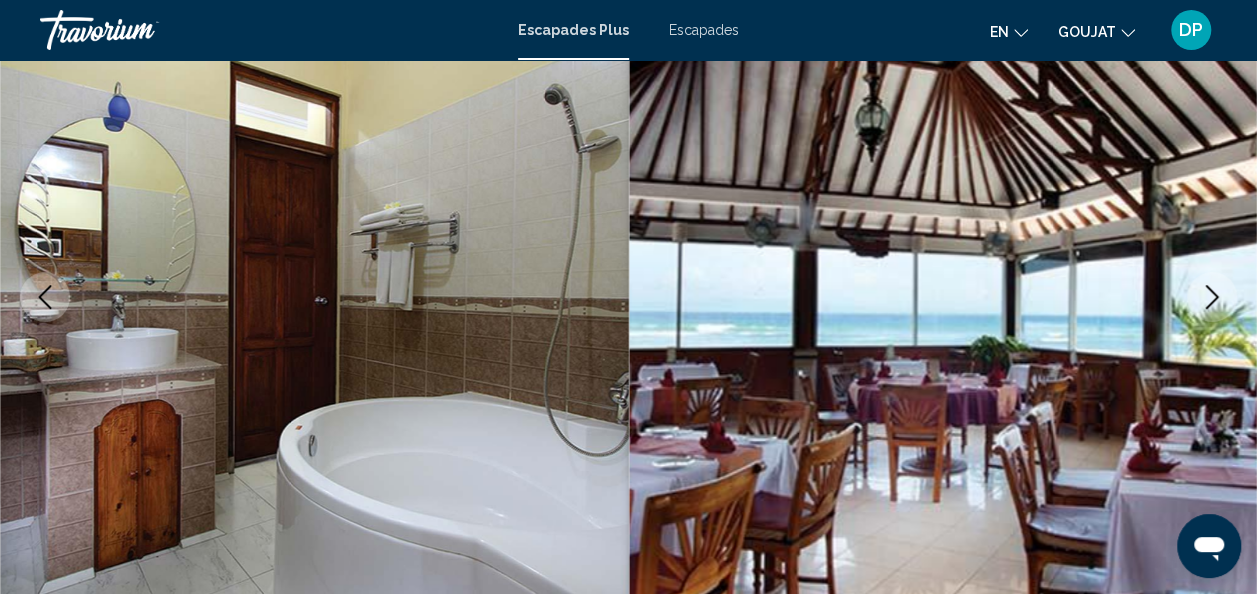 click 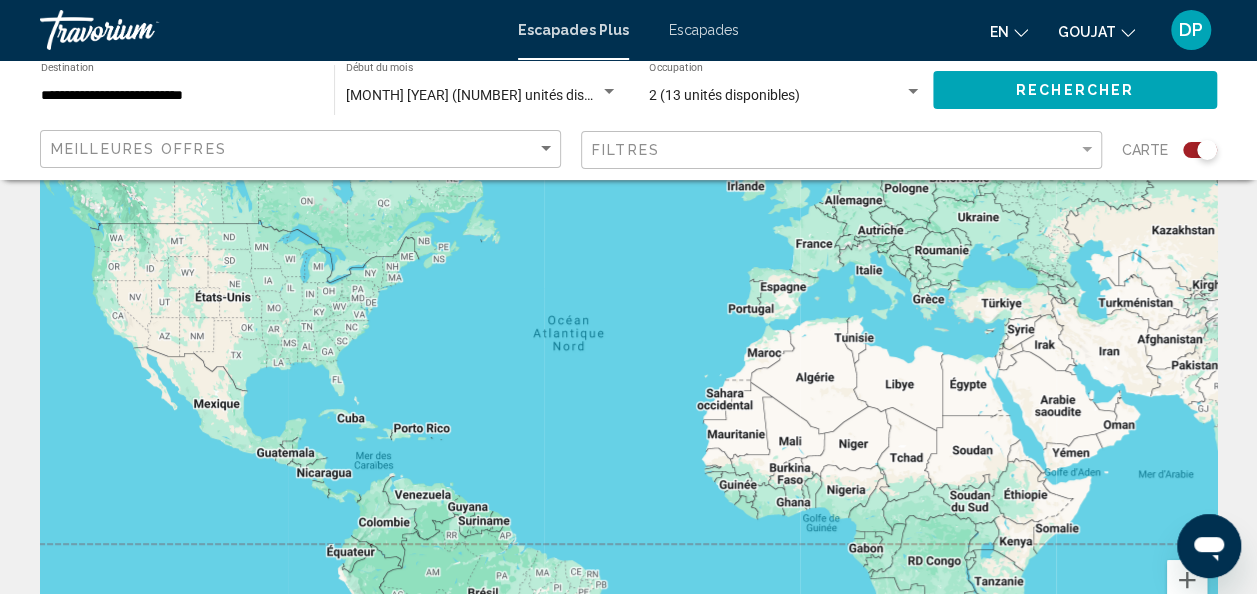 scroll, scrollTop: 0, scrollLeft: 0, axis: both 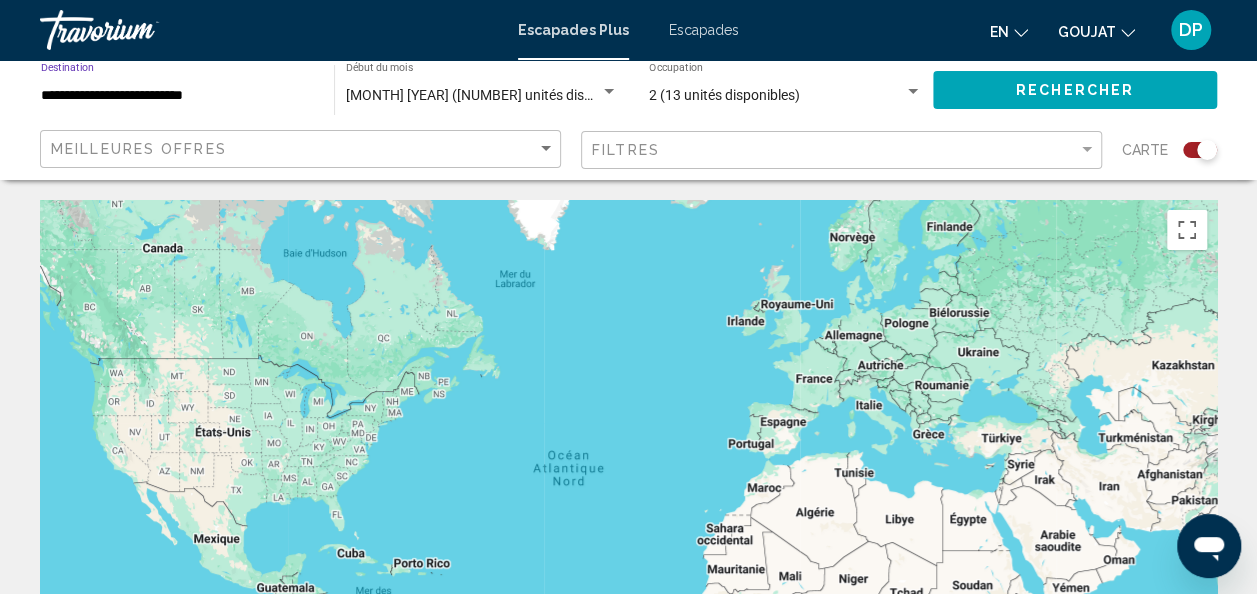 click on "**********" at bounding box center (177, 96) 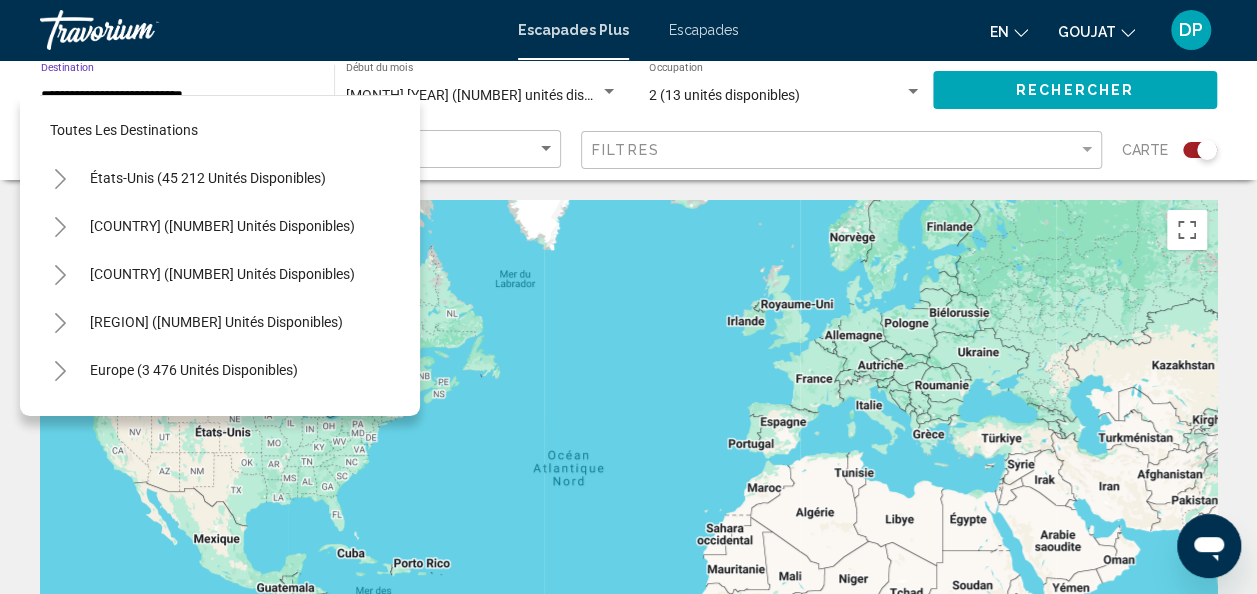 scroll, scrollTop: 366, scrollLeft: 0, axis: vertical 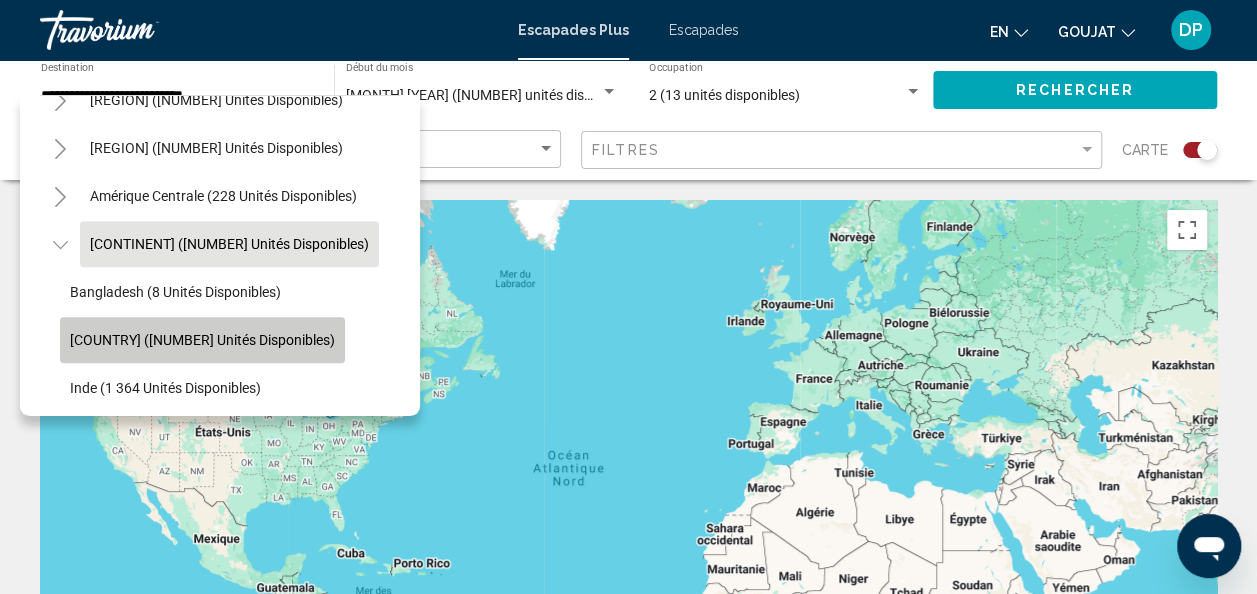 click on "[COUNTRY] ([NUMBER] unités disponibles)" 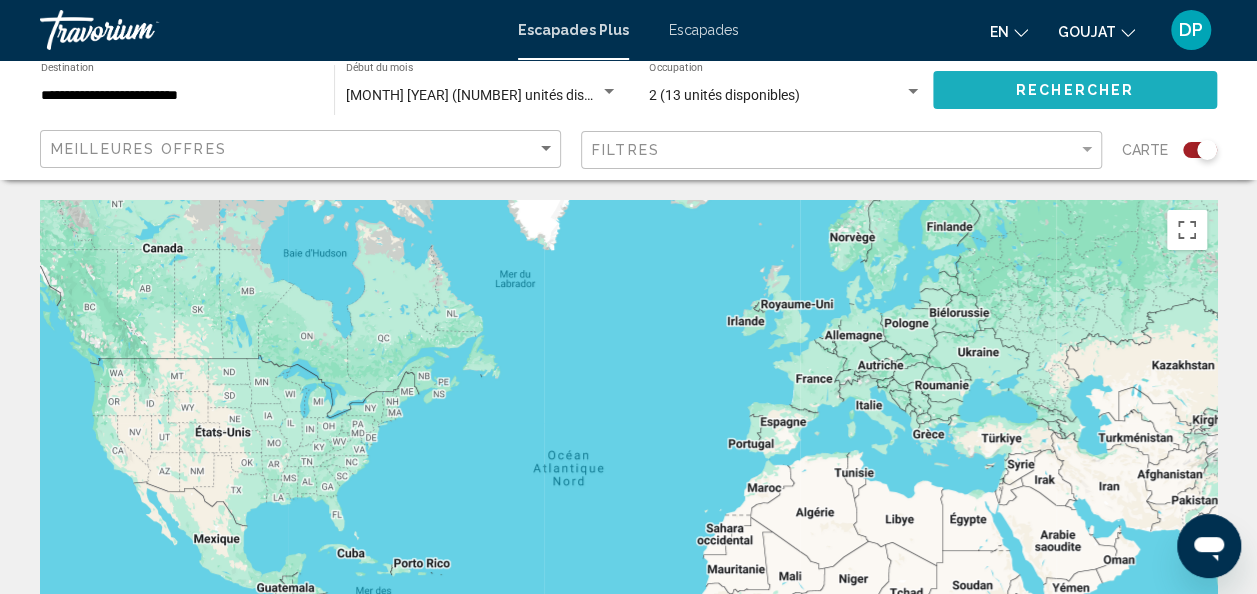 click on "Rechercher" 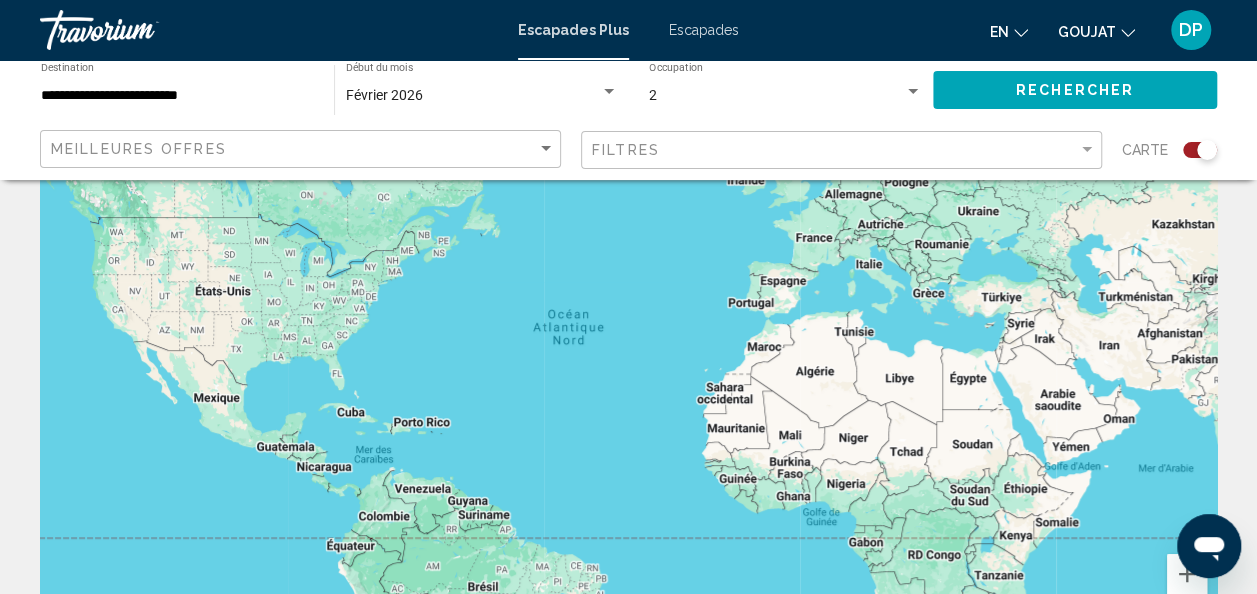 scroll, scrollTop: 136, scrollLeft: 0, axis: vertical 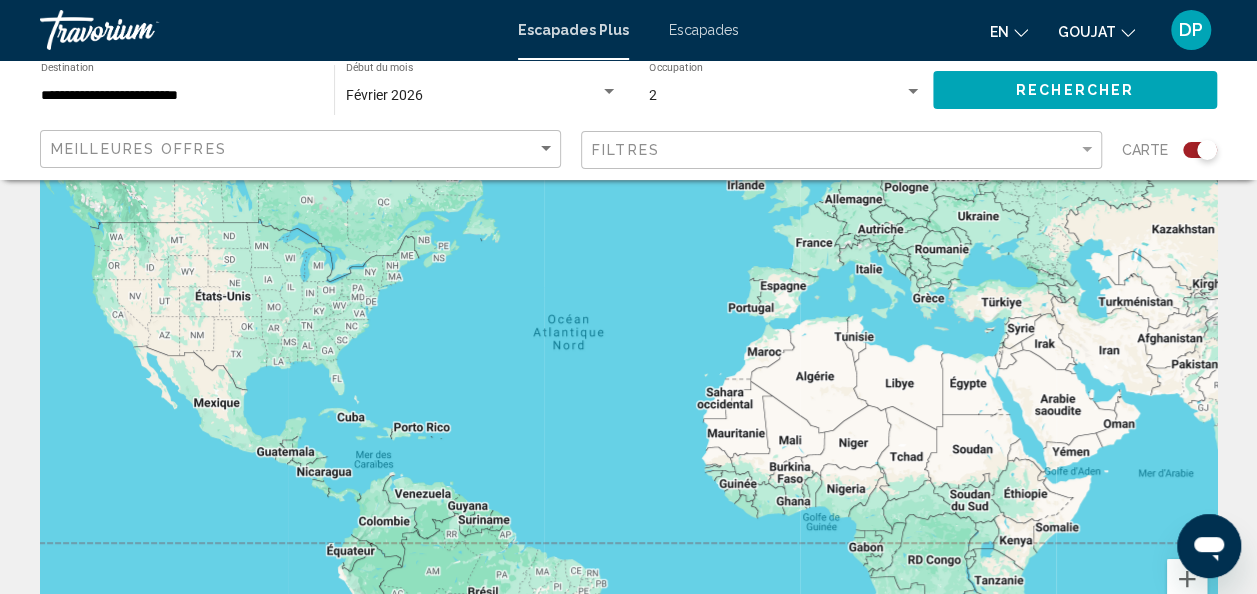 click on "**********" 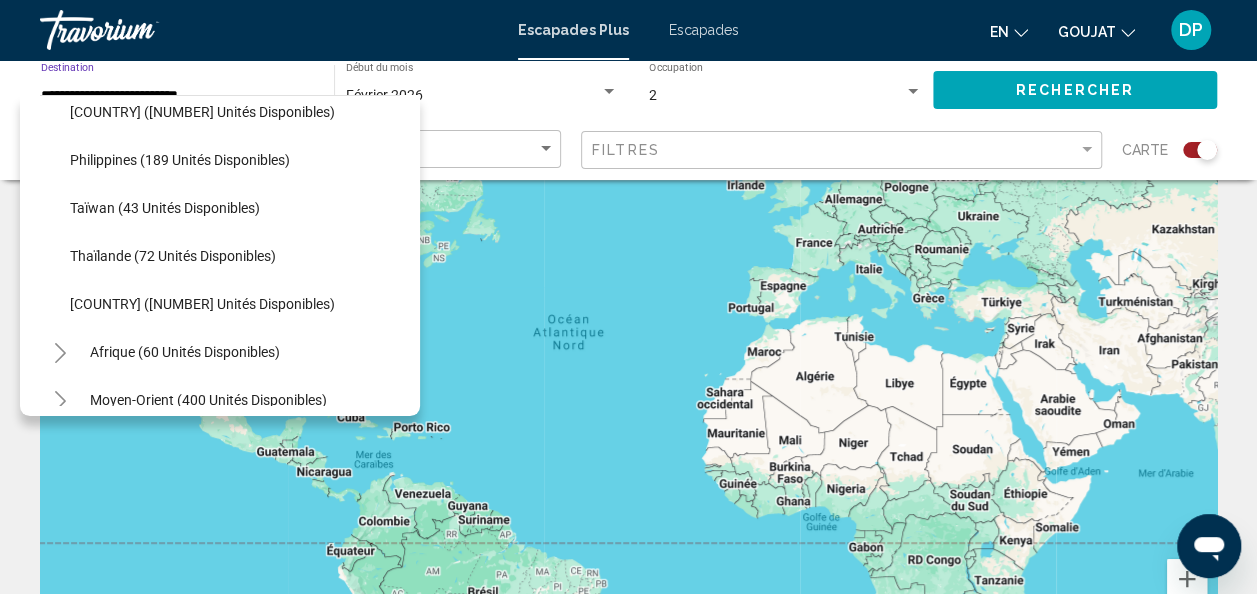 scroll, scrollTop: 790, scrollLeft: 0, axis: vertical 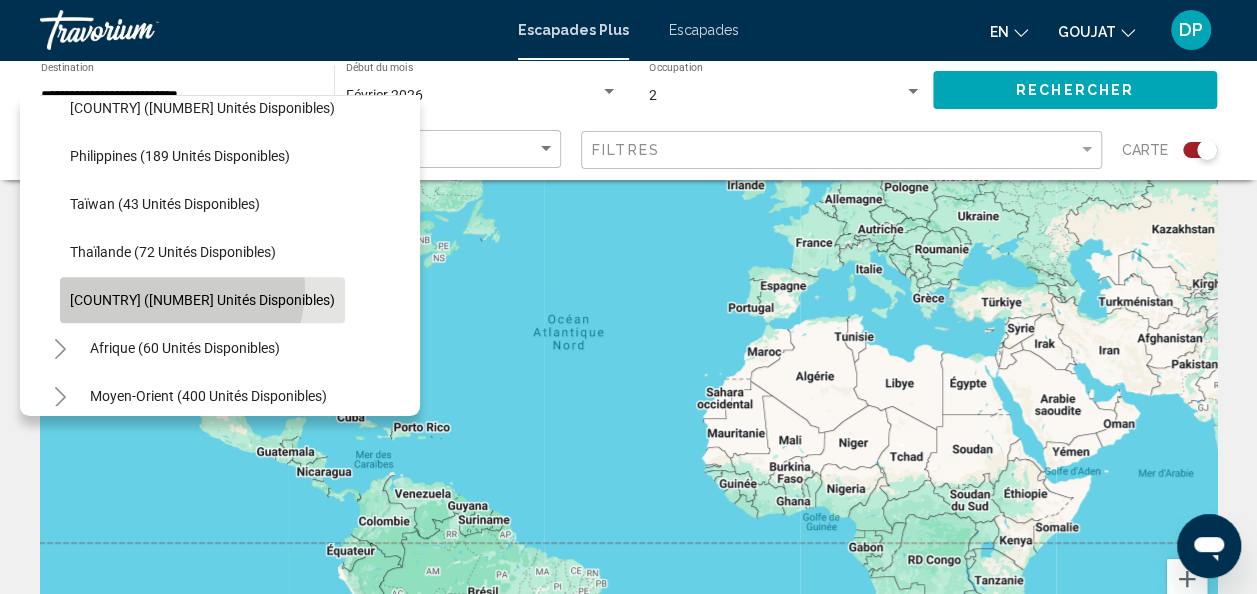 click on "[COUNTRY] ([NUMBER] unités disponibles)" 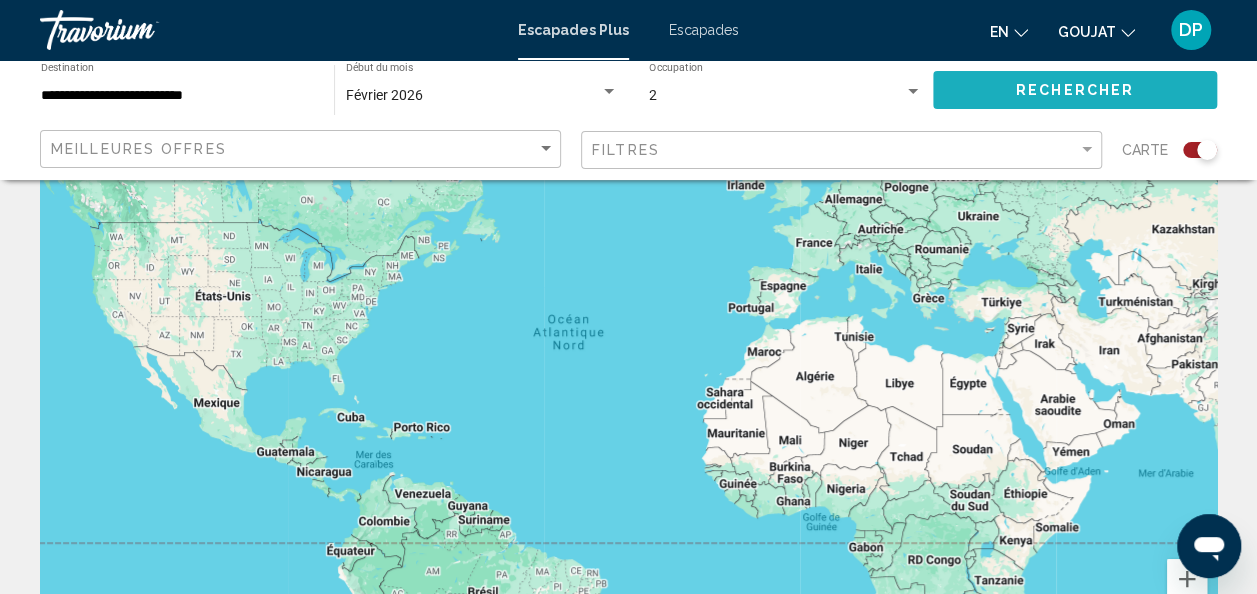 click on "Rechercher" 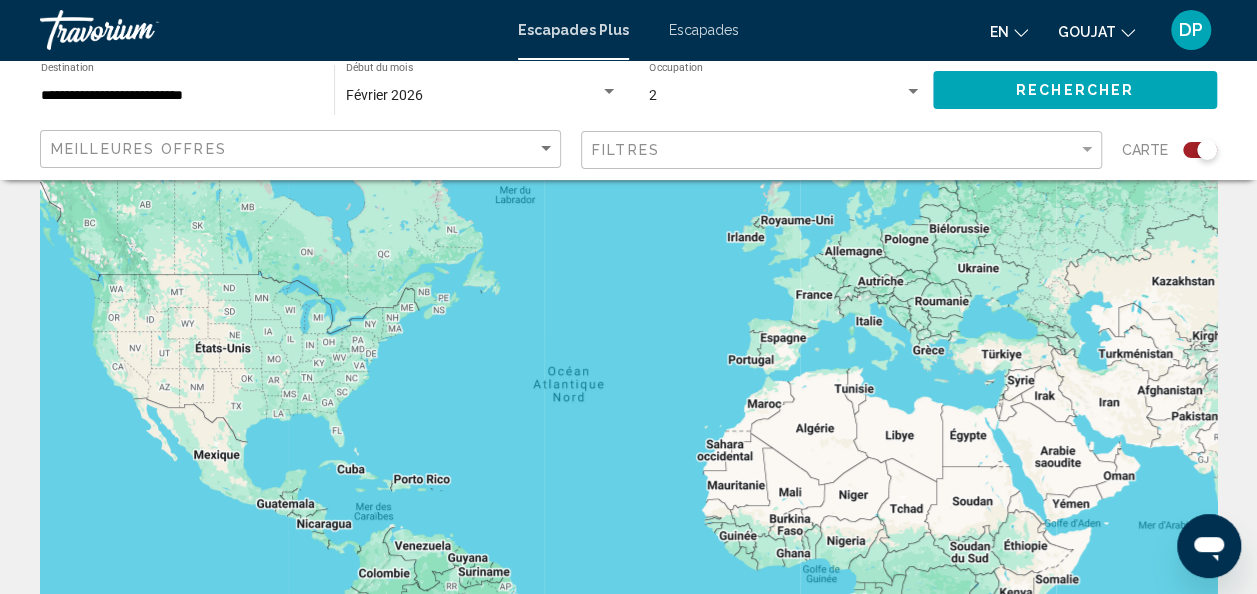 scroll, scrollTop: 0, scrollLeft: 0, axis: both 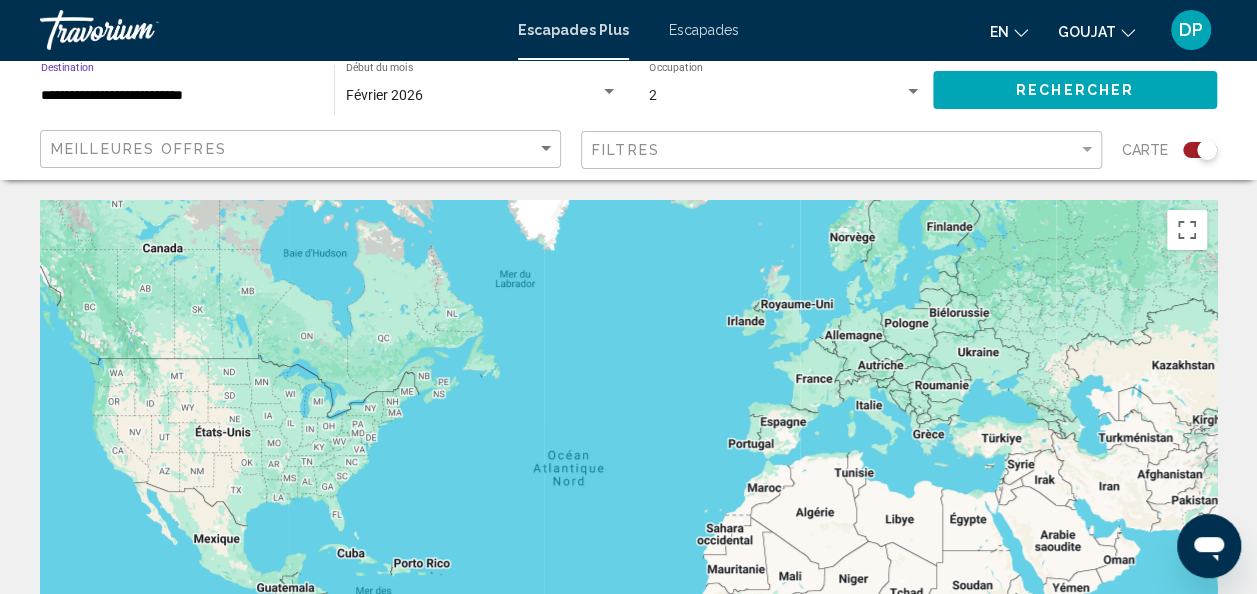 click on "**********" at bounding box center [177, 96] 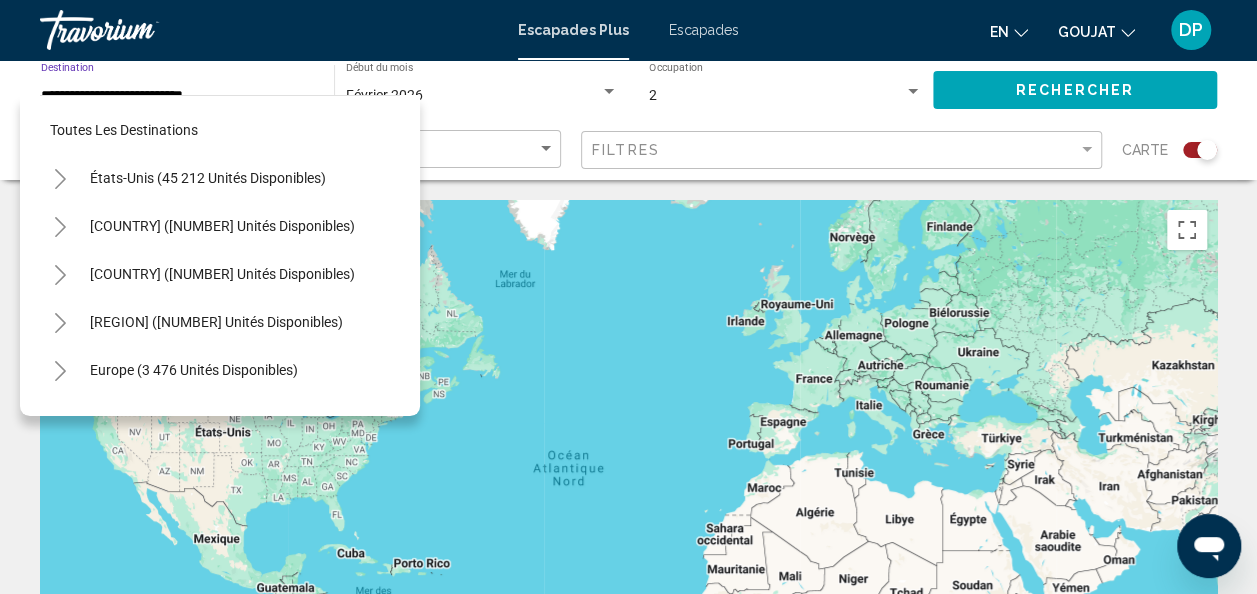 scroll, scrollTop: 819, scrollLeft: 0, axis: vertical 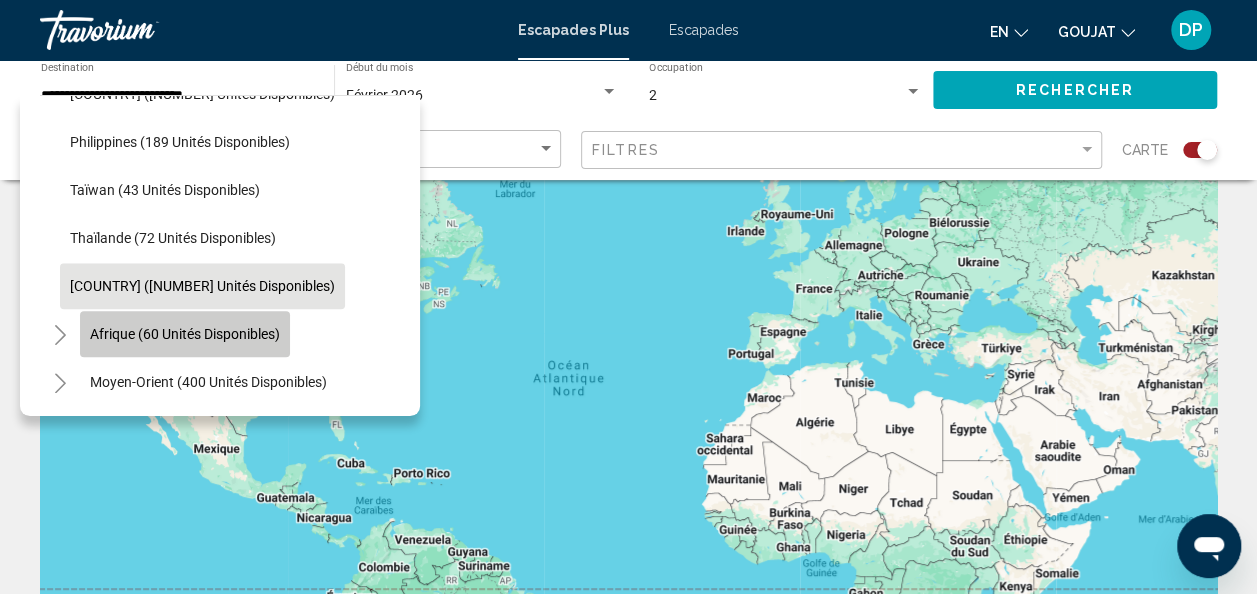 click on "Afrique (60 unités disponibles)" 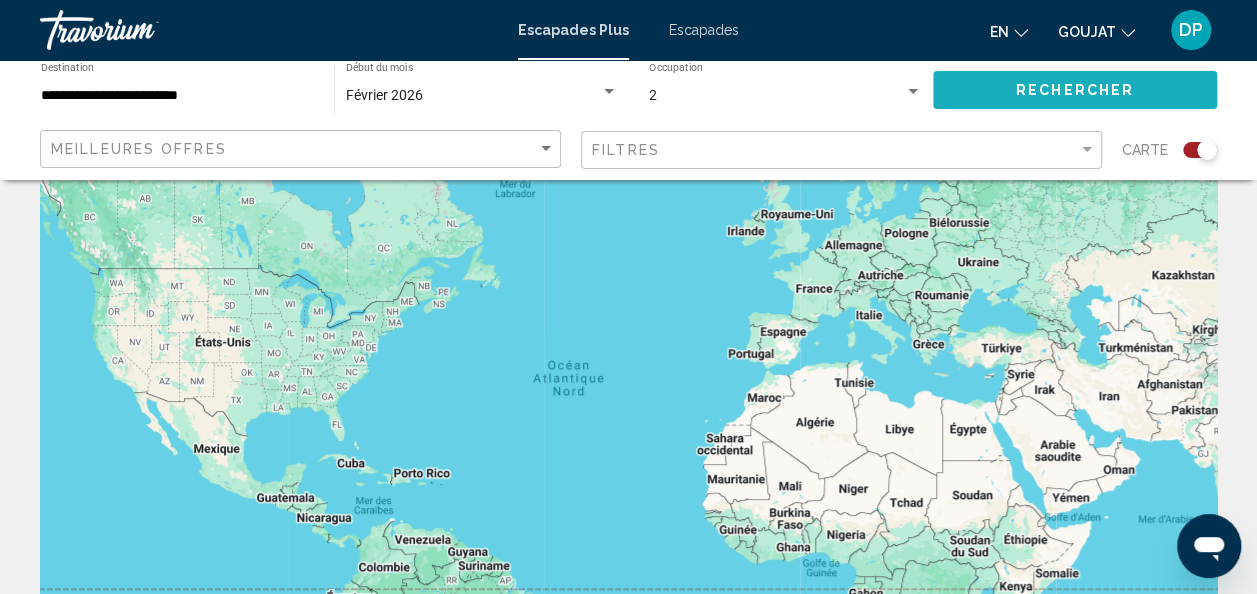 click on "Rechercher" 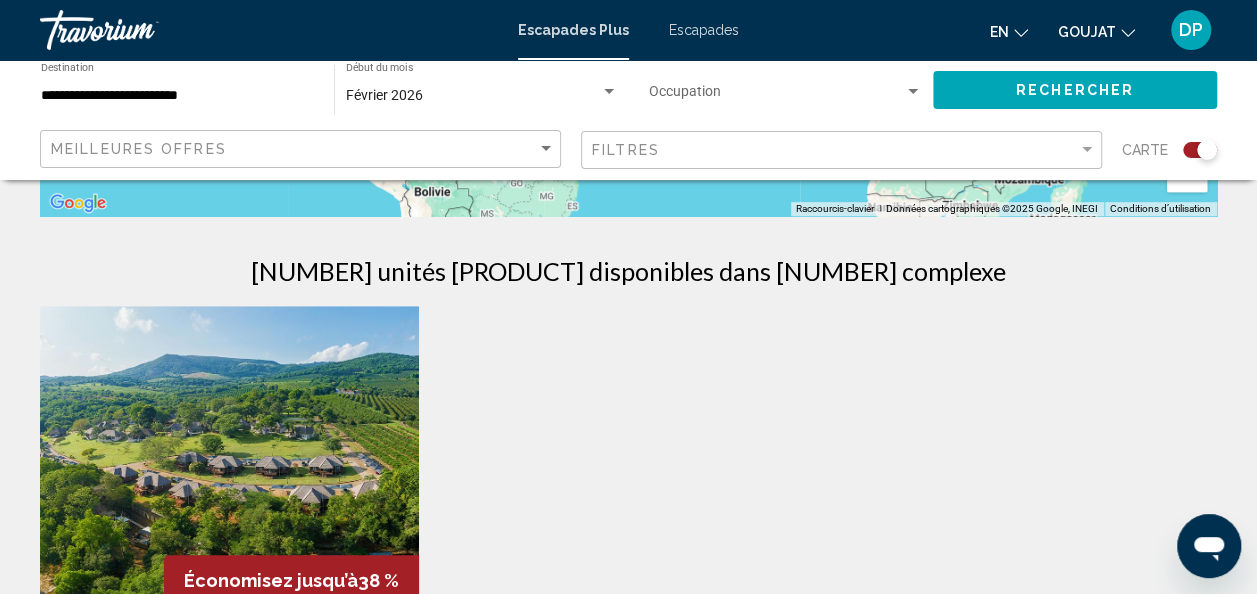 scroll, scrollTop: 583, scrollLeft: 0, axis: vertical 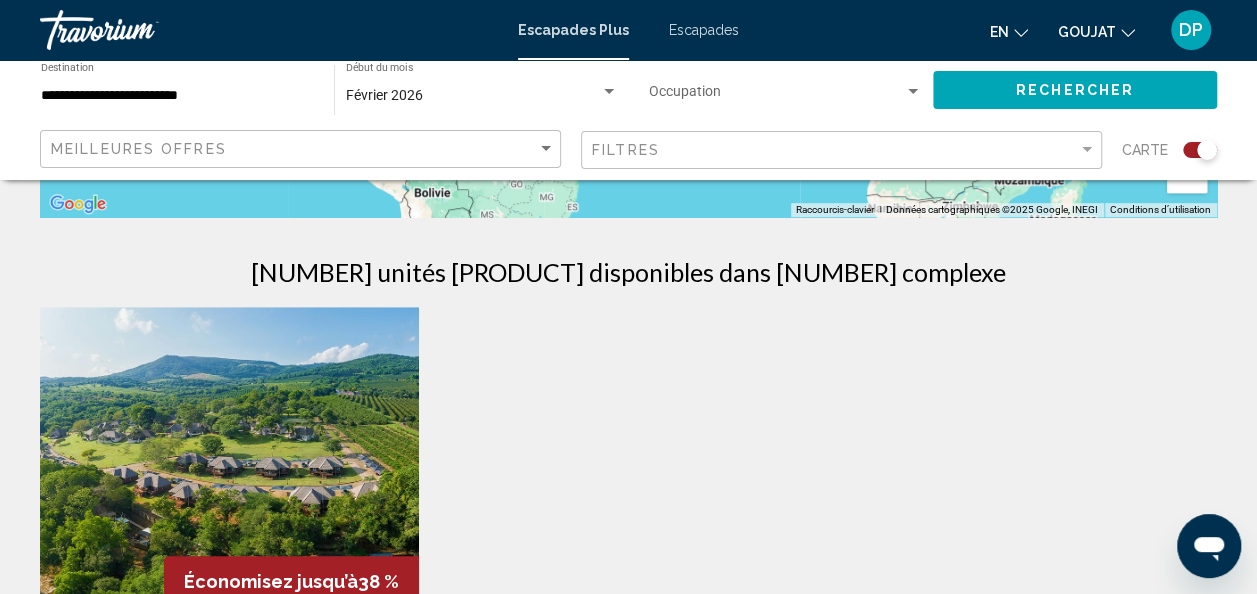 click at bounding box center [229, 467] 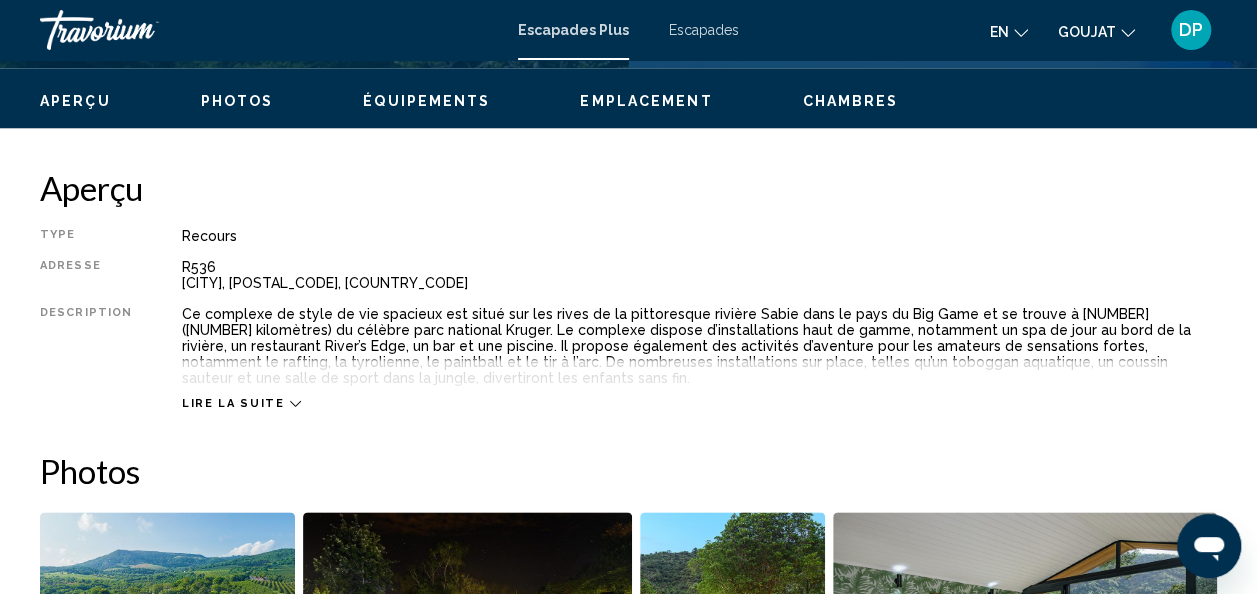 scroll, scrollTop: 940, scrollLeft: 0, axis: vertical 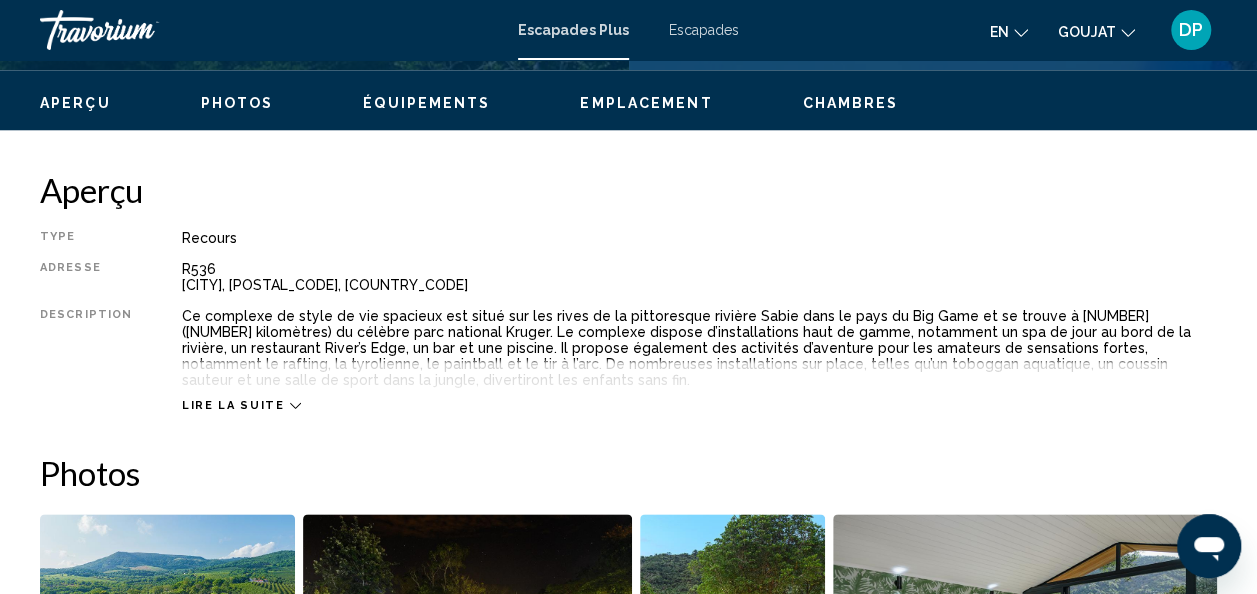click on "Lire la suite" at bounding box center [241, 405] 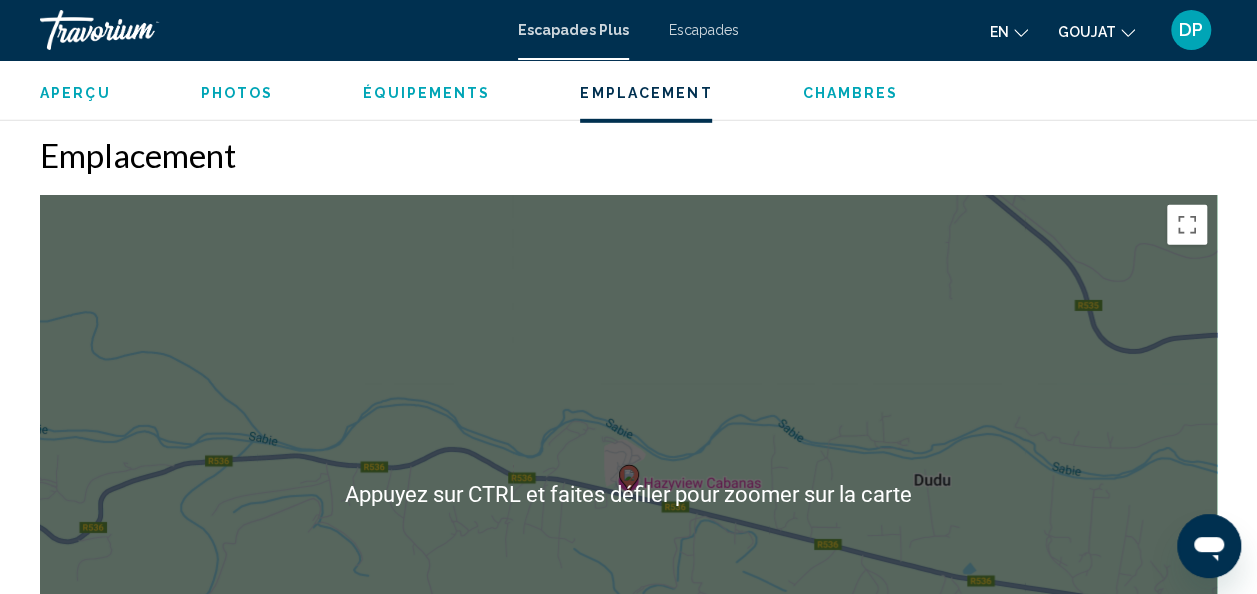 scroll, scrollTop: 2938, scrollLeft: 0, axis: vertical 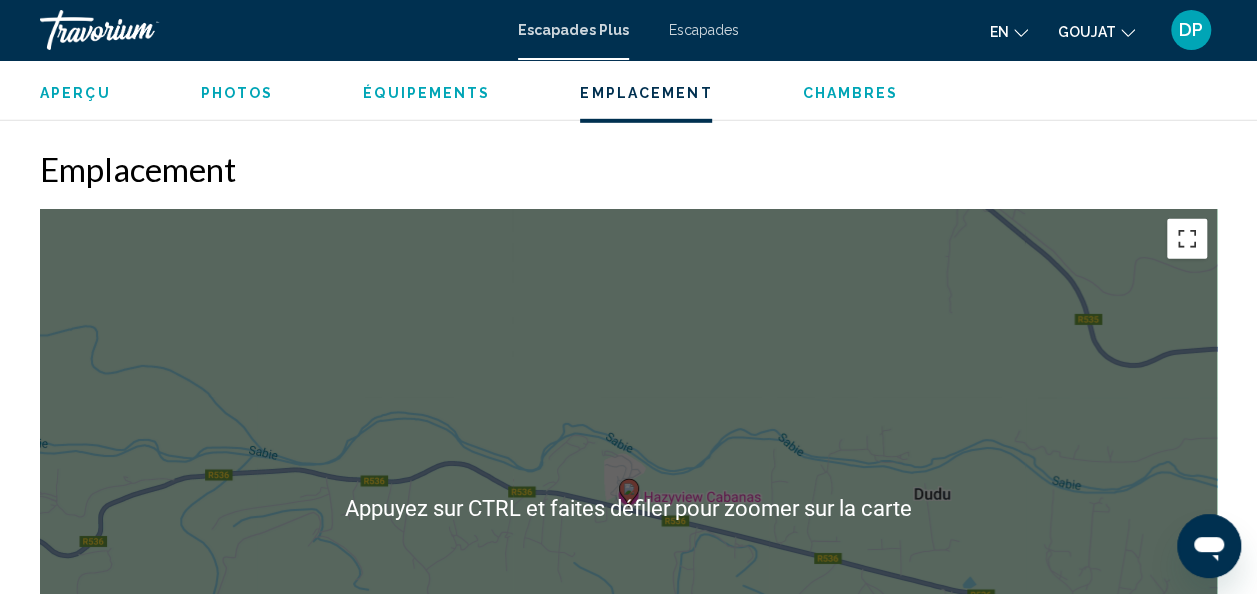 click at bounding box center [1187, 239] 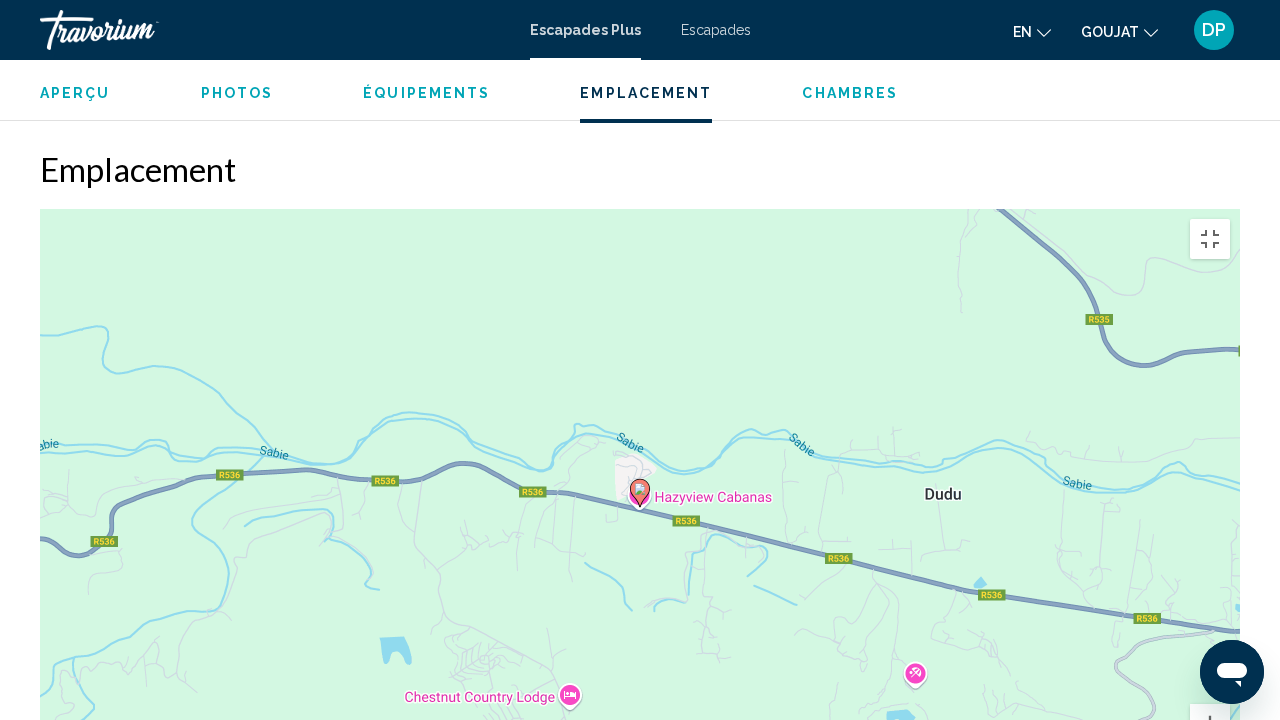click 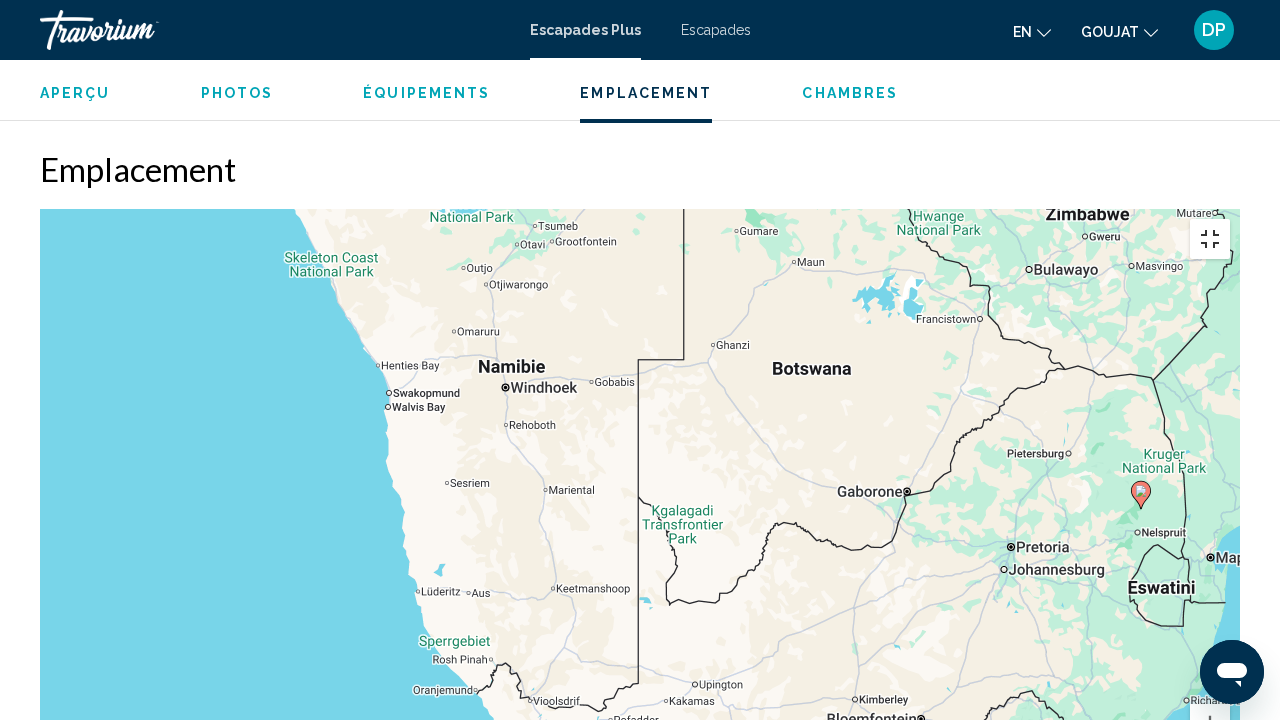 click at bounding box center (1210, 239) 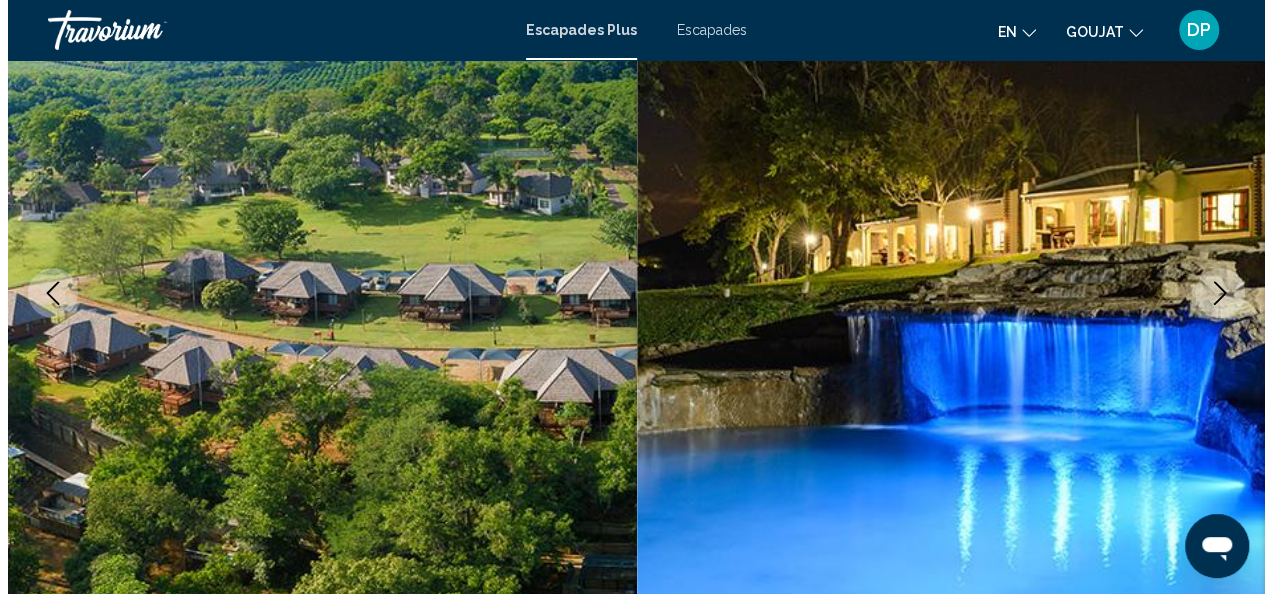 scroll, scrollTop: 0, scrollLeft: 0, axis: both 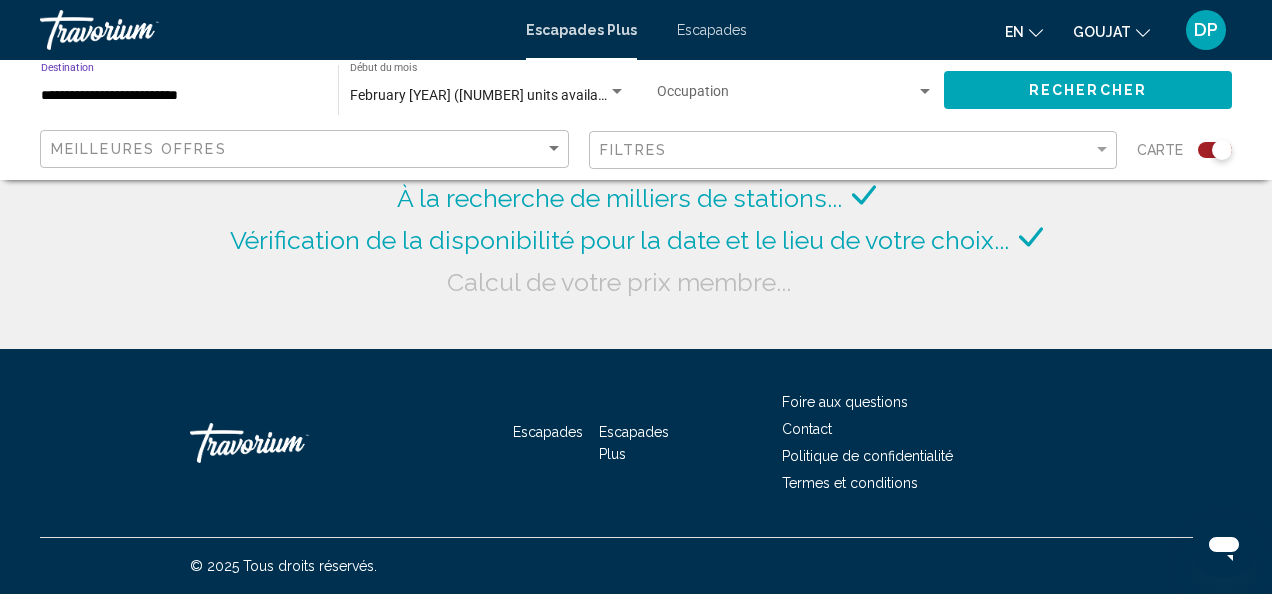 click on "**********" at bounding box center (179, 96) 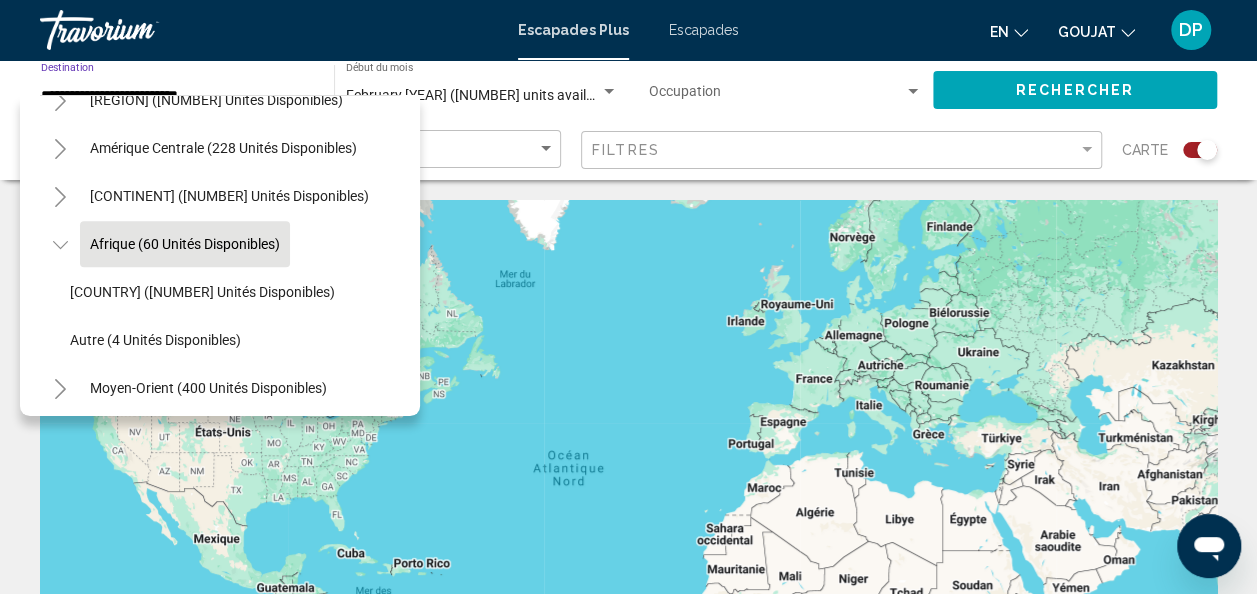 scroll, scrollTop: 435, scrollLeft: 0, axis: vertical 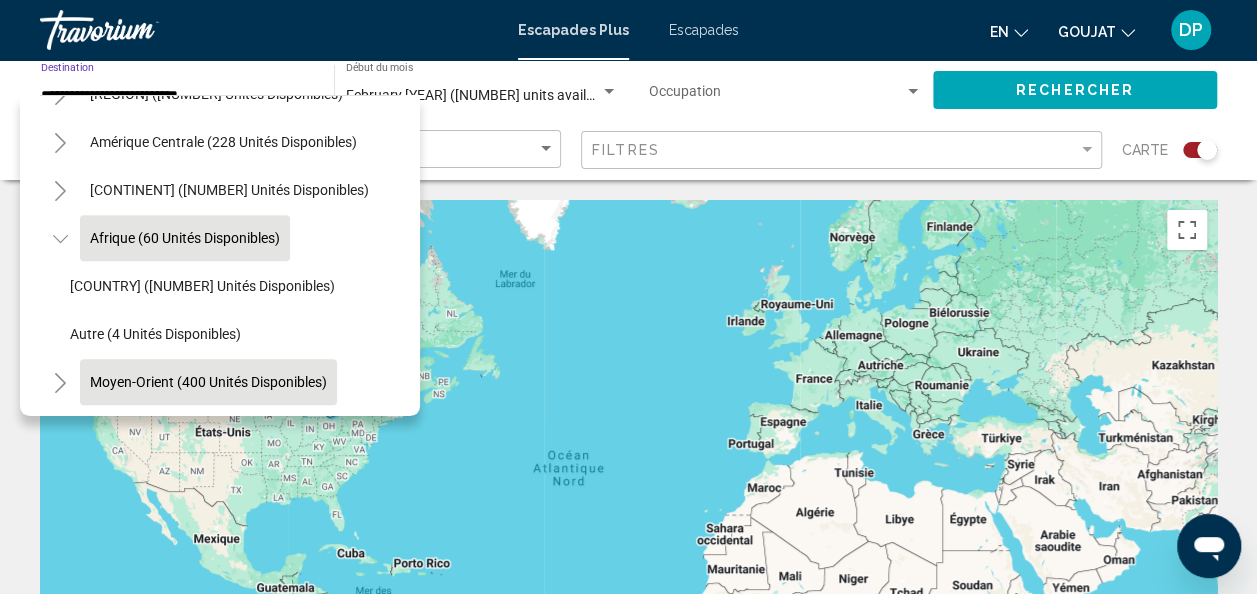 click on "Moyen-Orient (400 unités disponibles)" 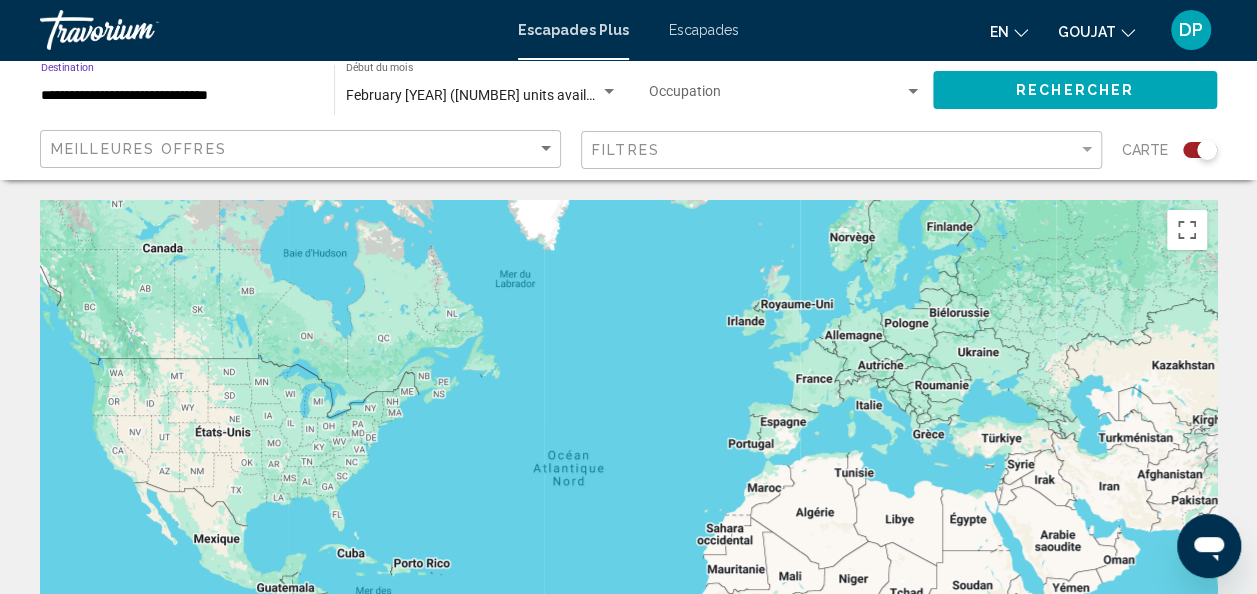 click on "**********" at bounding box center [177, 96] 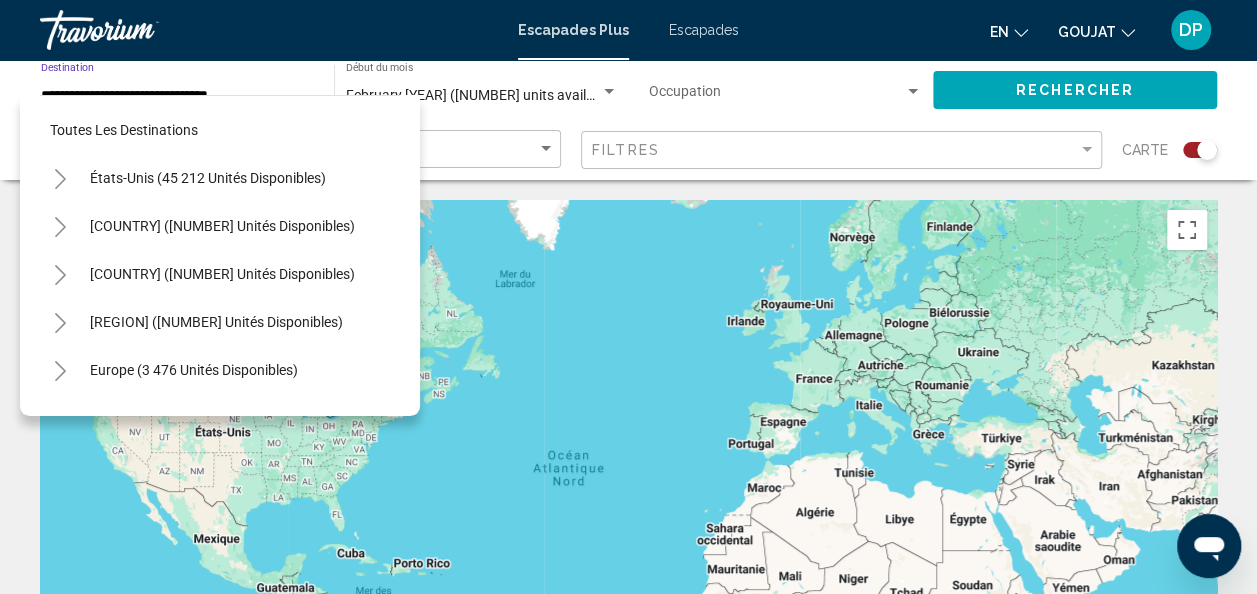 scroll, scrollTop: 558, scrollLeft: 0, axis: vertical 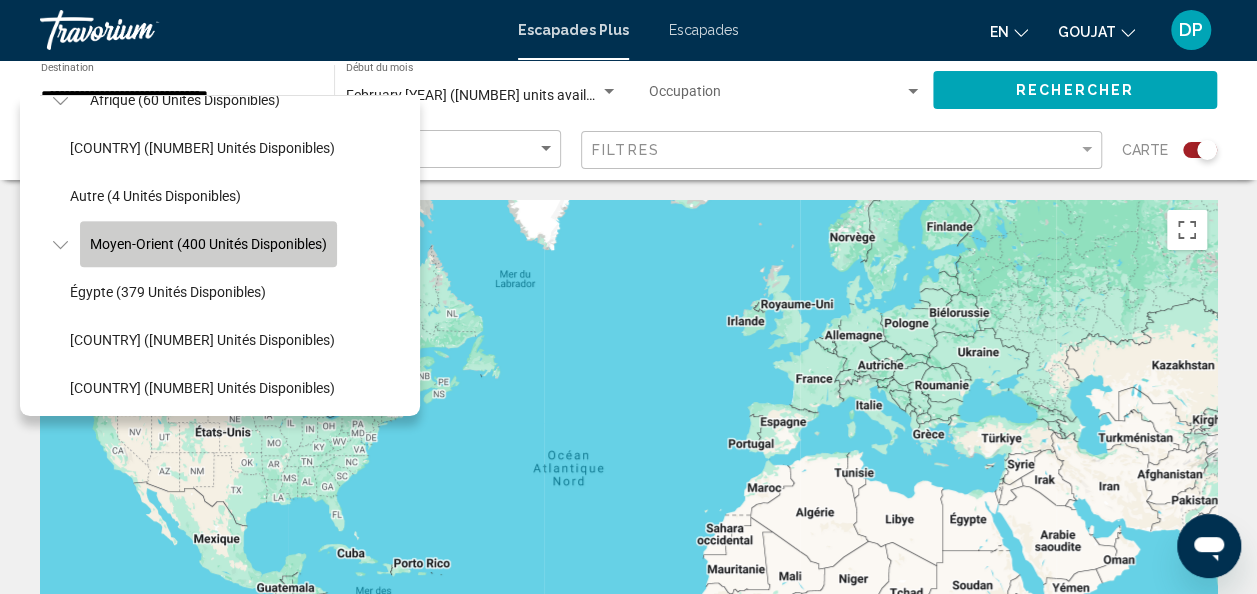click on "Moyen-Orient (400 unités disponibles)" 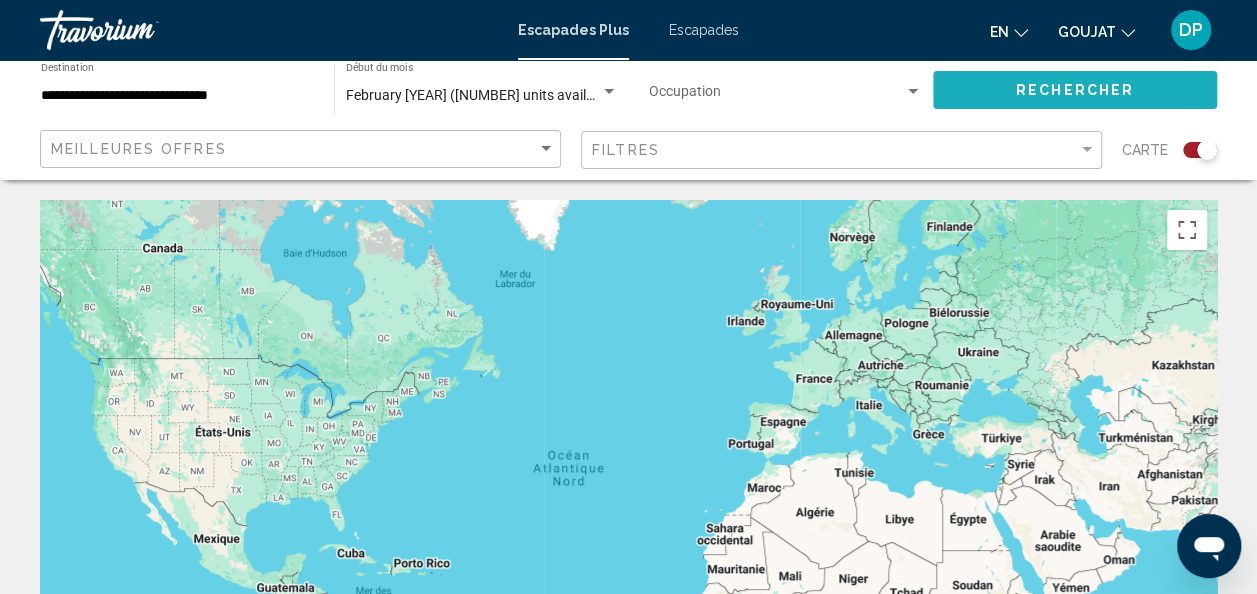 click on "Rechercher" 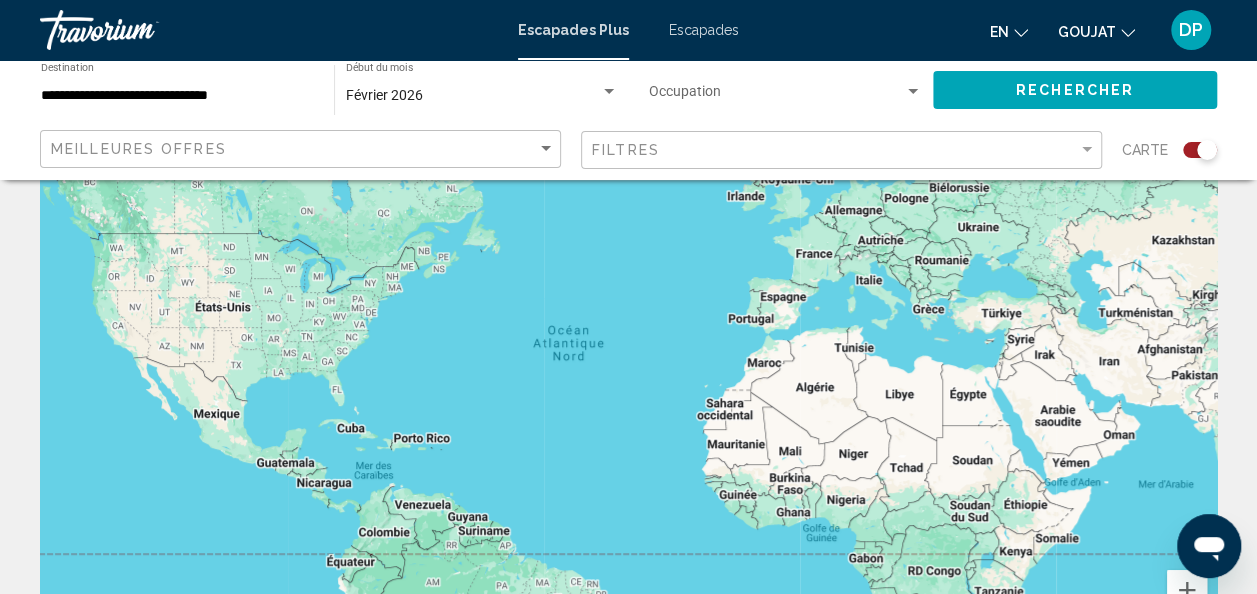scroll, scrollTop: 105, scrollLeft: 0, axis: vertical 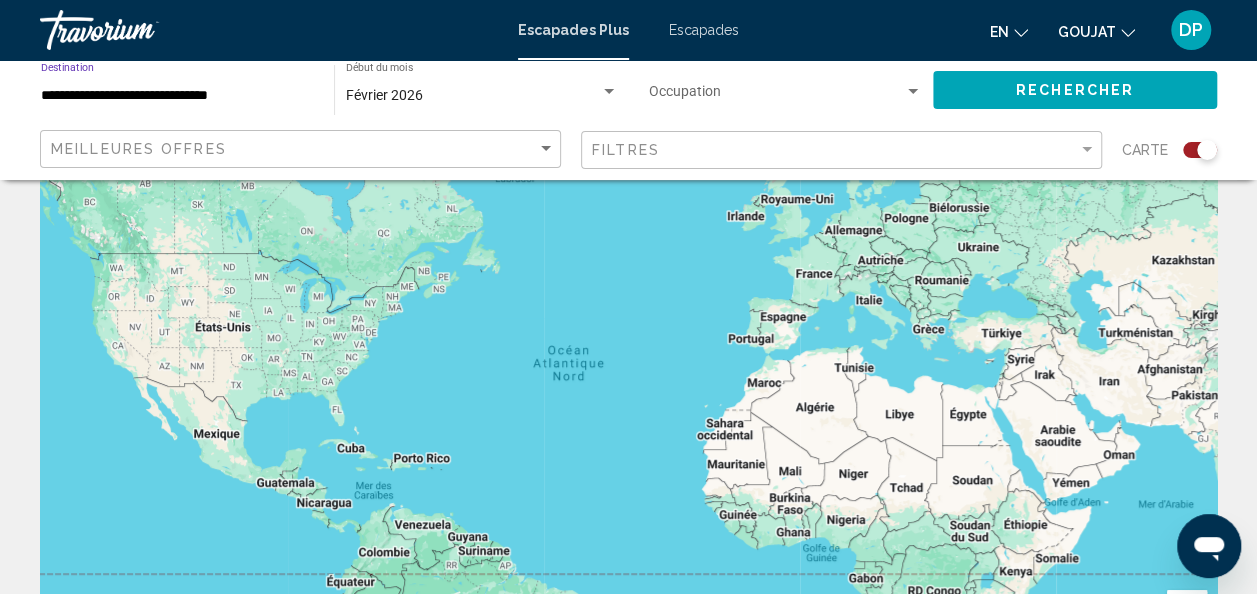 click on "**********" at bounding box center (177, 96) 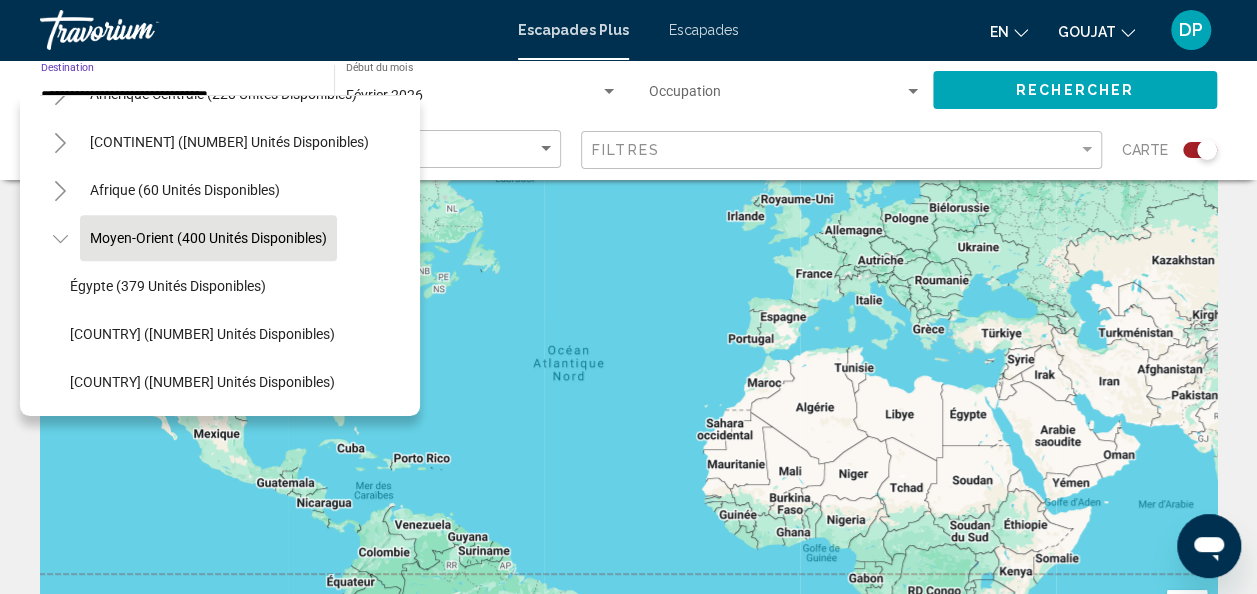 scroll, scrollTop: 483, scrollLeft: 0, axis: vertical 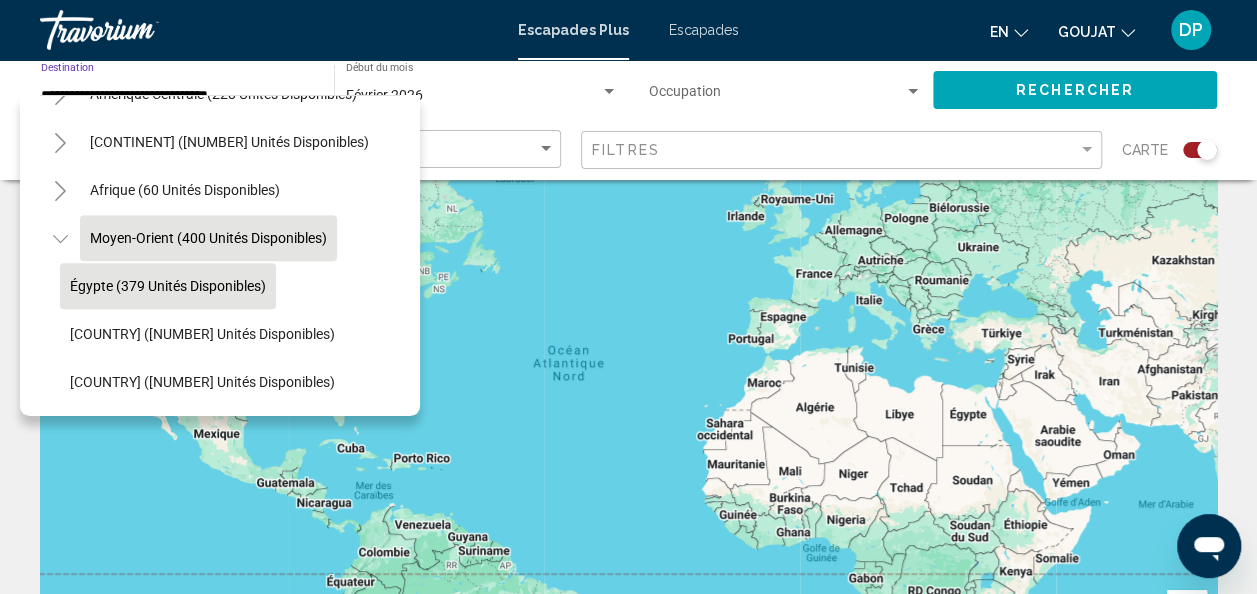 click on "Égypte (379 unités disponibles)" 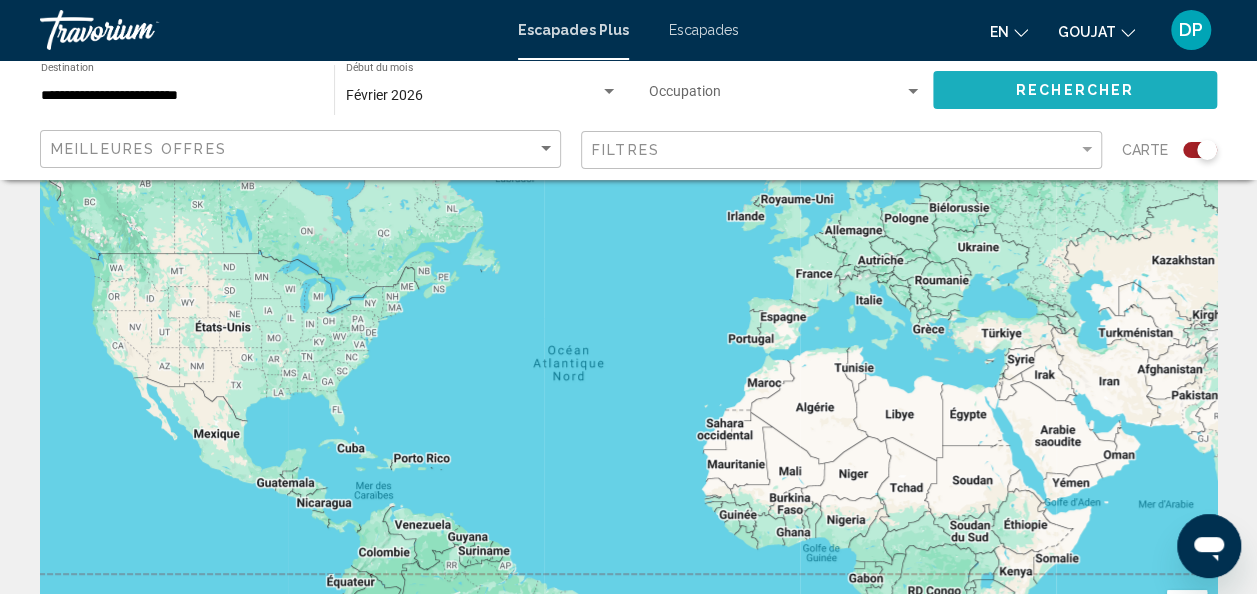 click on "Rechercher" 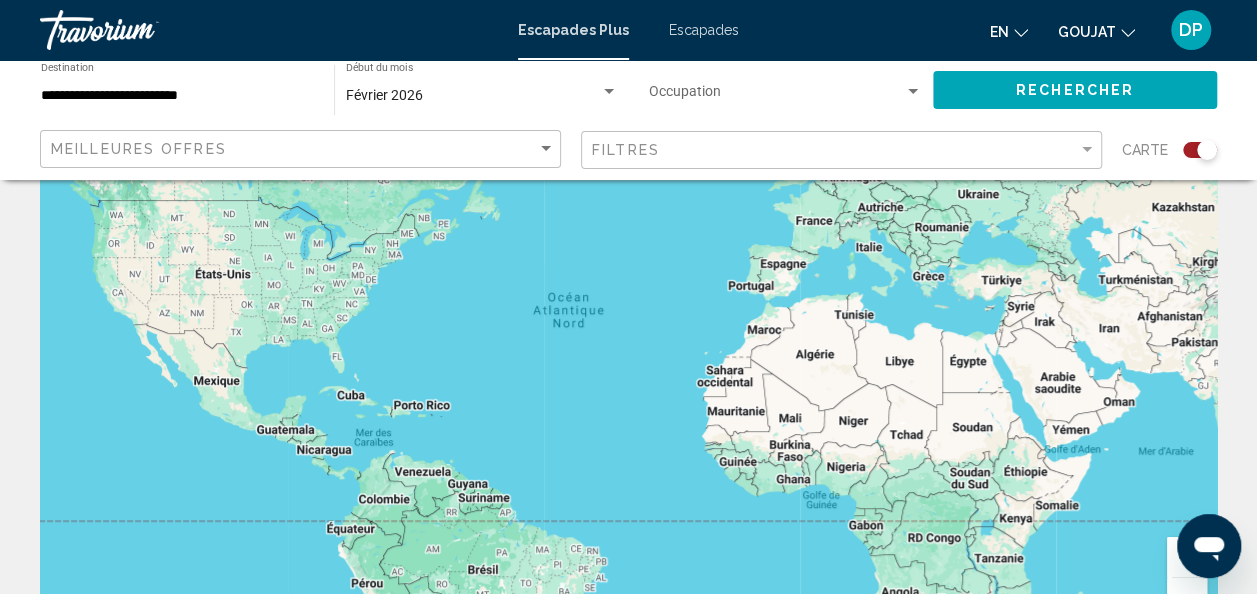 scroll, scrollTop: 0, scrollLeft: 0, axis: both 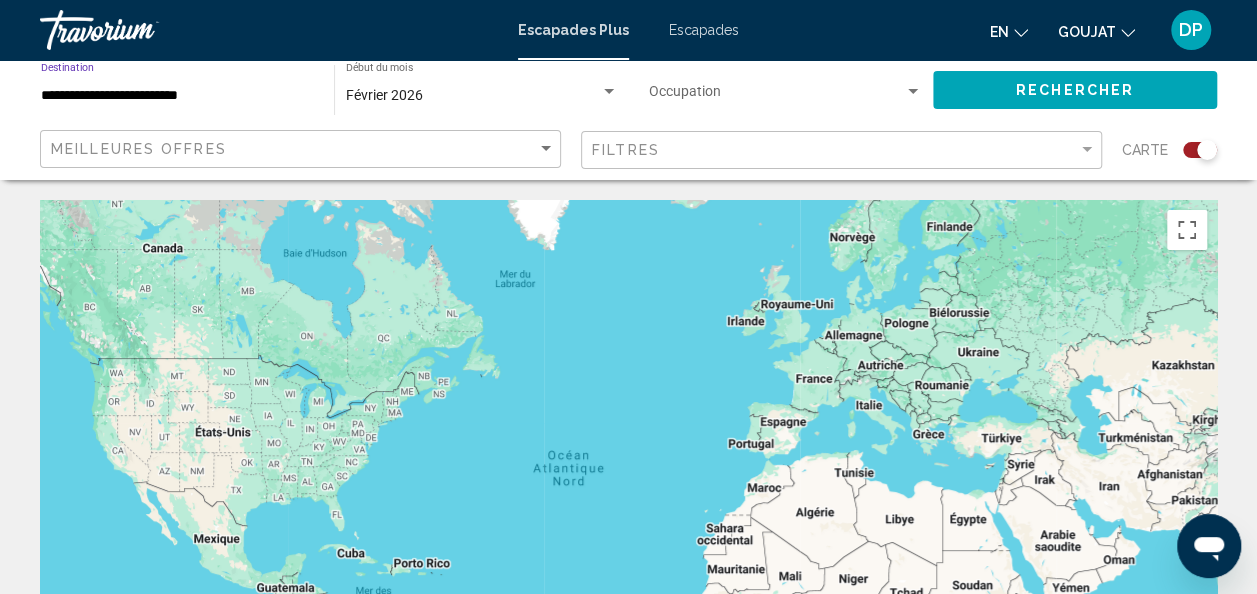 click on "**********" at bounding box center (177, 96) 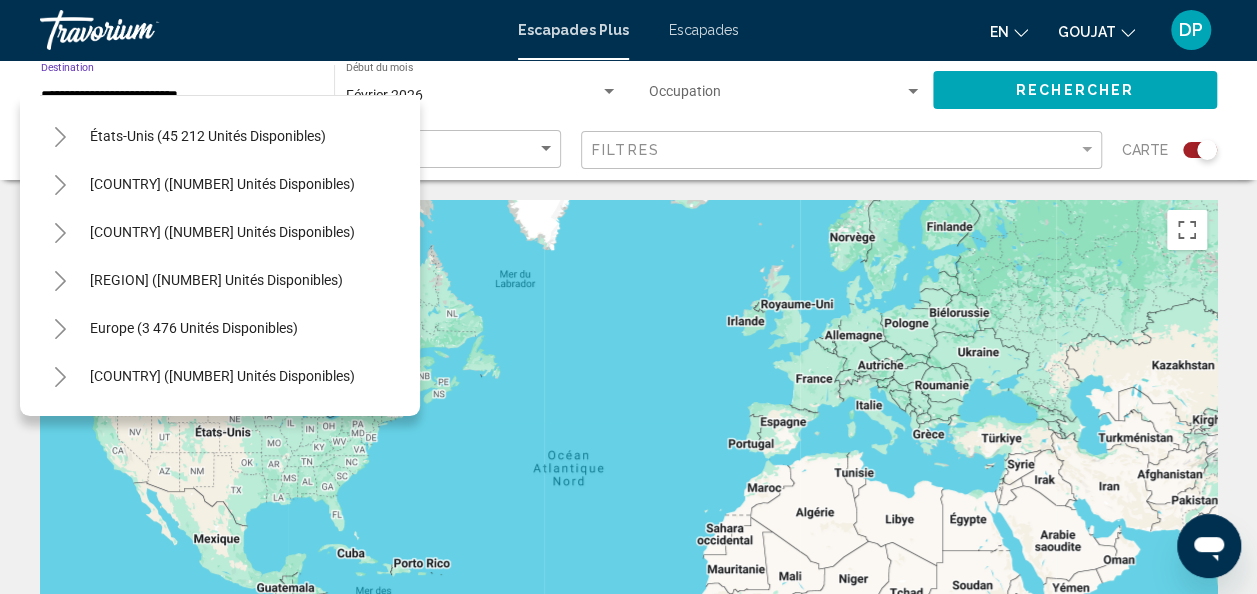 scroll, scrollTop: 0, scrollLeft: 0, axis: both 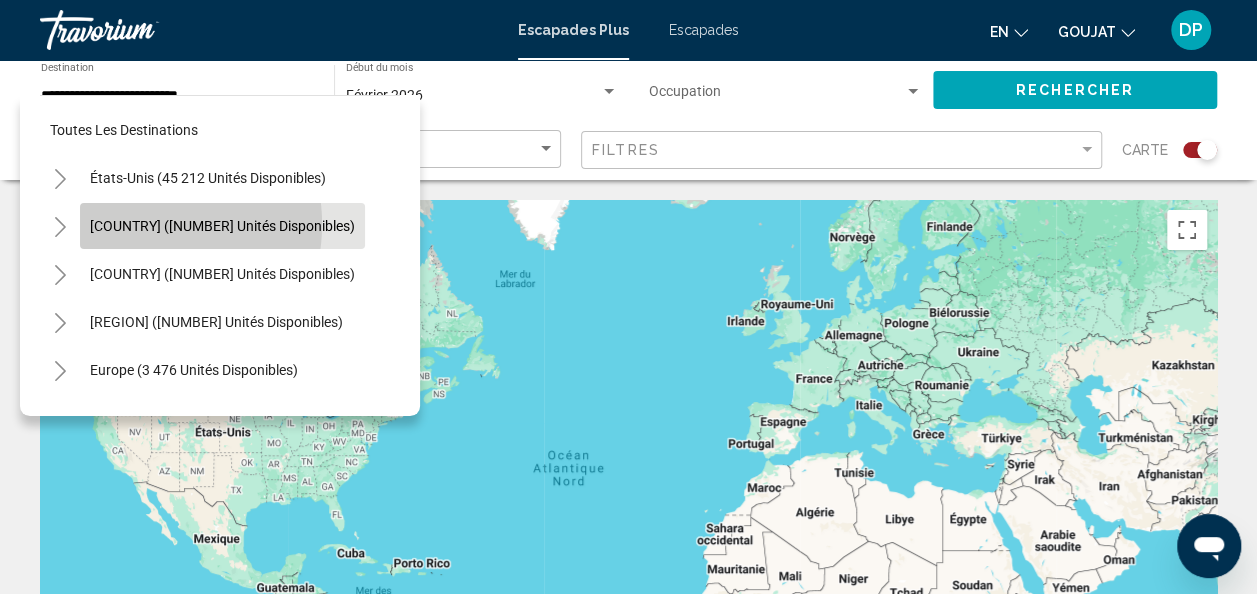 click on "[COUNTRY] ([NUMBER] unités disponibles)" 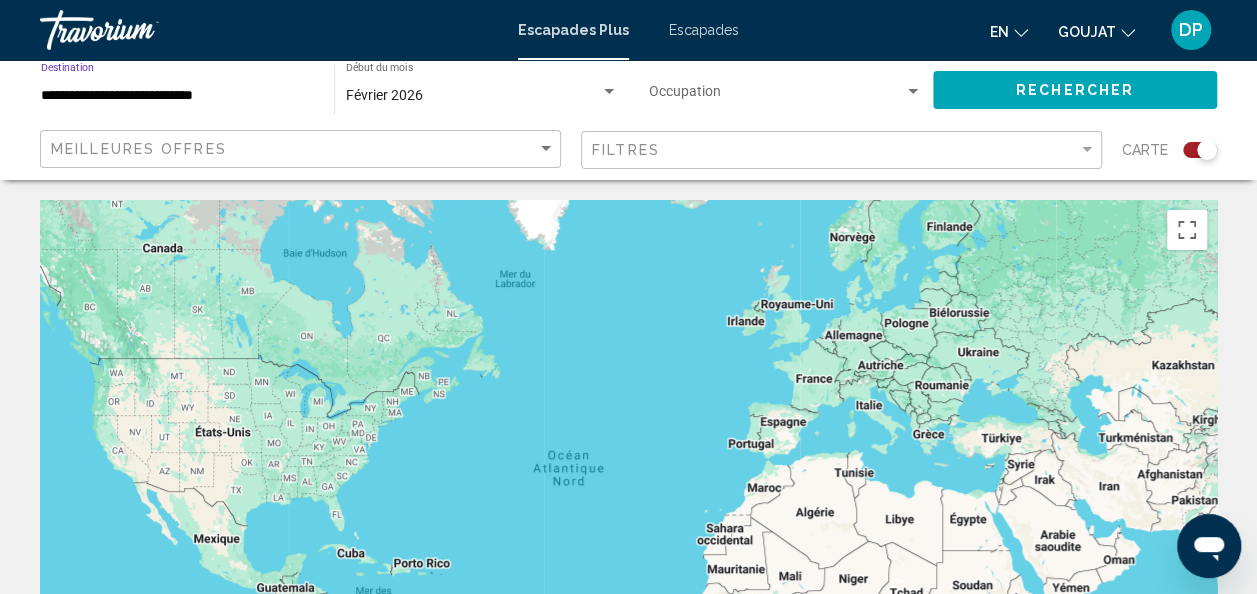 click on "**********" at bounding box center (177, 96) 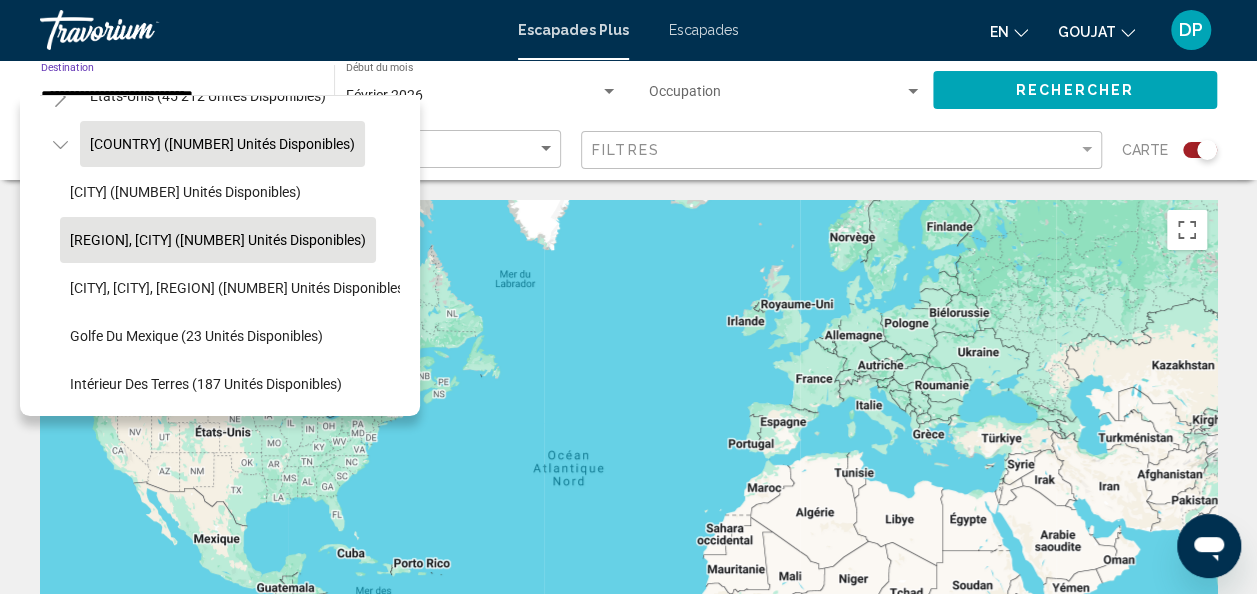 scroll, scrollTop: 71, scrollLeft: 0, axis: vertical 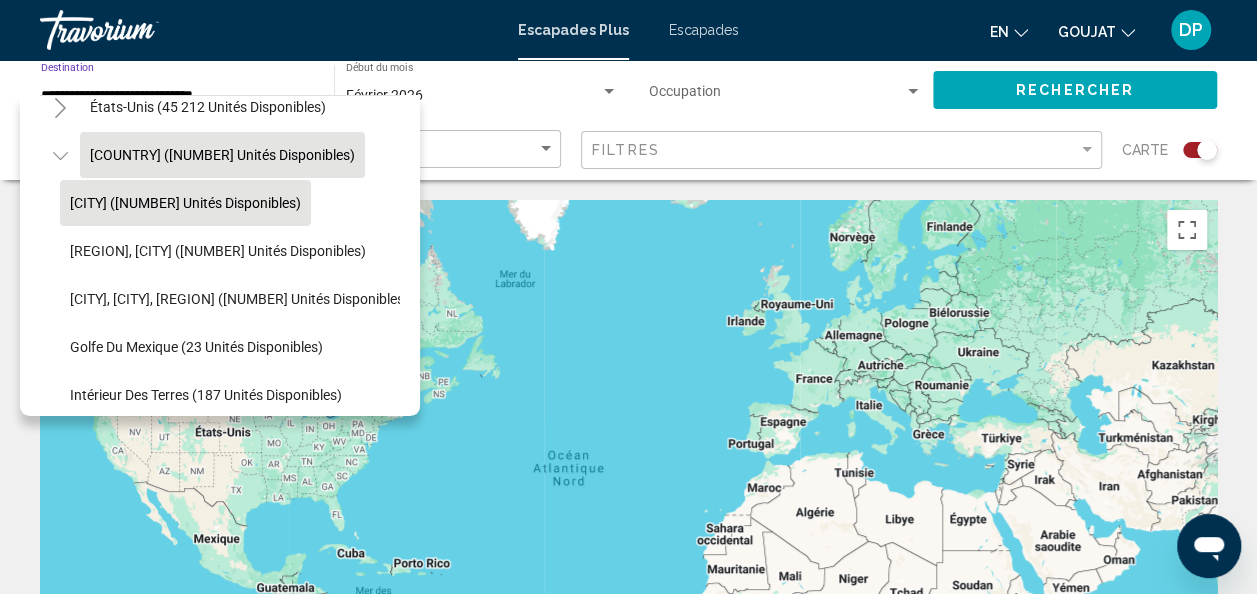 click on "[CITY] ([NUMBER] unités disponibles)" 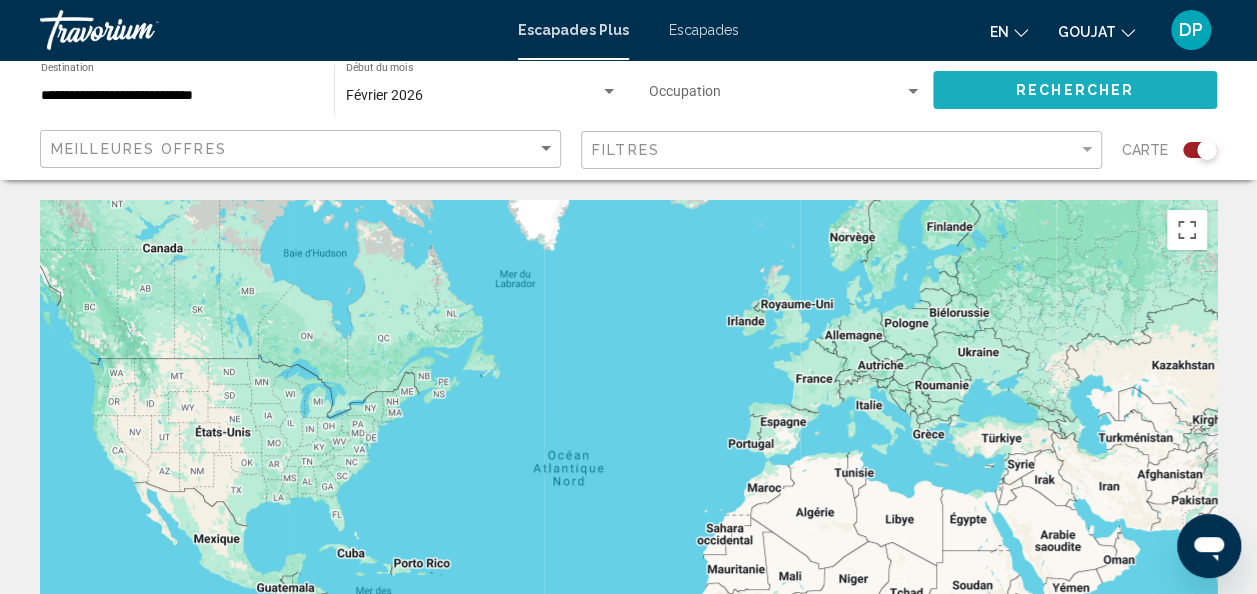 click on "Rechercher" 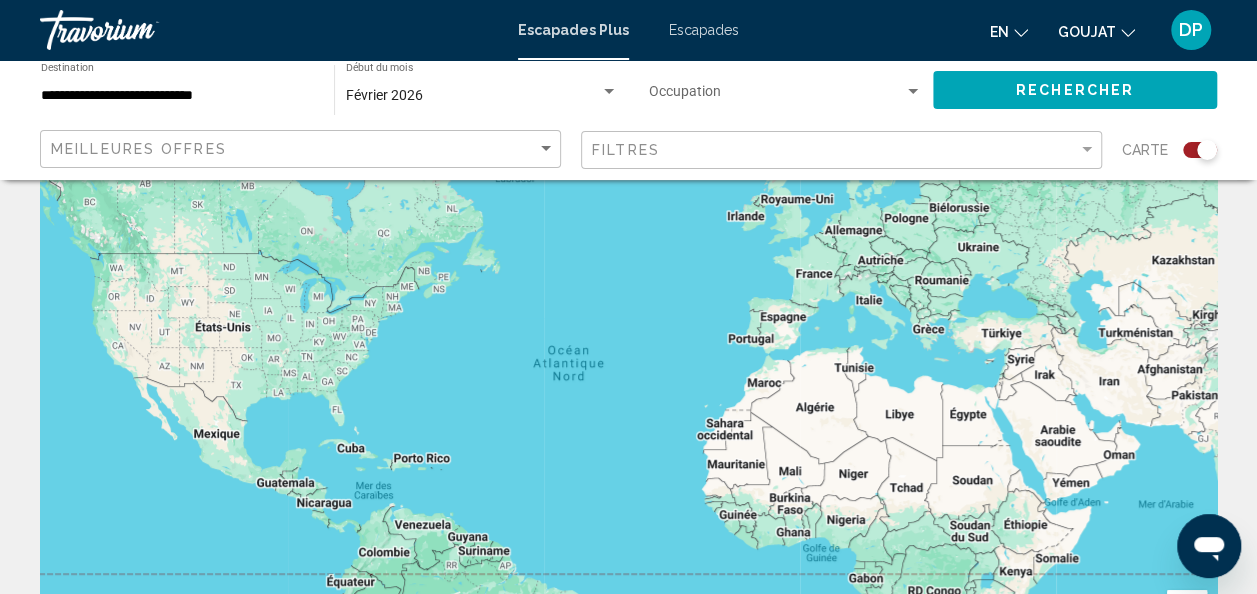 scroll, scrollTop: 0, scrollLeft: 0, axis: both 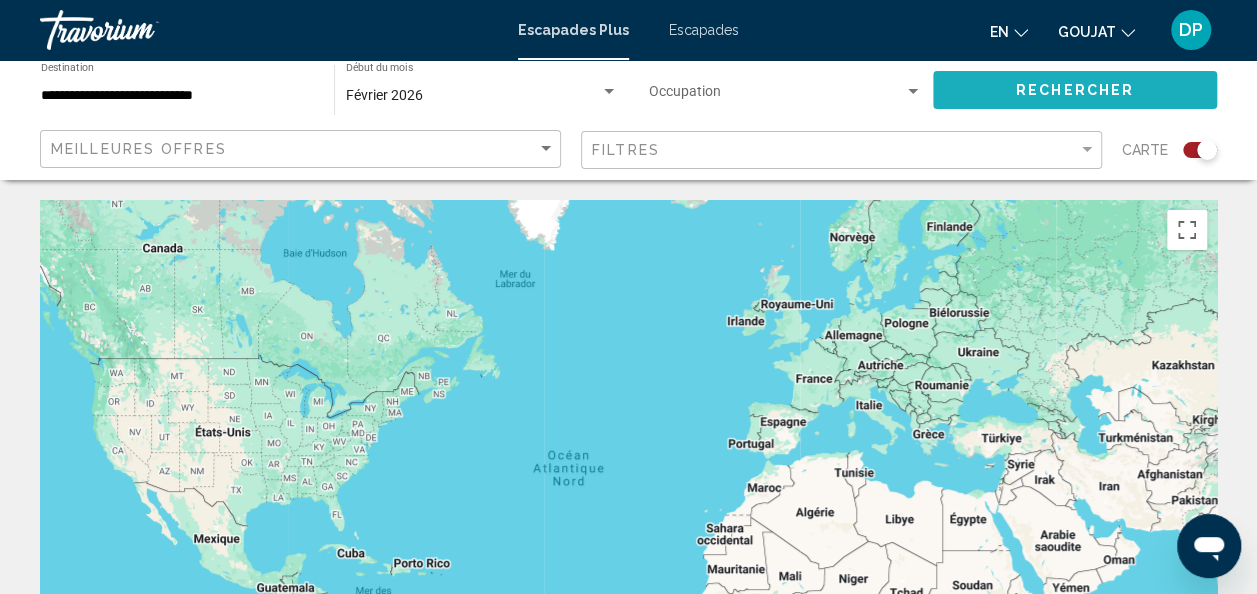 click on "Rechercher" 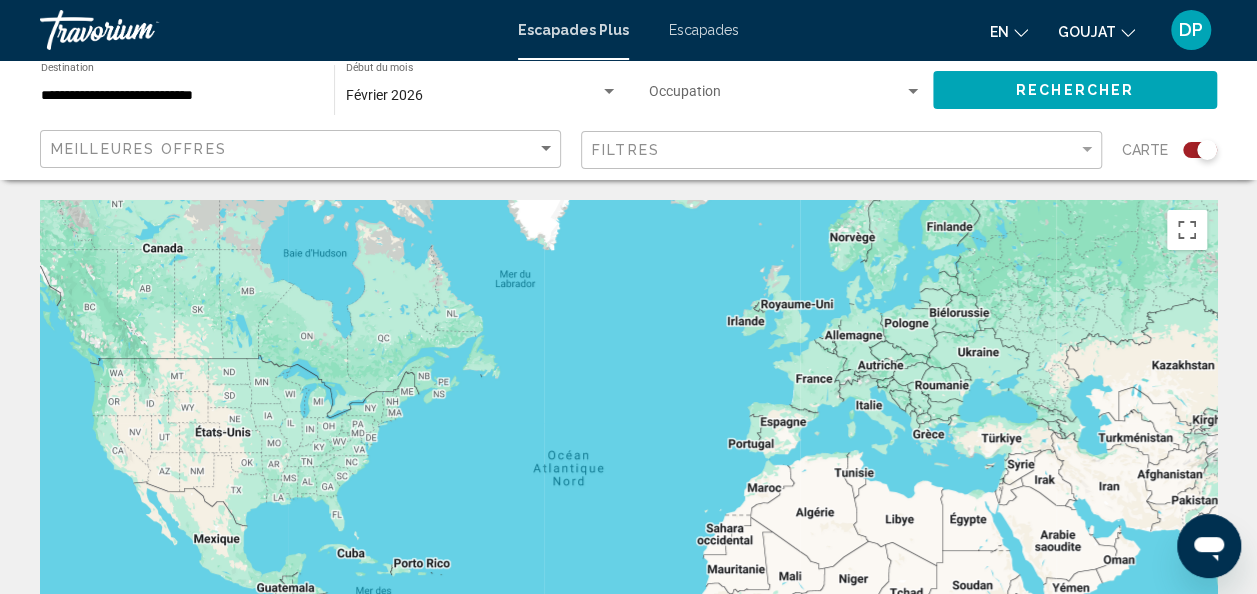 click on "**********" 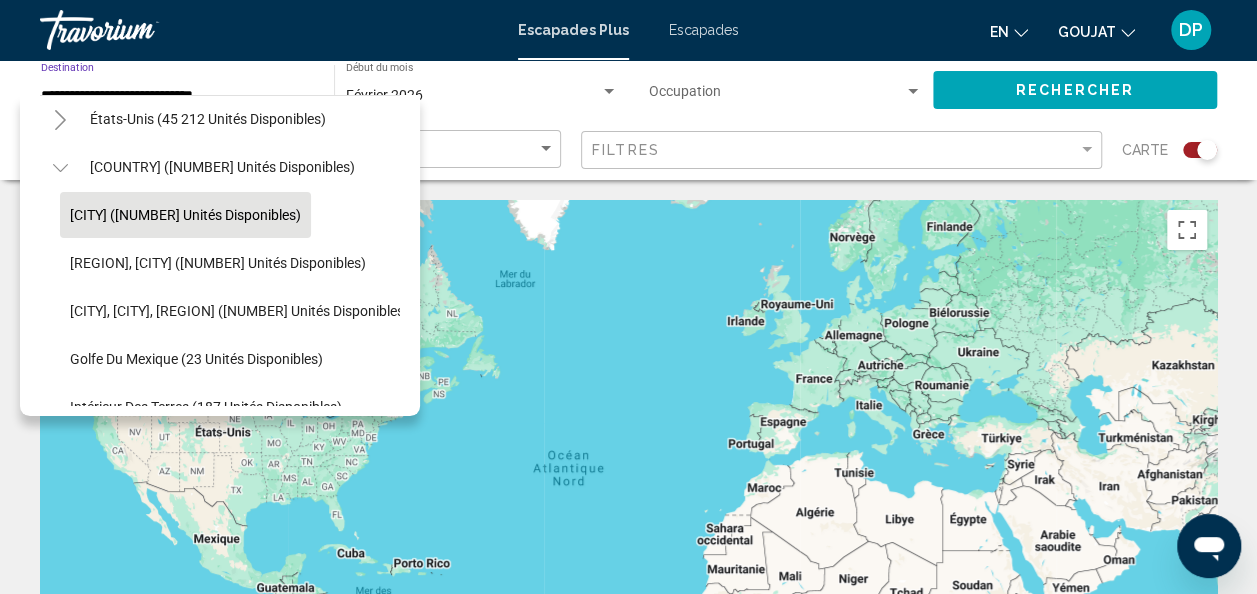 scroll, scrollTop: 54, scrollLeft: 0, axis: vertical 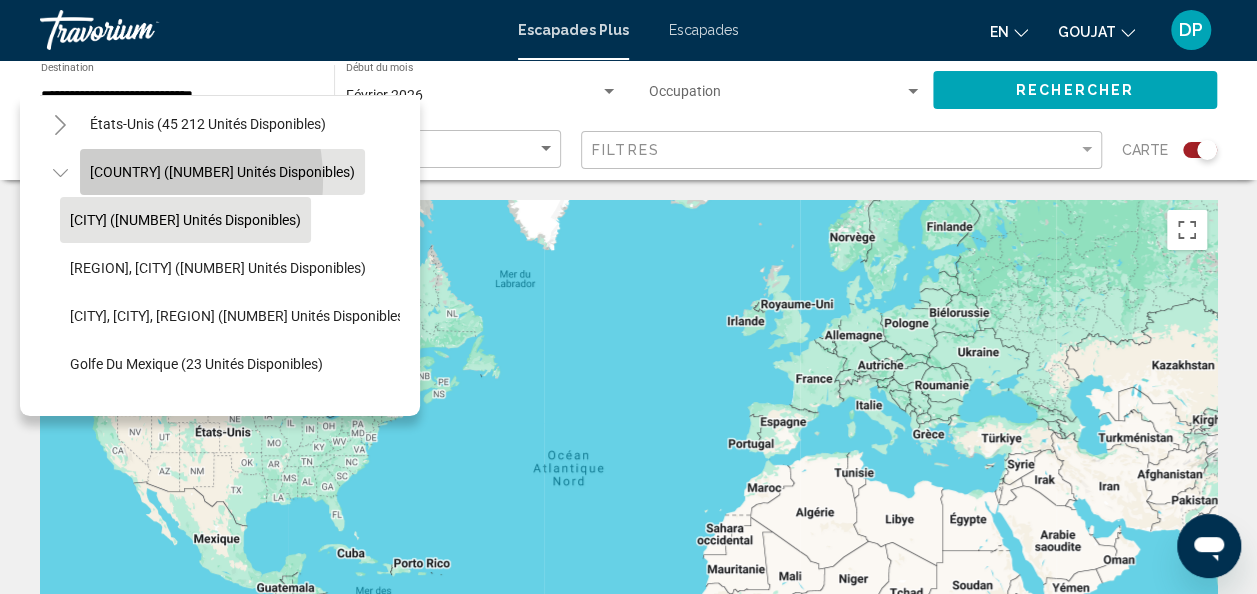 click on "[COUNTRY] ([NUMBER] unités disponibles)" 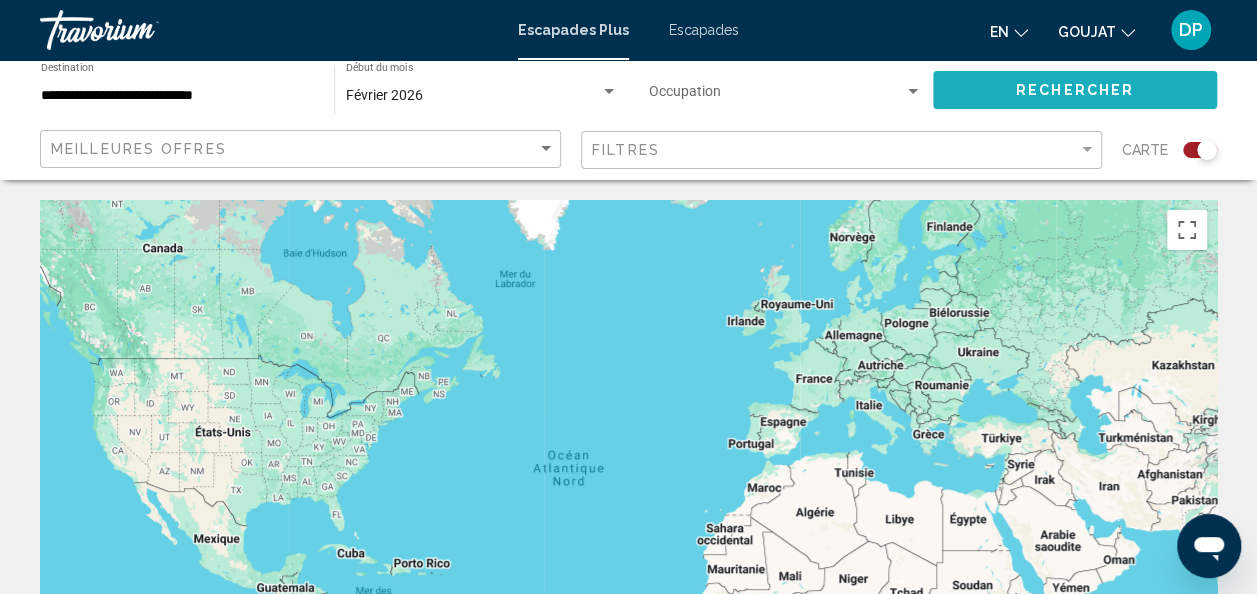 click on "Rechercher" 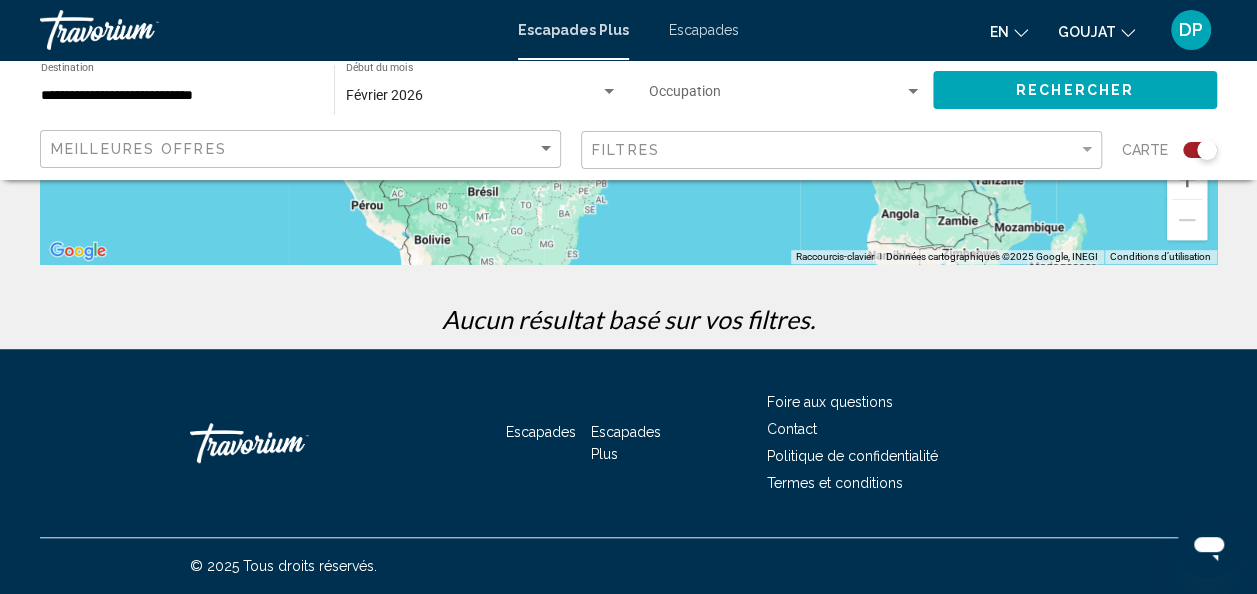 scroll, scrollTop: 0, scrollLeft: 0, axis: both 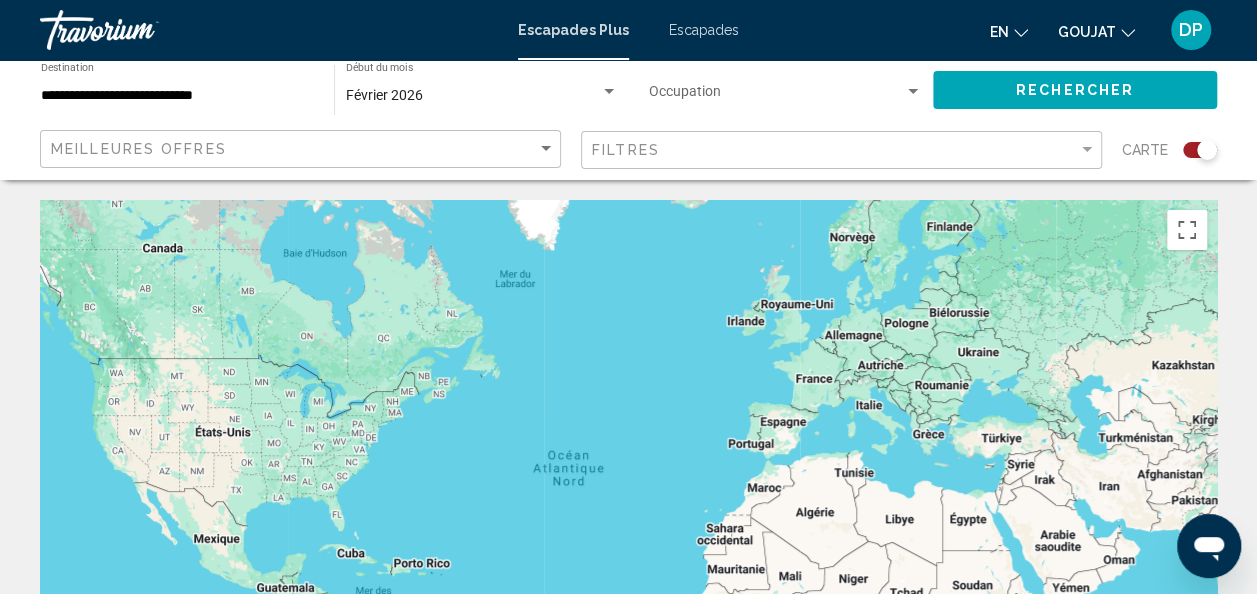 click on "Février 2026" at bounding box center [473, 96] 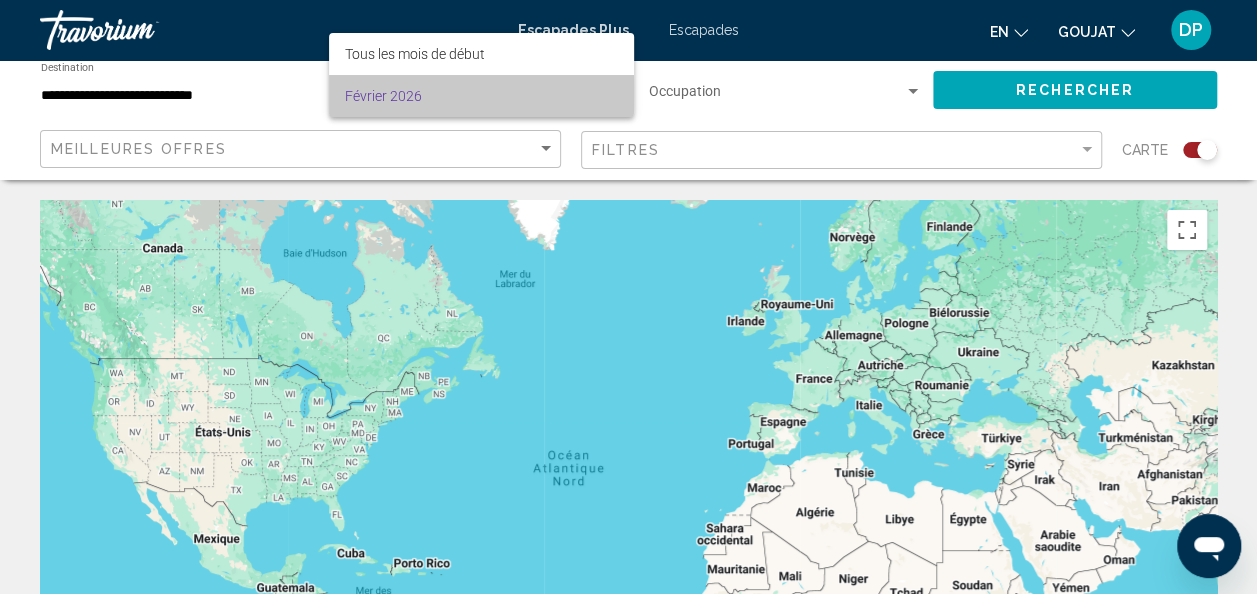 click on "Février 2026" at bounding box center (481, 96) 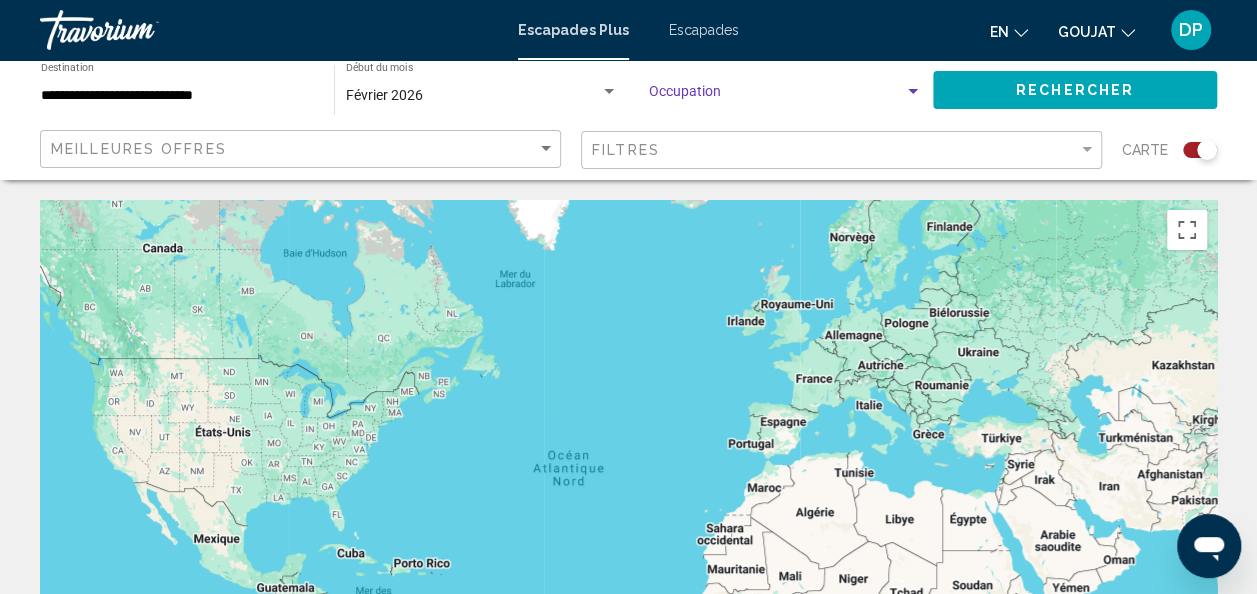 click at bounding box center (913, 92) 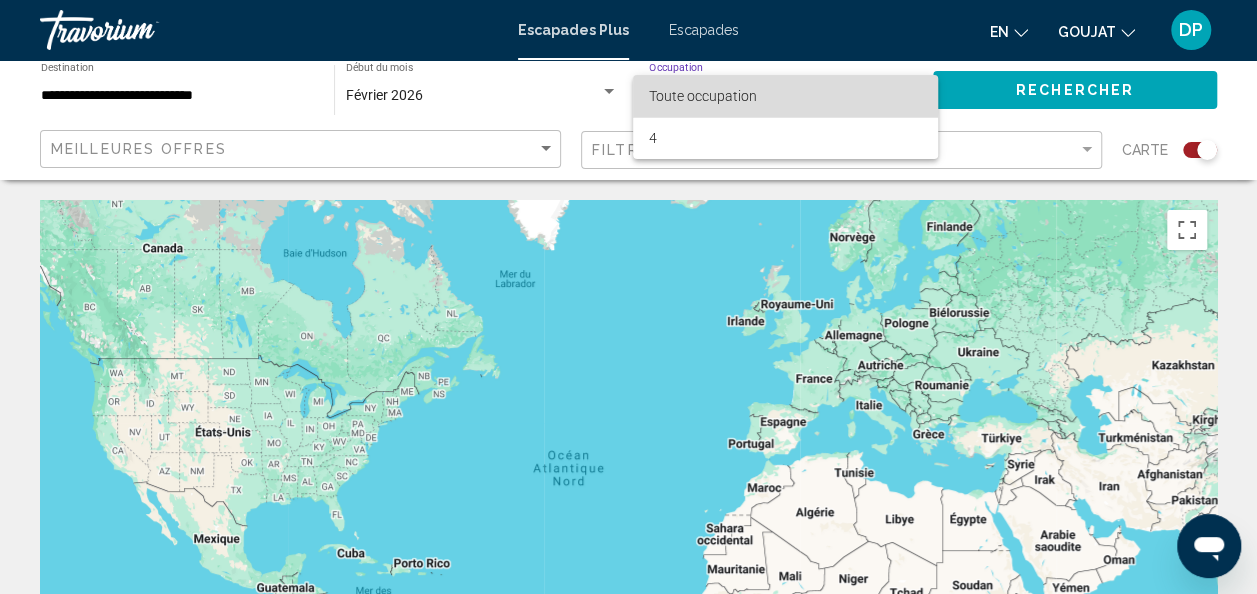 click on "Toute occupation" at bounding box center [785, 96] 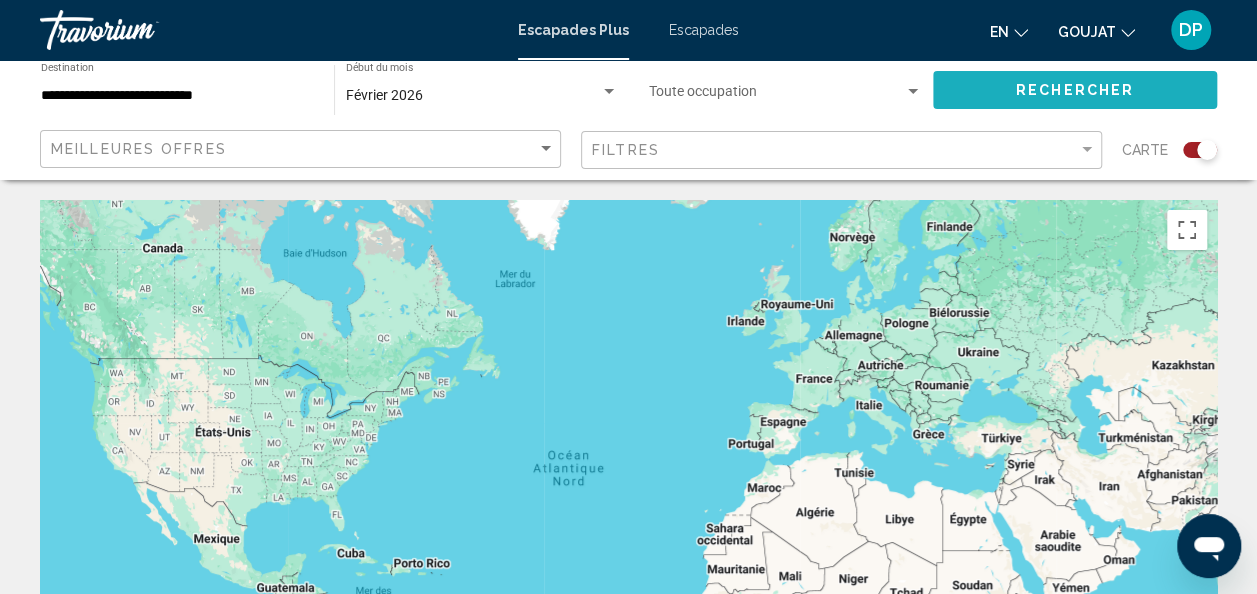 click on "Rechercher" 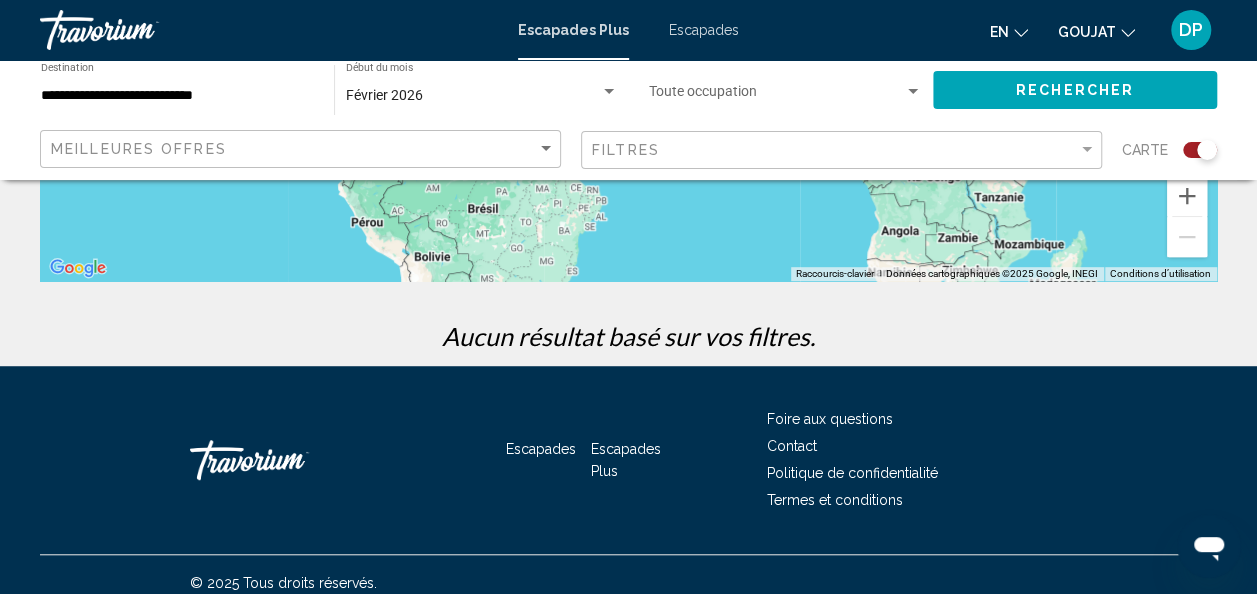 scroll, scrollTop: 0, scrollLeft: 0, axis: both 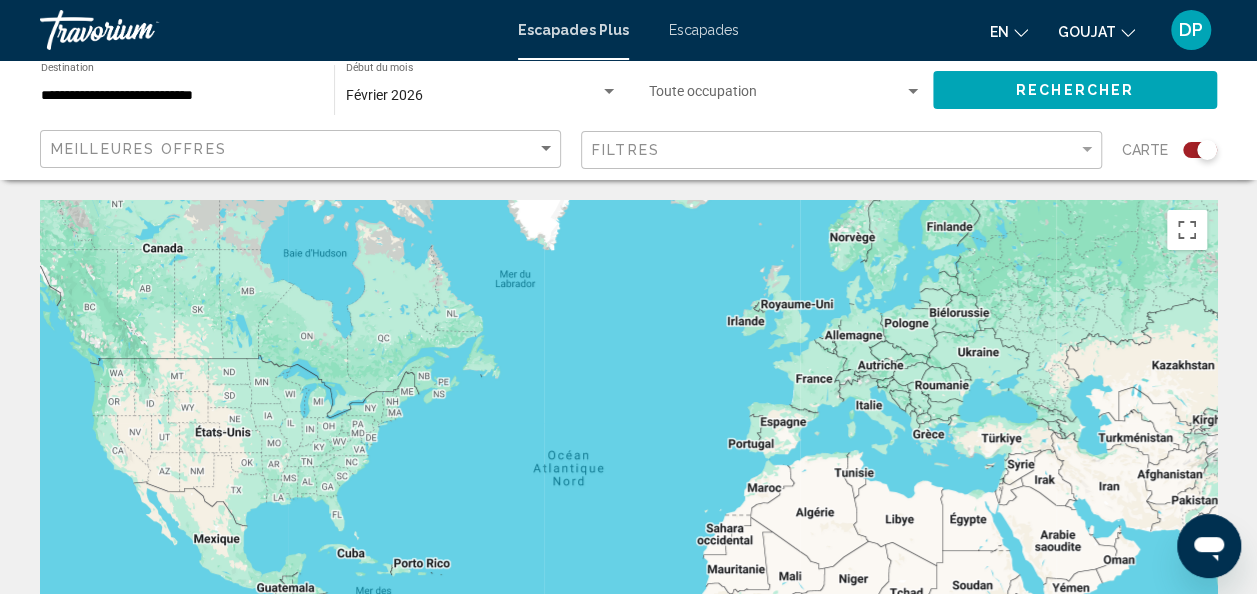 click on "Escapades" at bounding box center [704, 30] 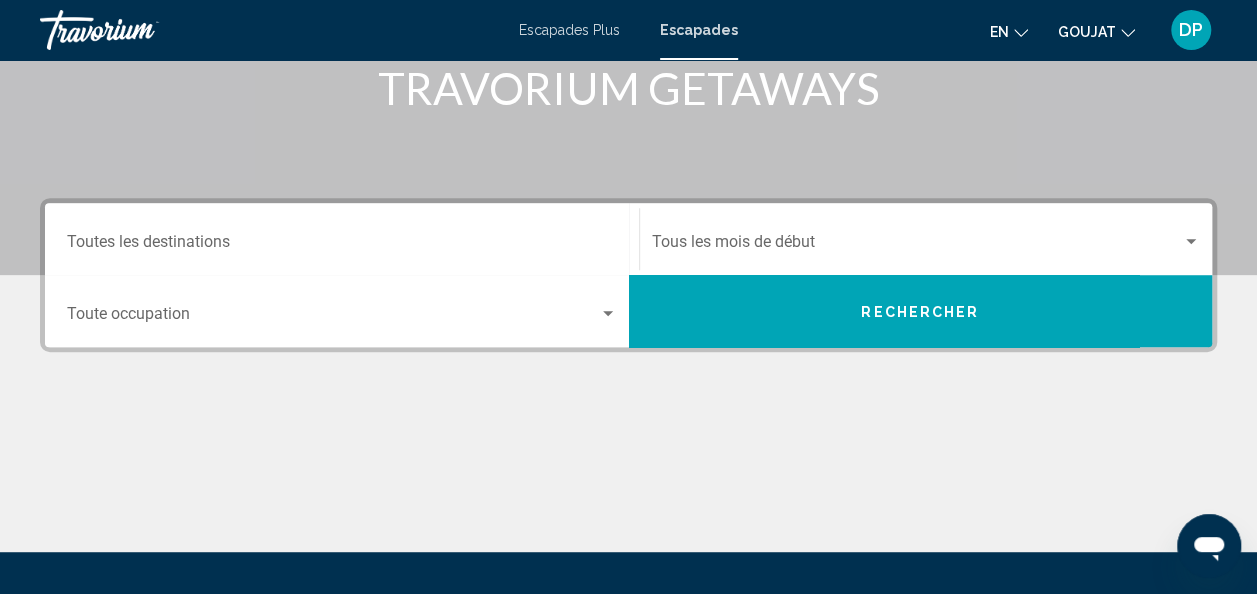 scroll, scrollTop: 326, scrollLeft: 0, axis: vertical 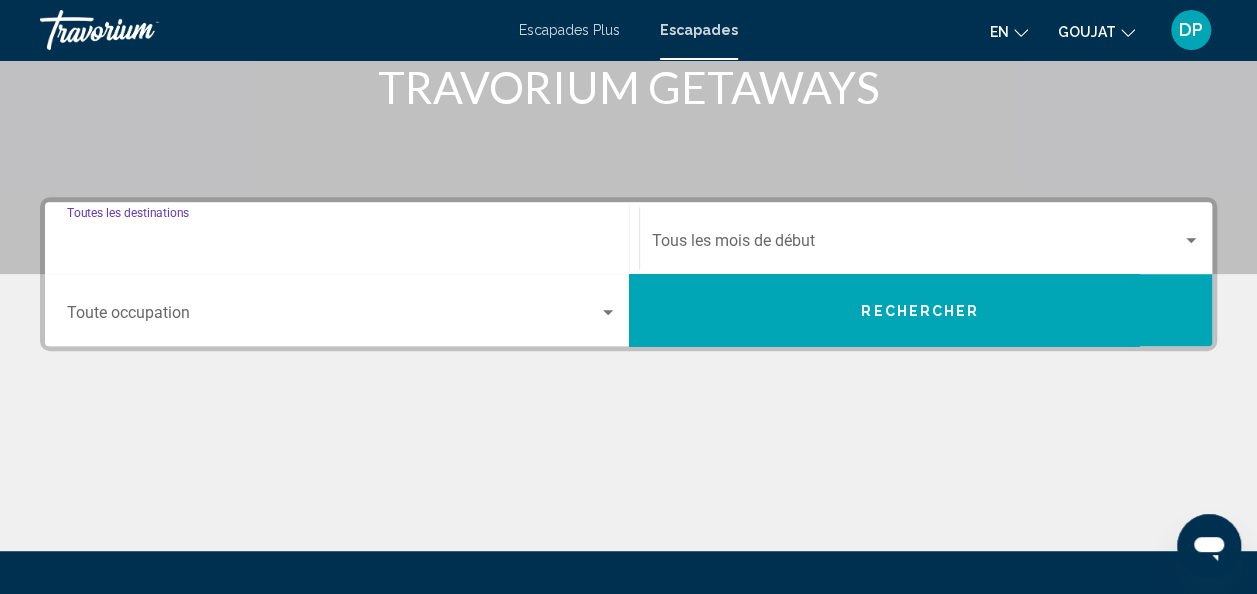 click on "Destination Toutes les destinations" at bounding box center (342, 245) 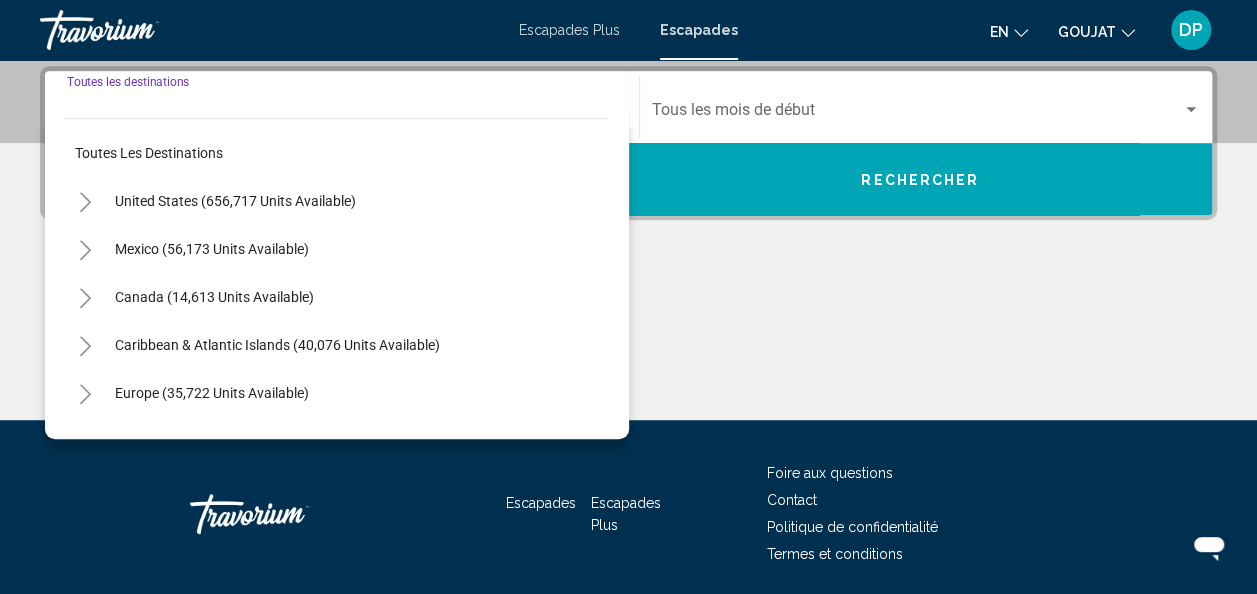 scroll, scrollTop: 458, scrollLeft: 0, axis: vertical 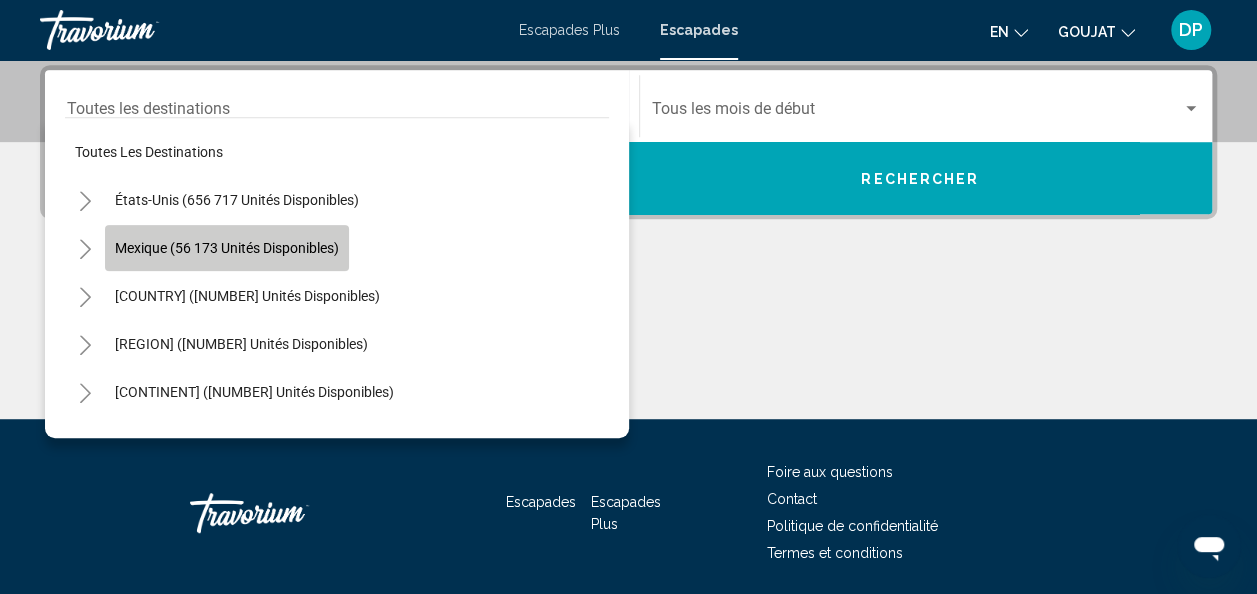 click on "Mexique (56 173 unités disponibles)" 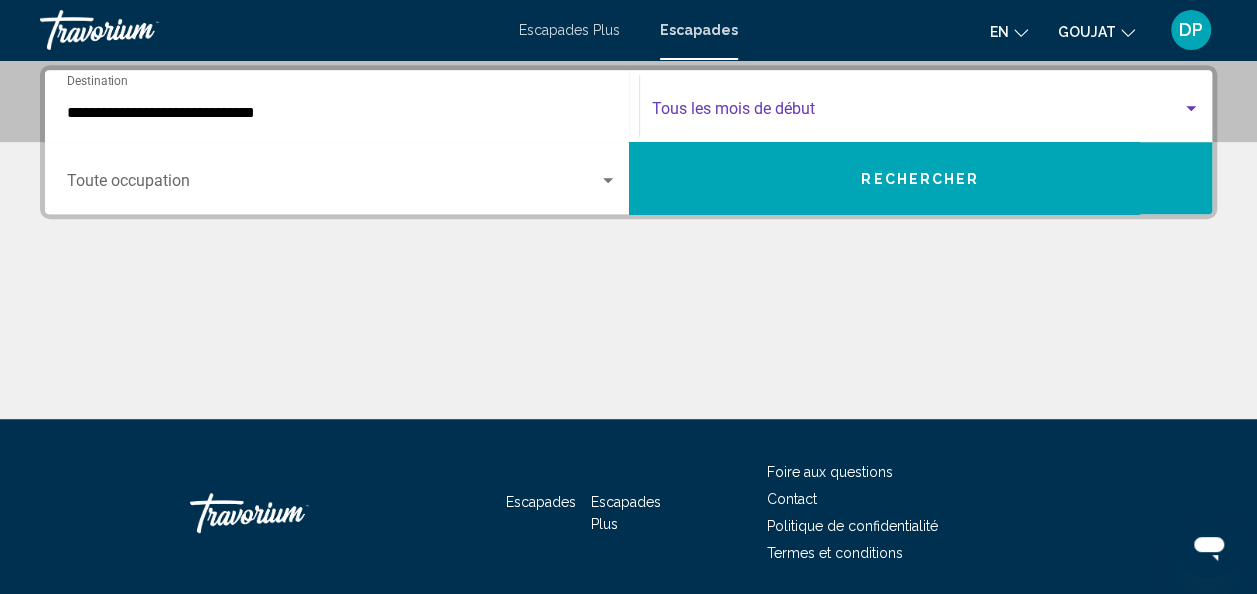 click at bounding box center [1191, 109] 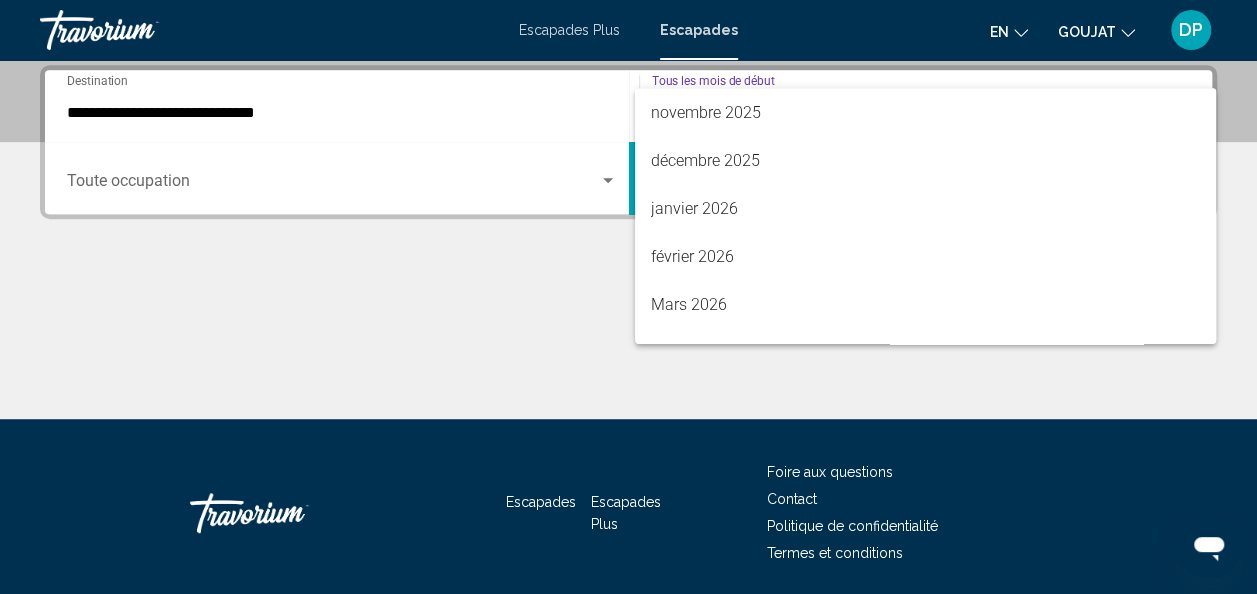 scroll, scrollTop: 192, scrollLeft: 0, axis: vertical 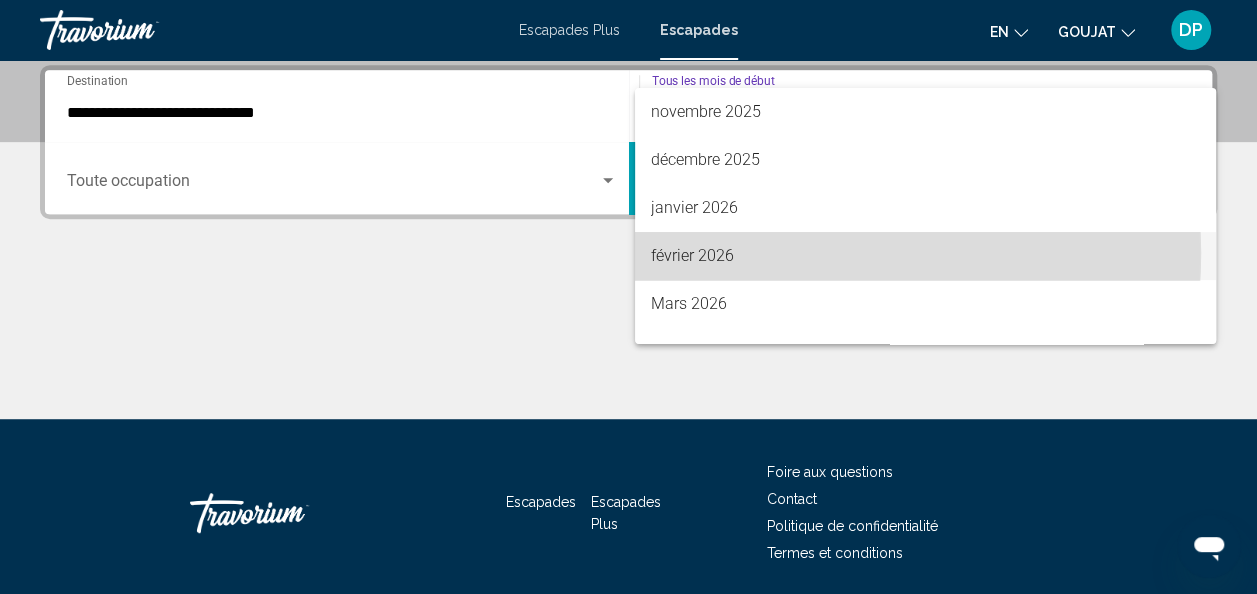 click on "février 2026" at bounding box center [692, 255] 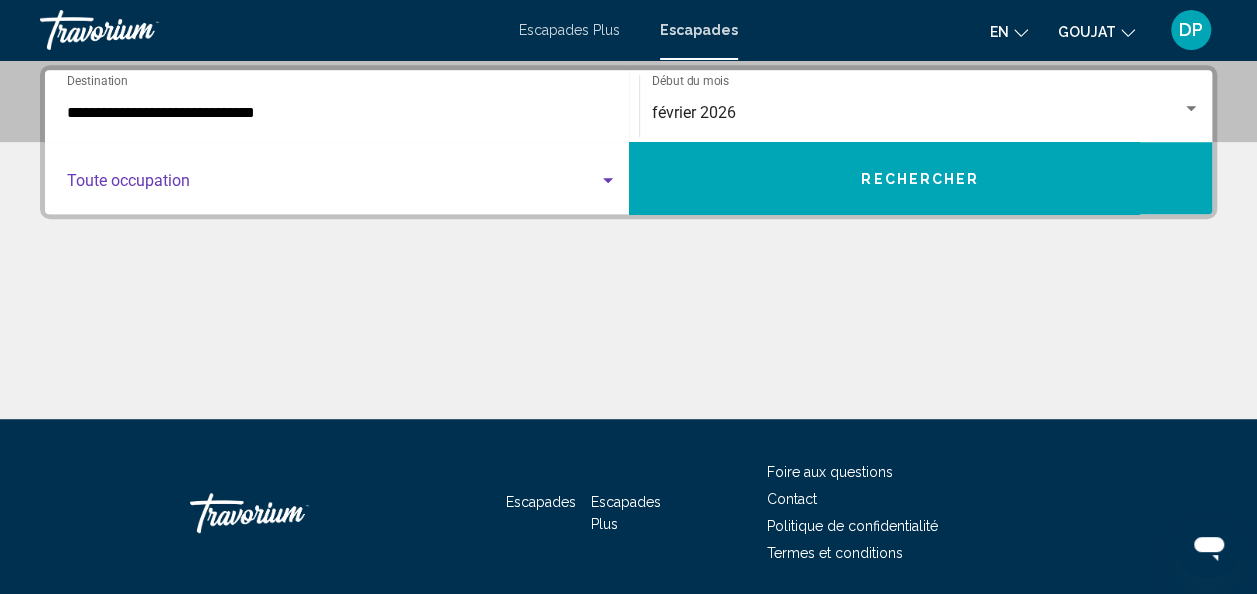 click at bounding box center [608, 180] 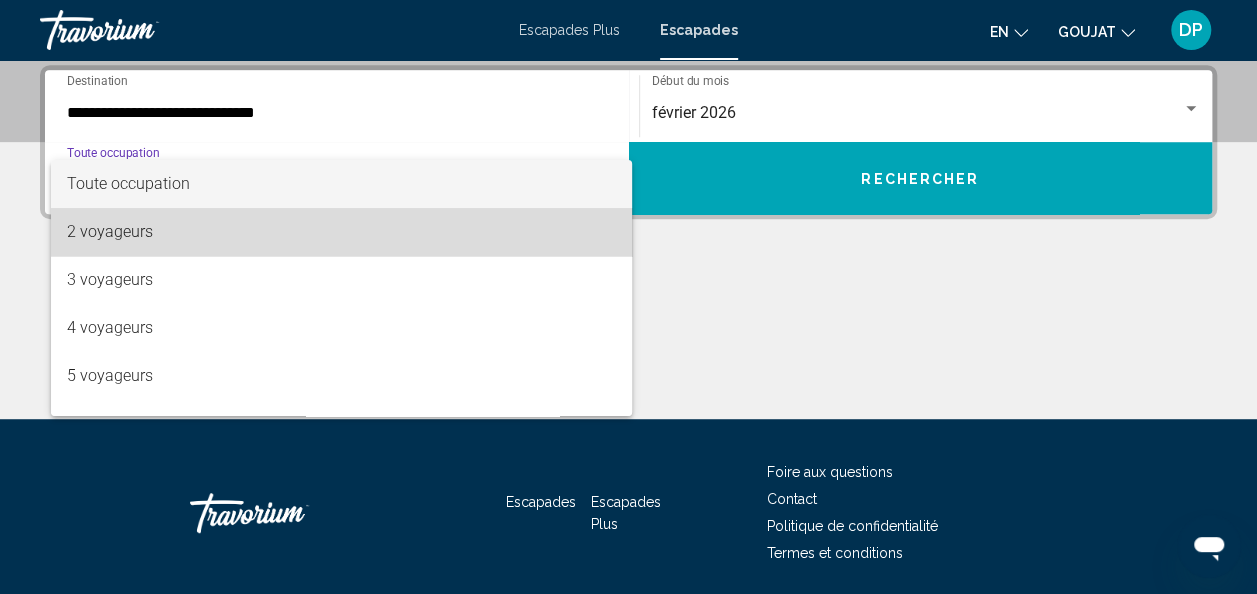 click on "2 voyageurs" at bounding box center [342, 232] 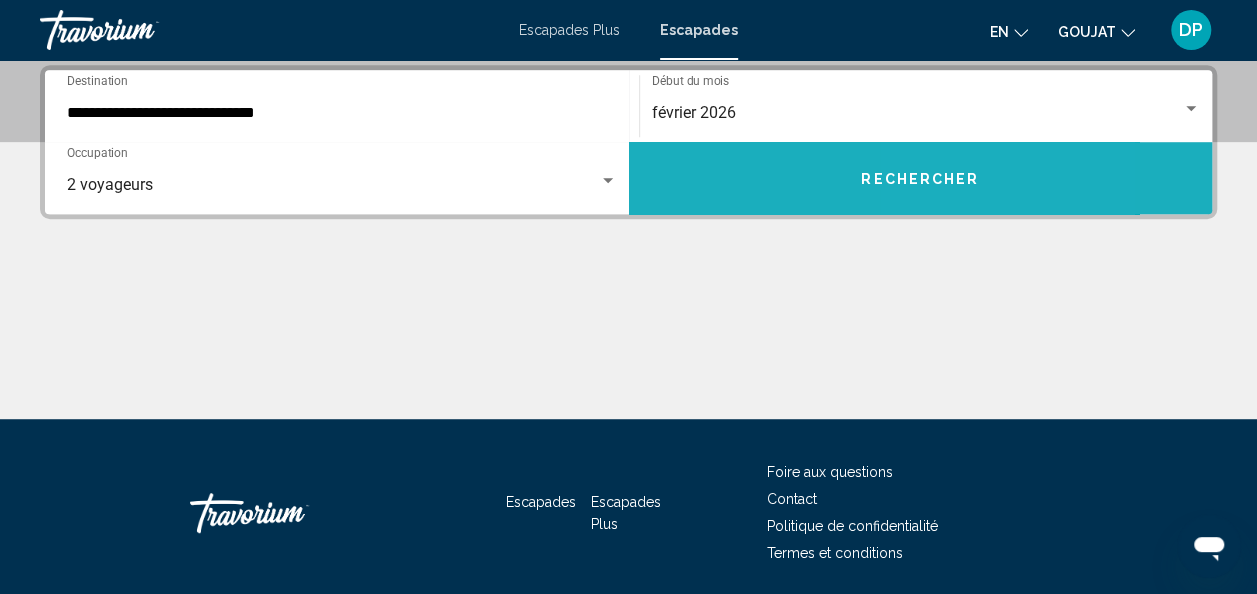 click on "Rechercher" at bounding box center (920, 179) 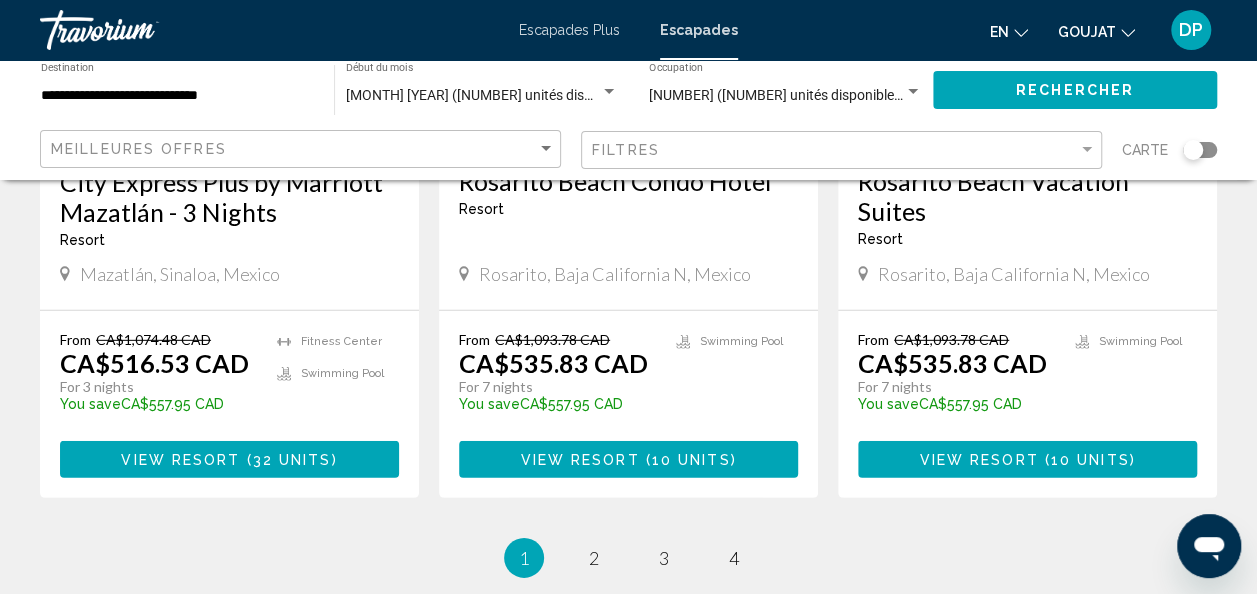 scroll, scrollTop: 2904, scrollLeft: 0, axis: vertical 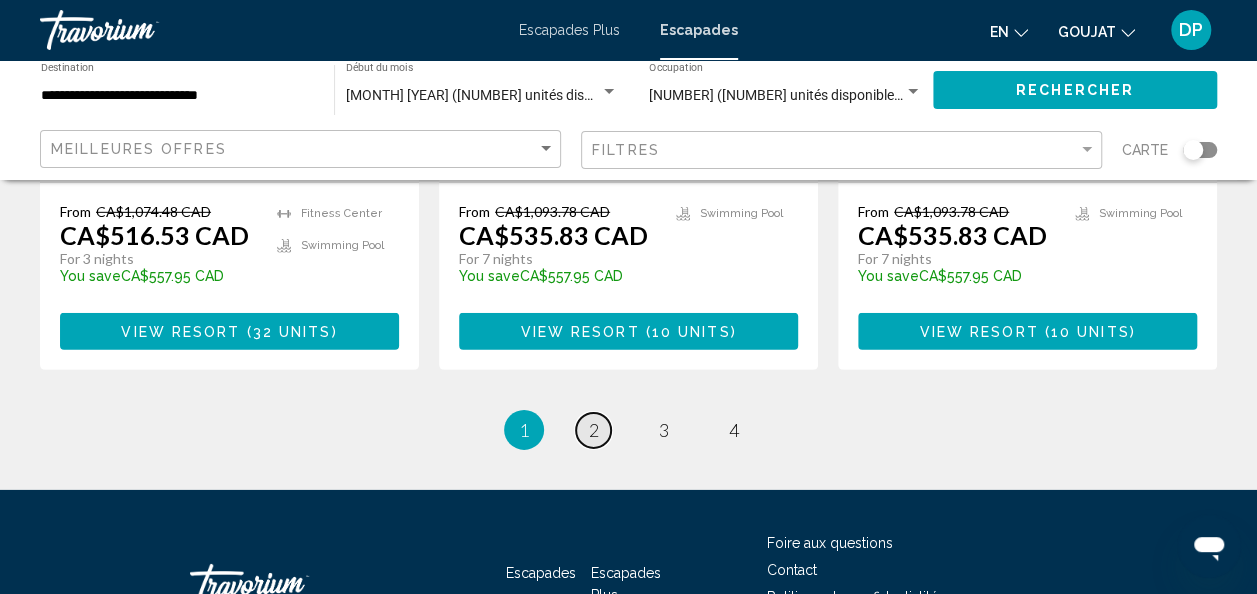 click on "page  2" at bounding box center [593, 430] 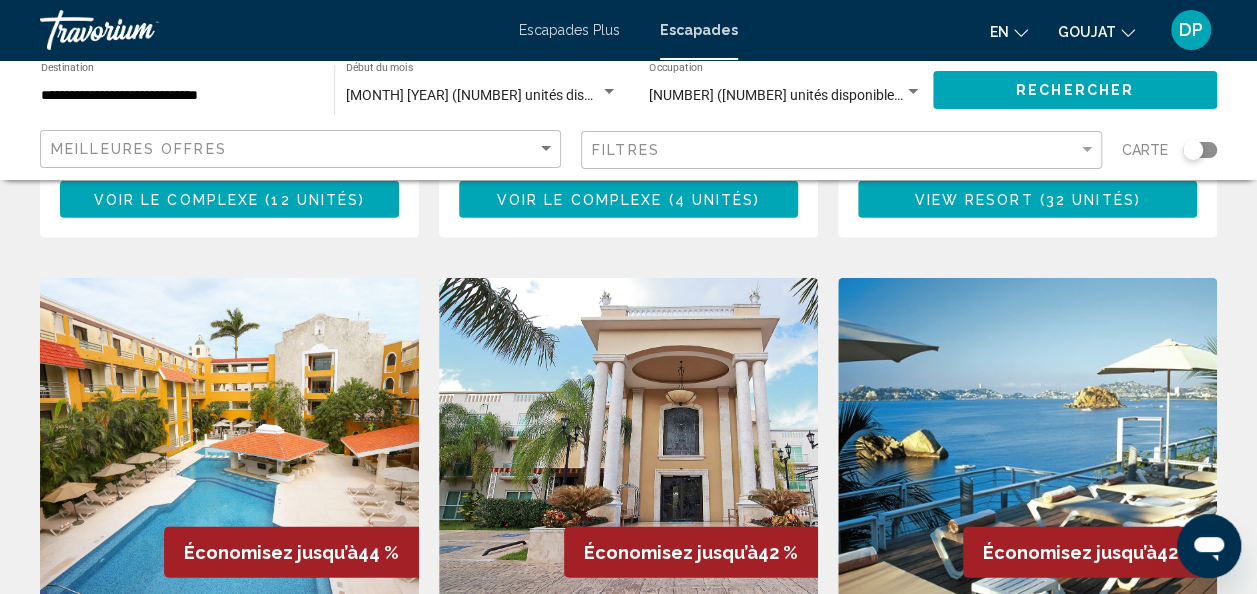 scroll, scrollTop: 2402, scrollLeft: 0, axis: vertical 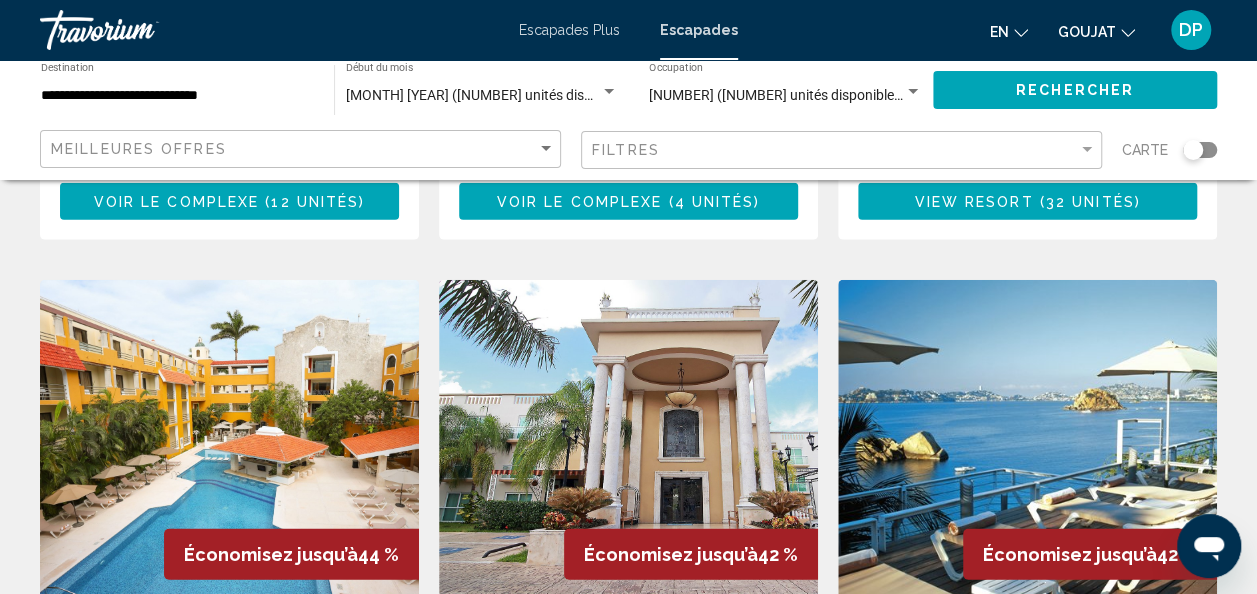 click at bounding box center (628, 440) 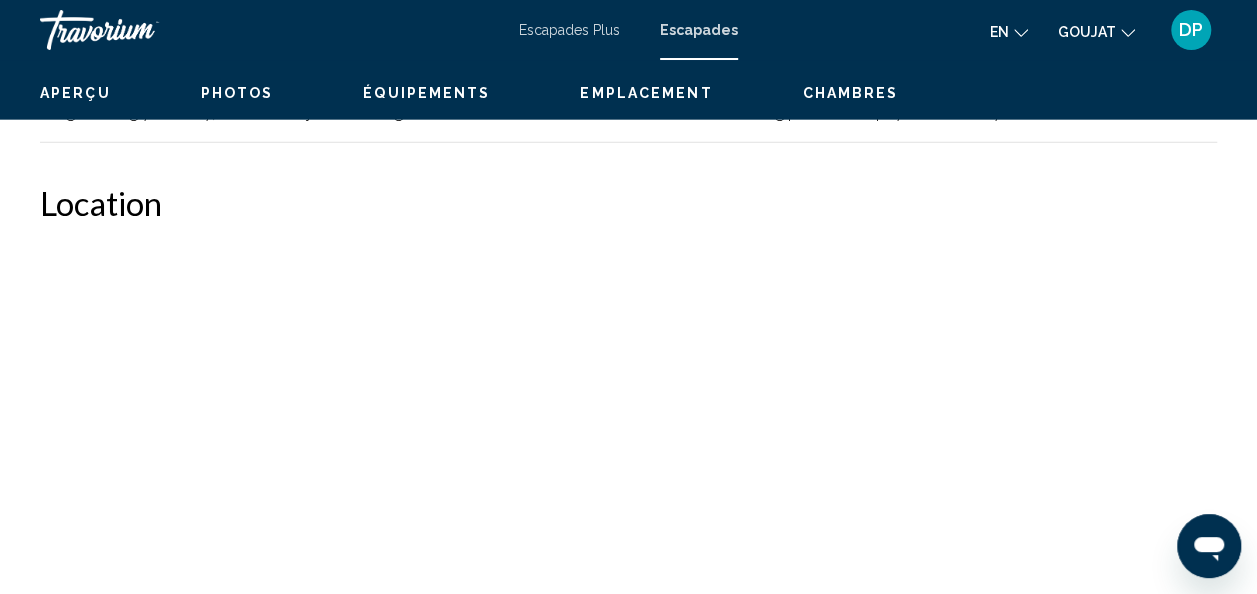 scroll, scrollTop: 238, scrollLeft: 0, axis: vertical 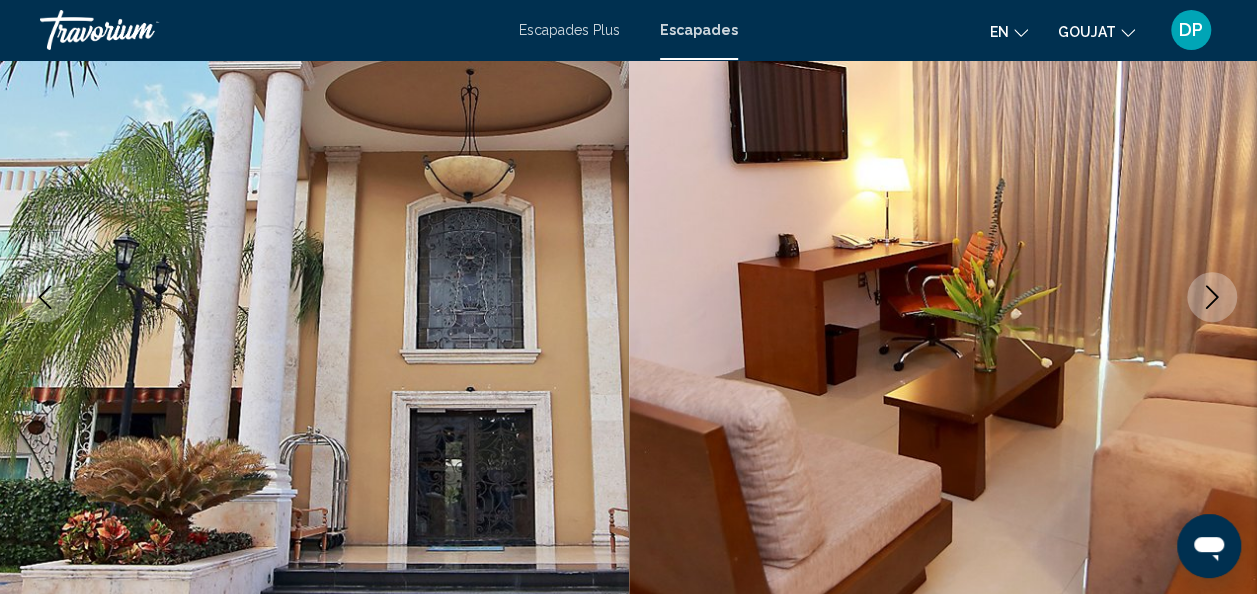 click 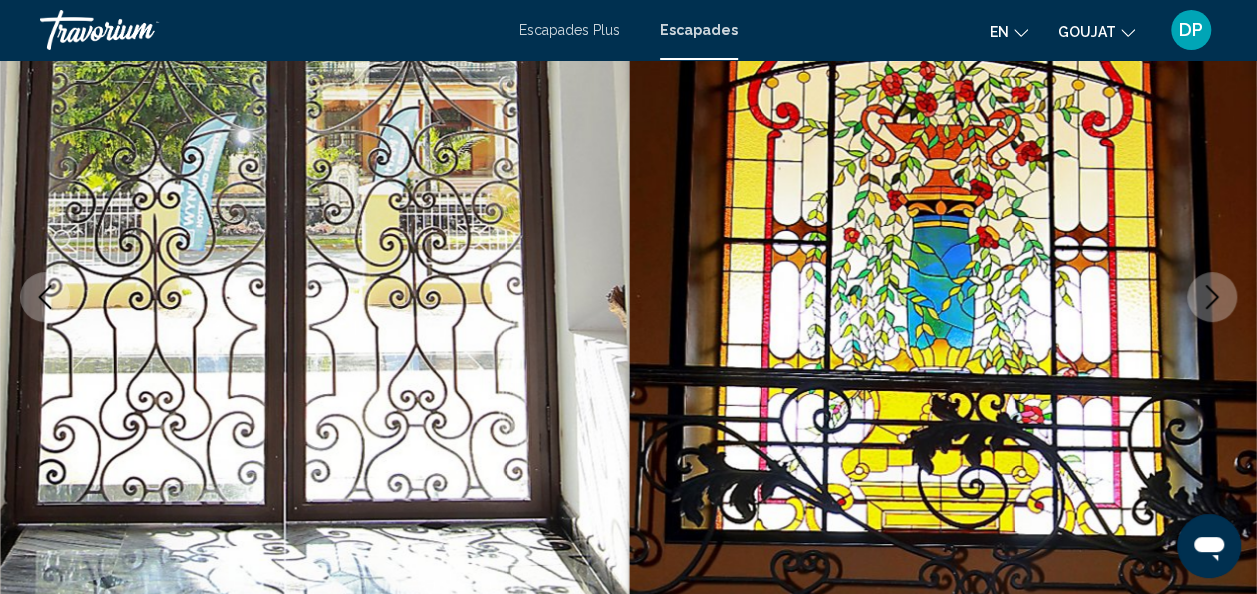 click 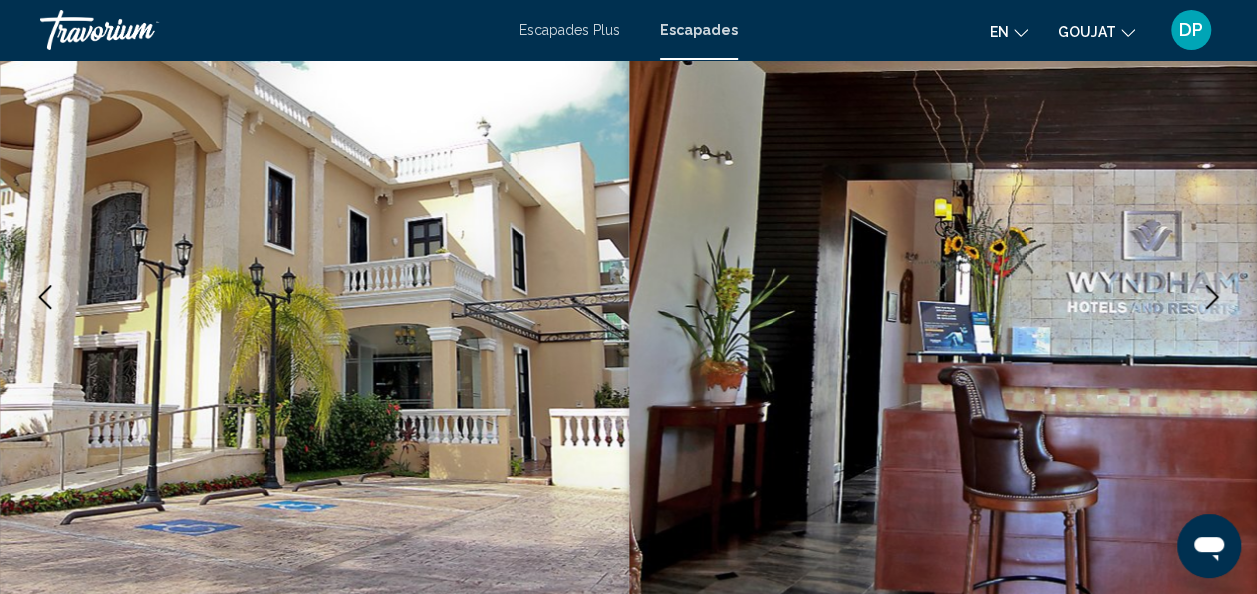 click 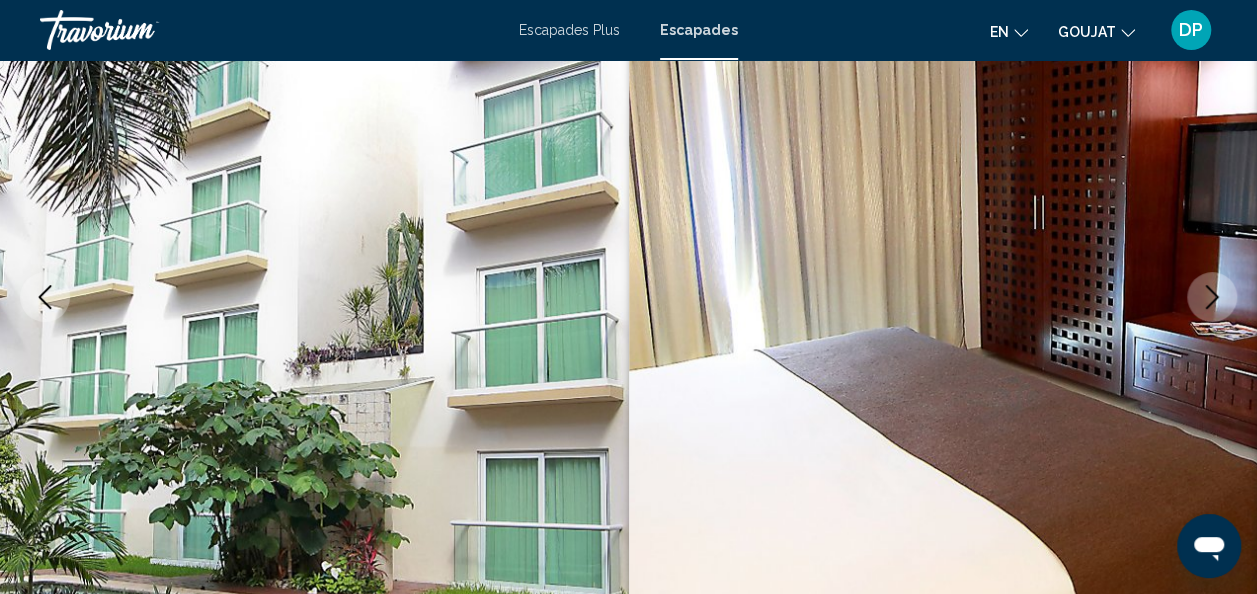 click 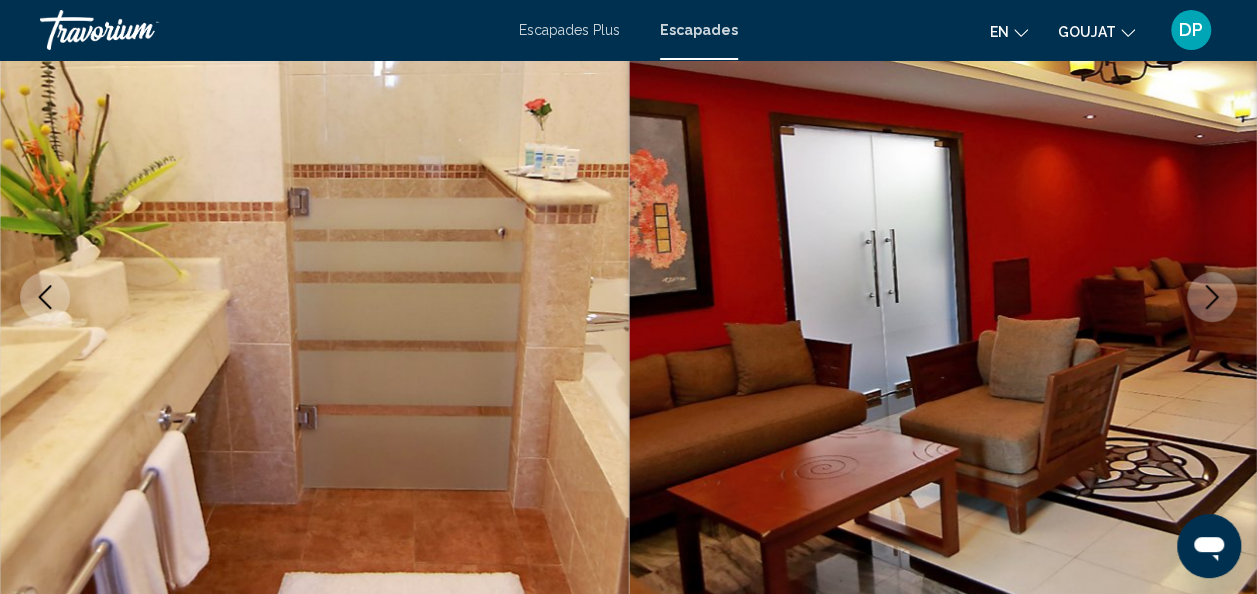 click 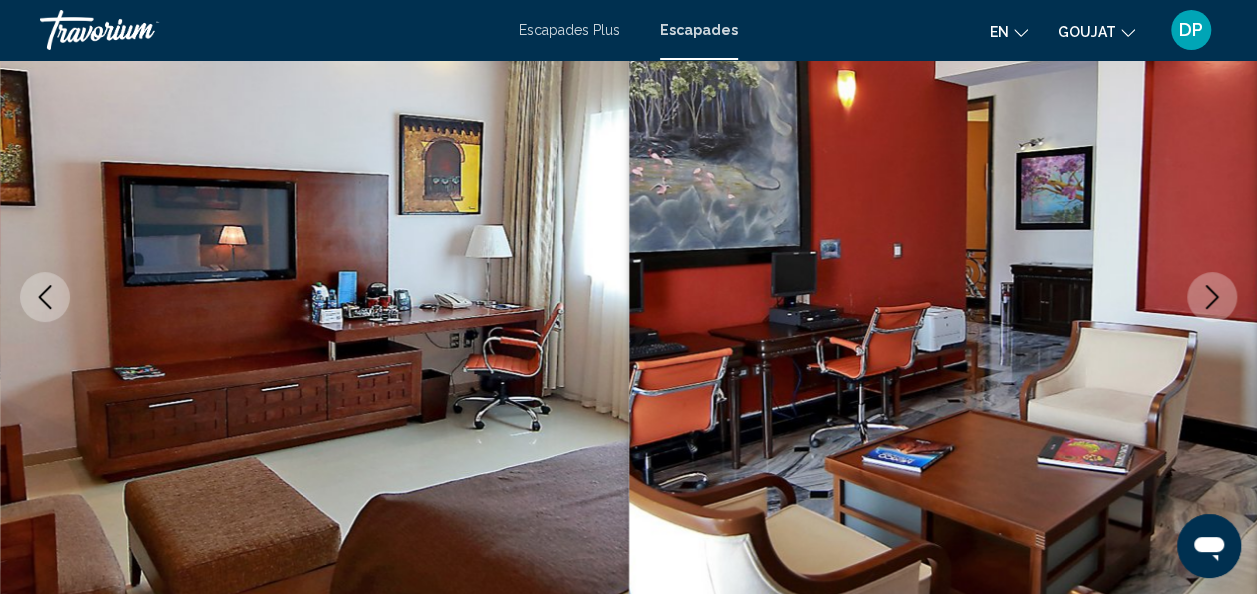 click 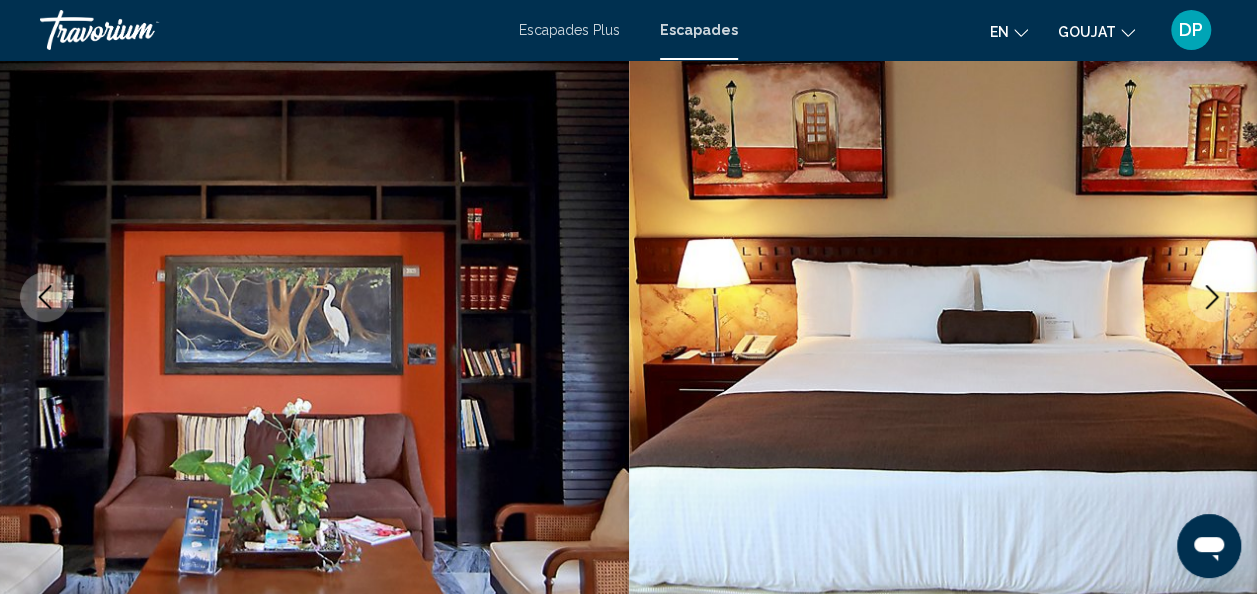 click 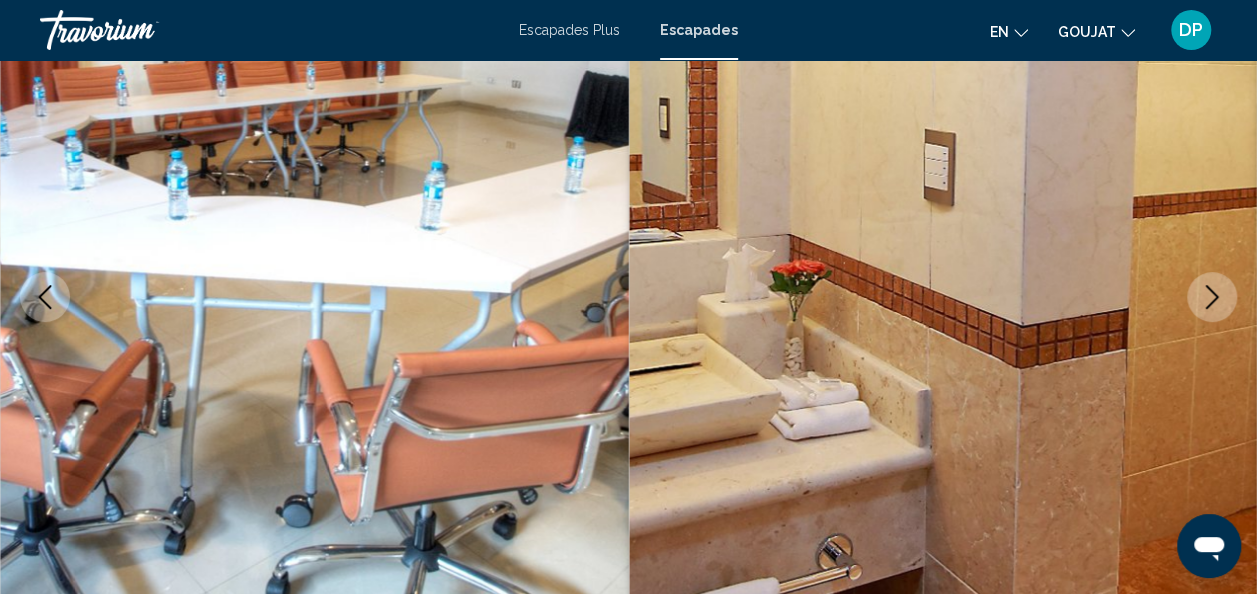 click 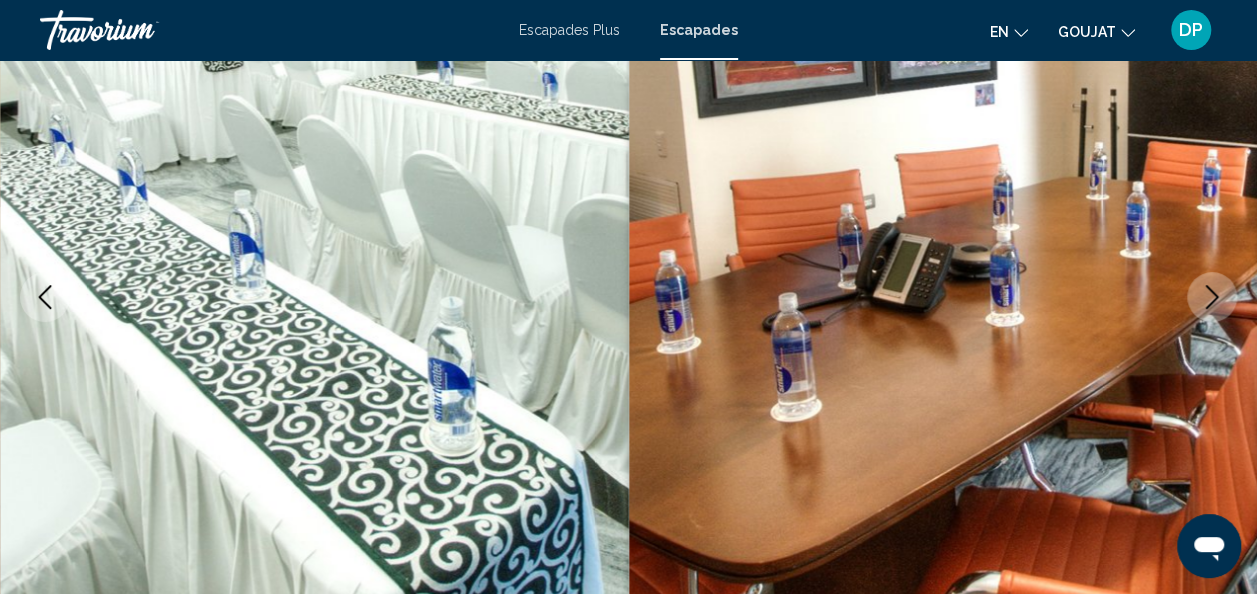 click 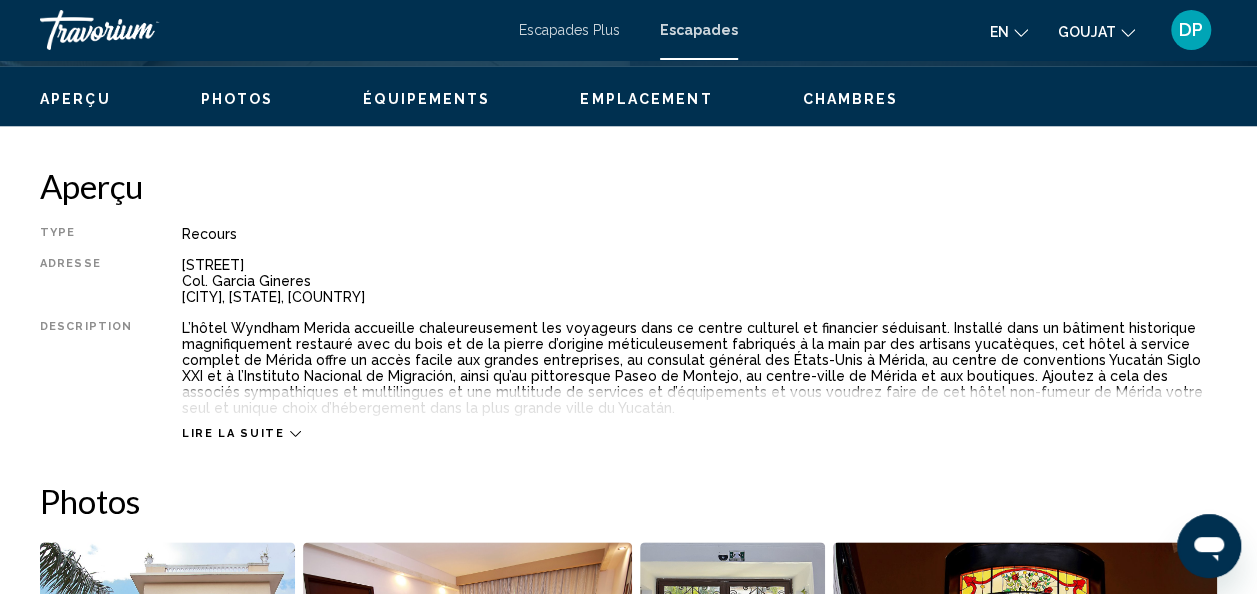 scroll, scrollTop: 903, scrollLeft: 0, axis: vertical 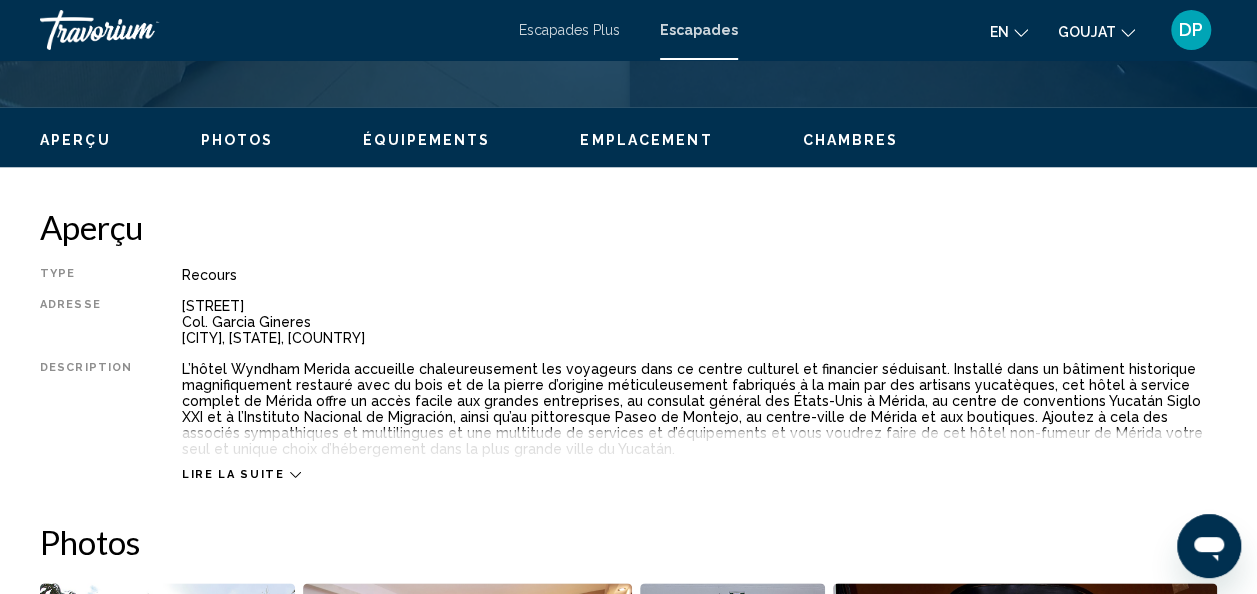 click 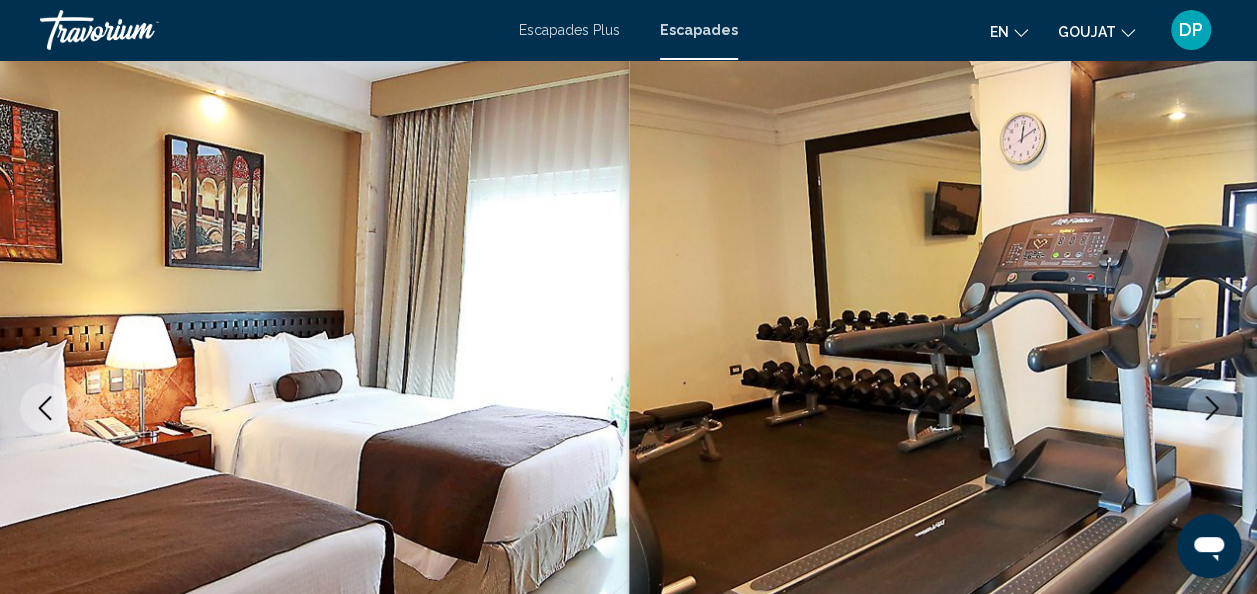 scroll, scrollTop: 0, scrollLeft: 0, axis: both 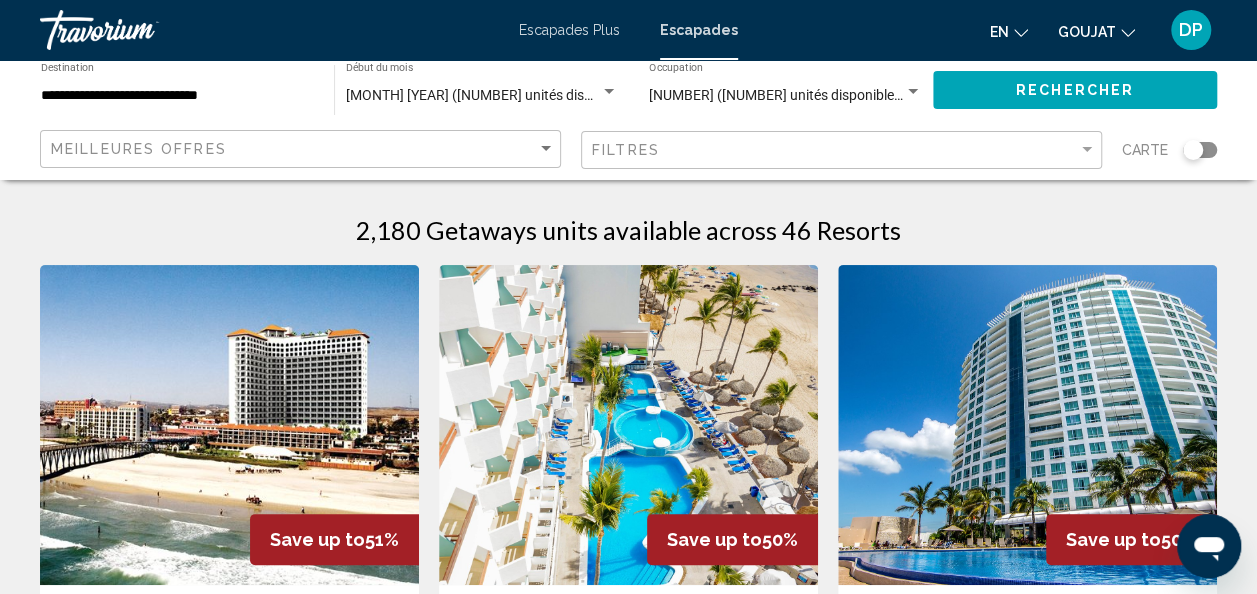 click on "Rechercher" 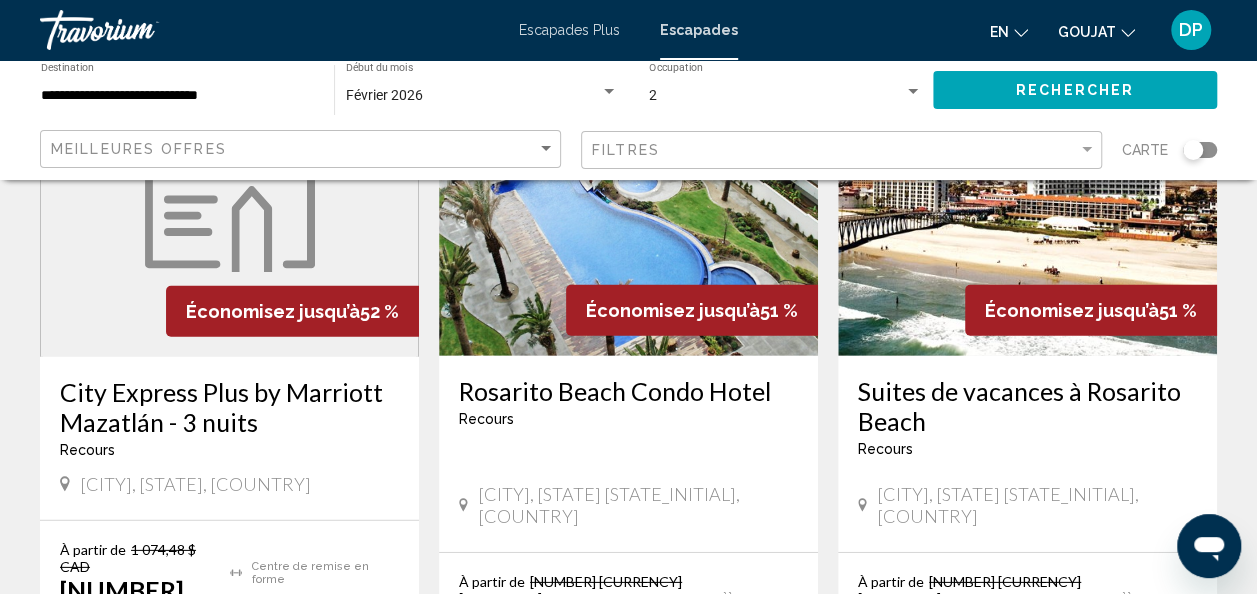 scroll, scrollTop: 3126, scrollLeft: 0, axis: vertical 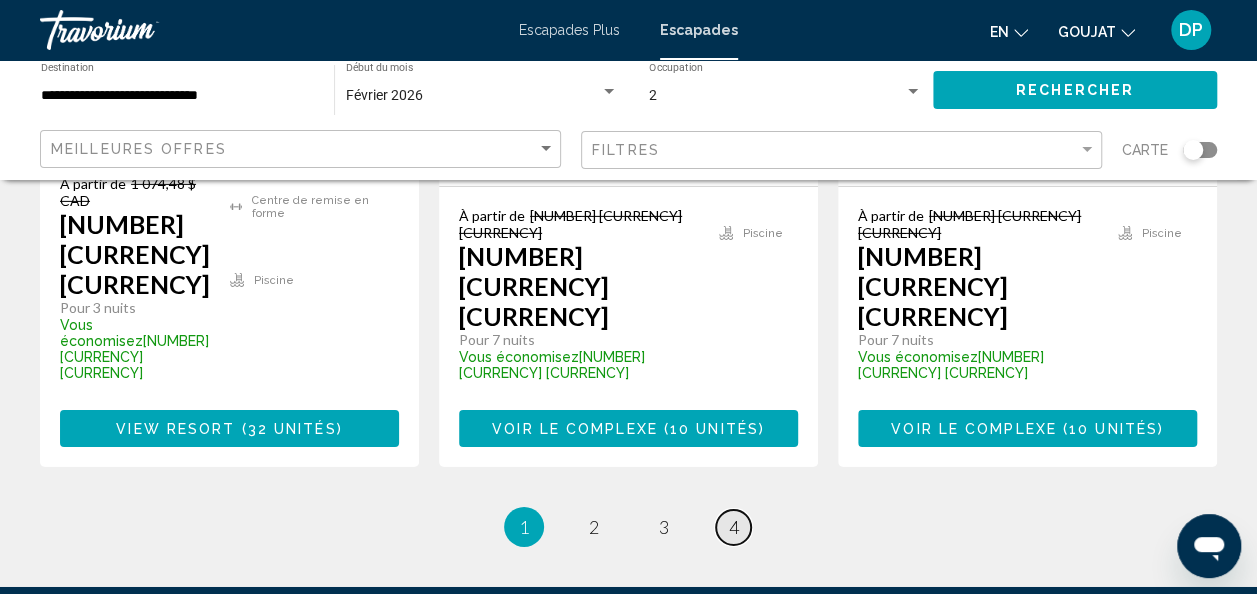 click on "4" at bounding box center [734, 527] 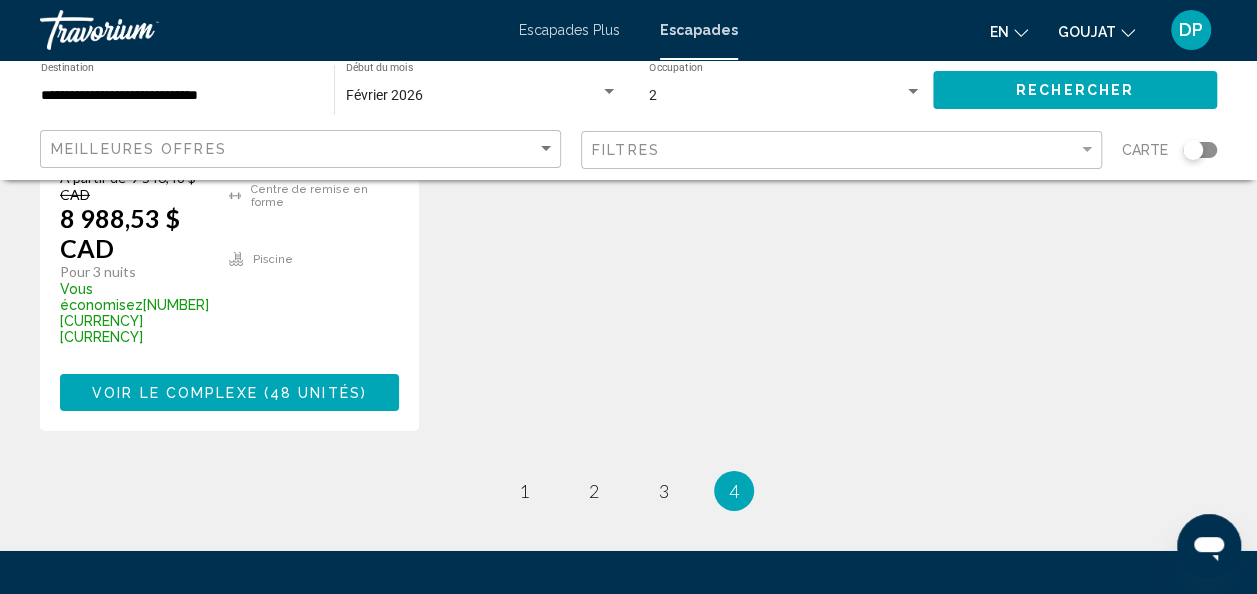 scroll, scrollTop: 3140, scrollLeft: 0, axis: vertical 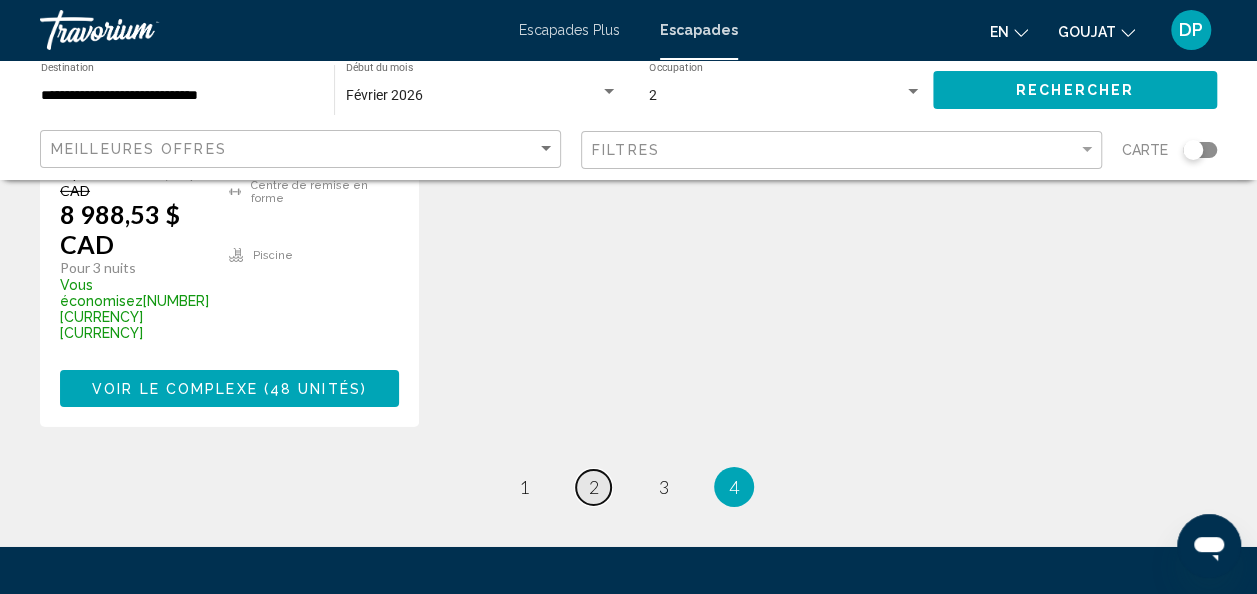 click on "2" at bounding box center [594, 487] 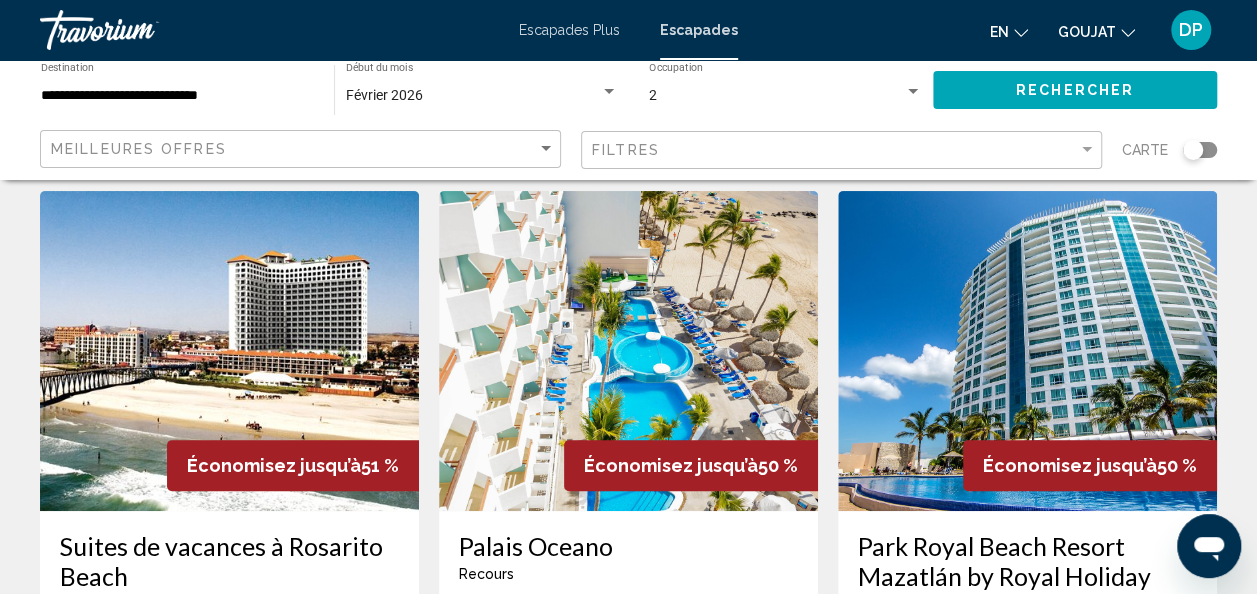 scroll, scrollTop: 78, scrollLeft: 0, axis: vertical 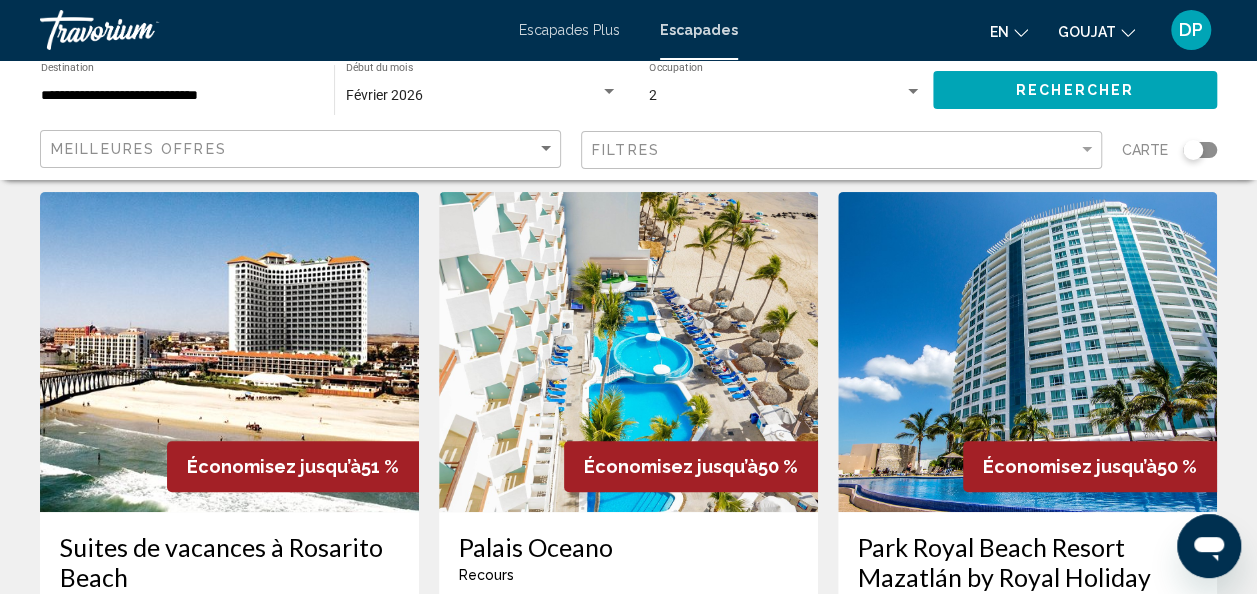click at bounding box center (229, 352) 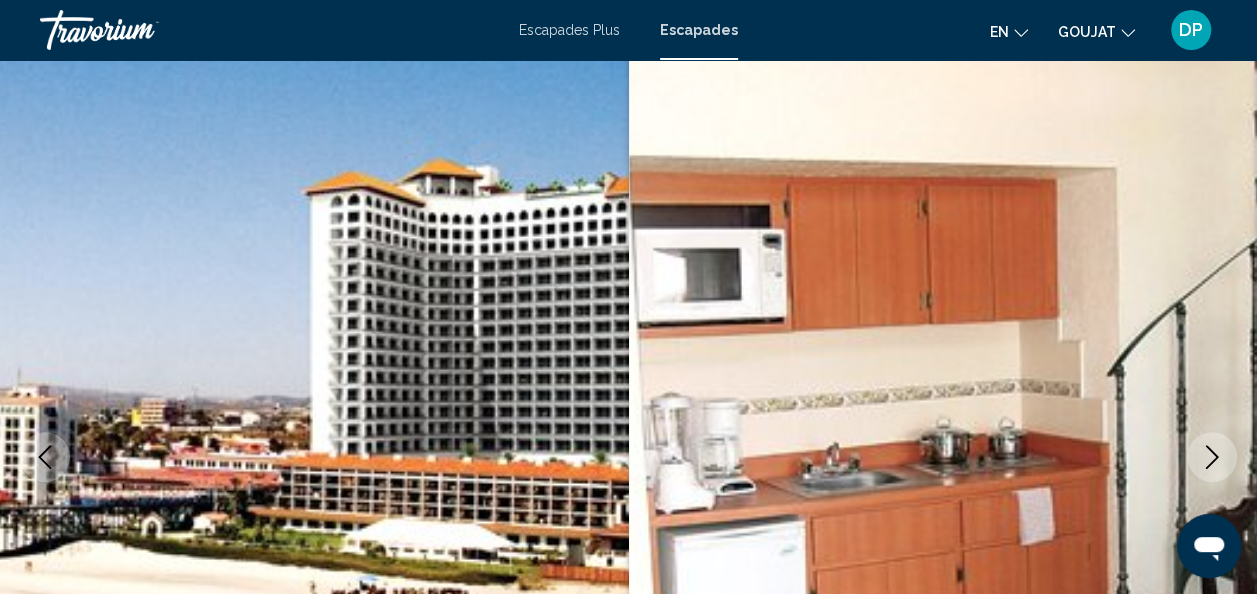 scroll, scrollTop: 238, scrollLeft: 0, axis: vertical 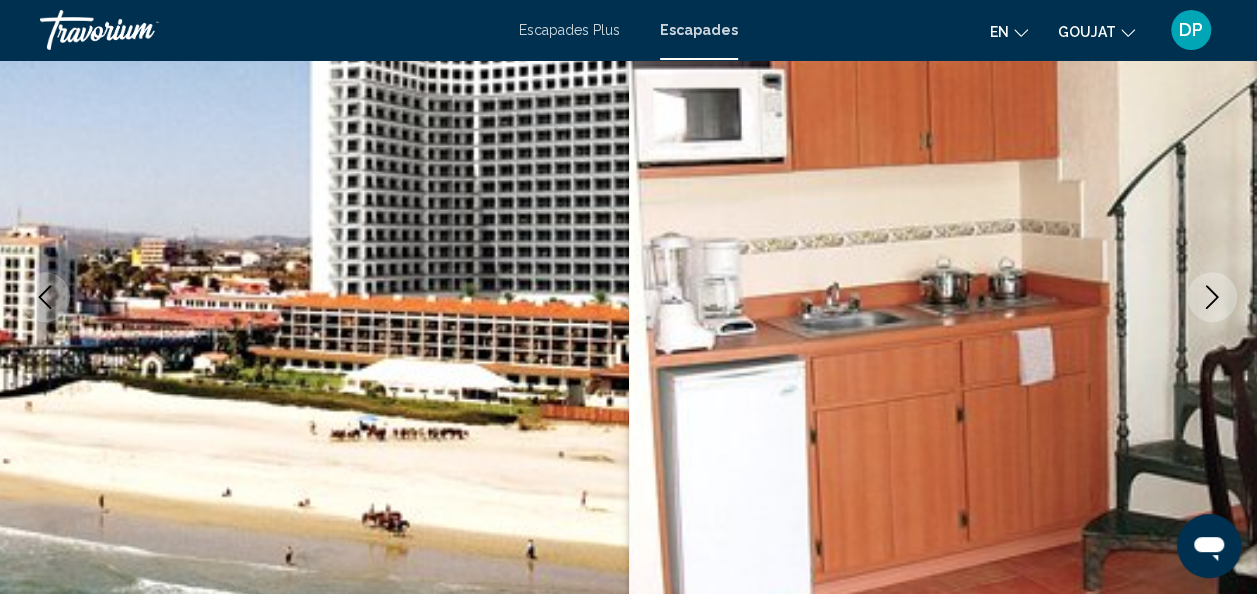 click 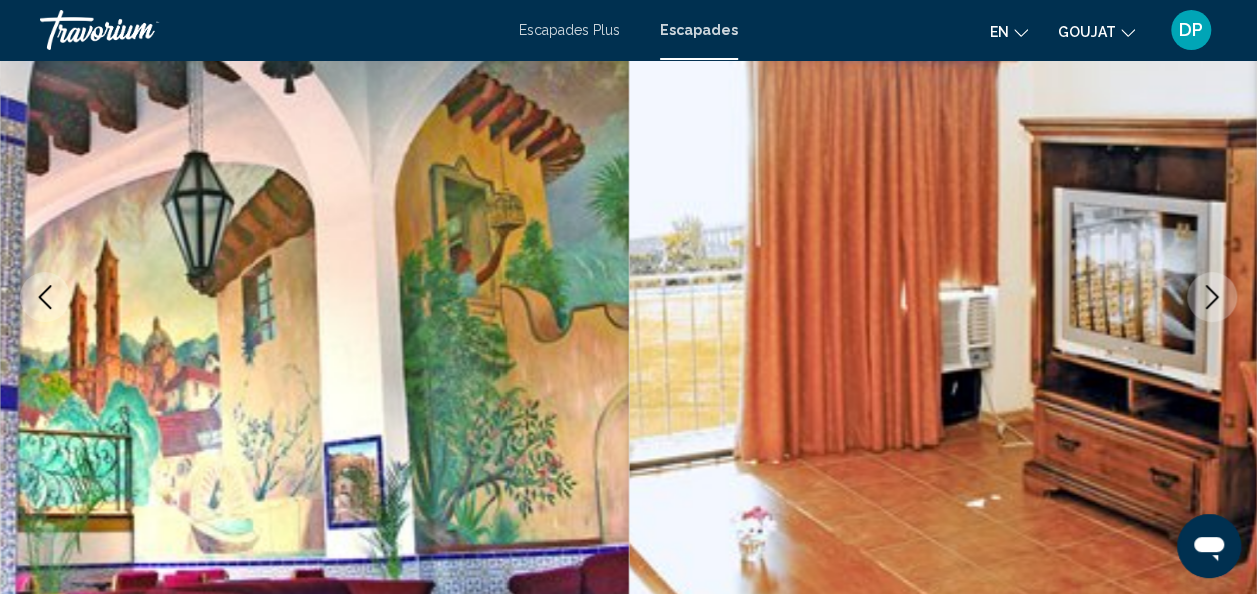 click 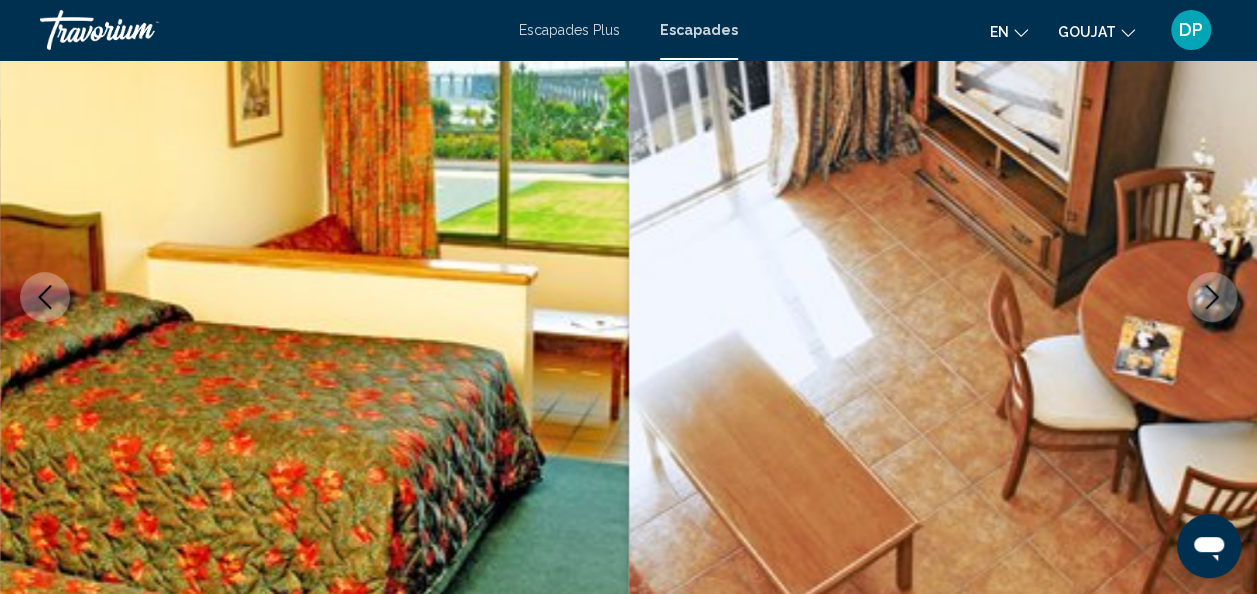 click 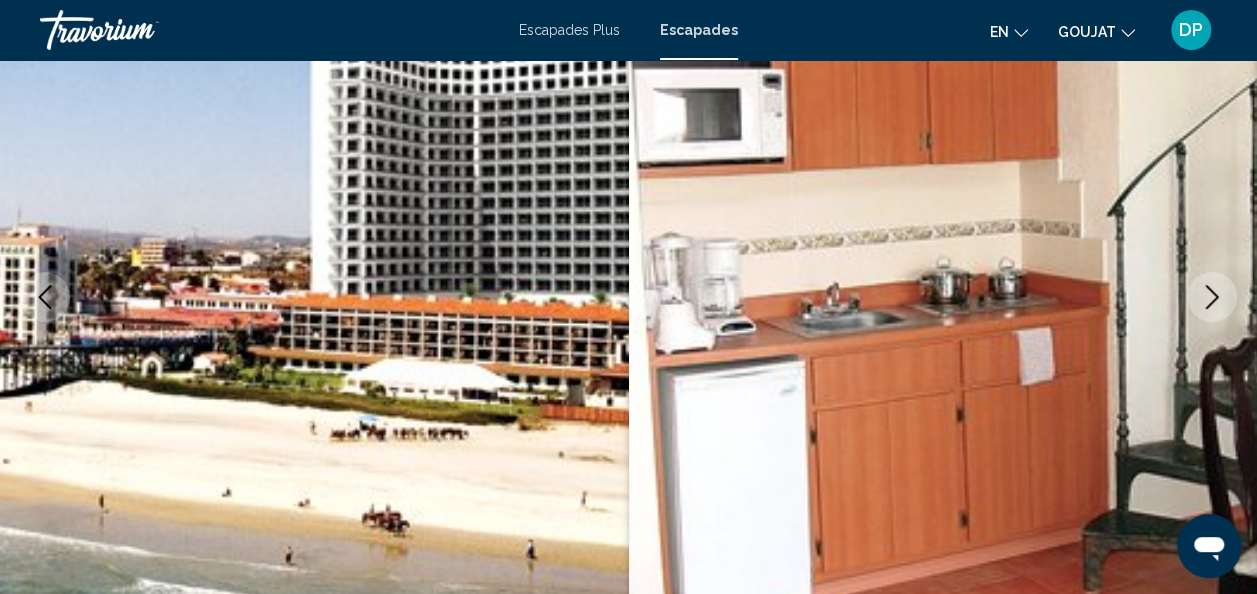click 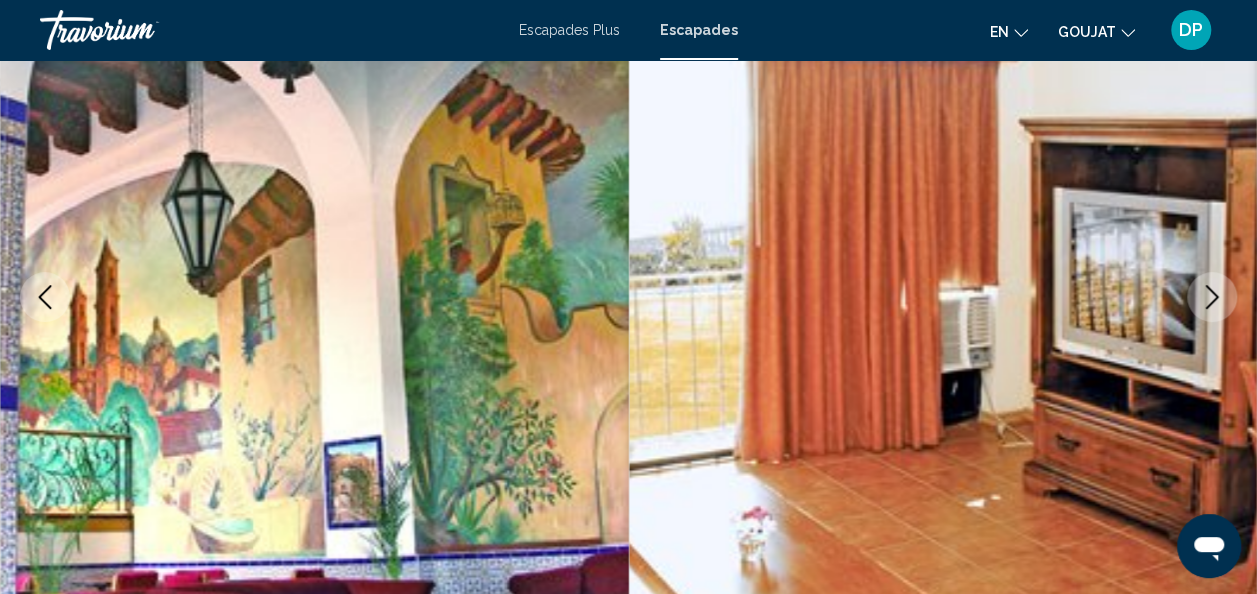 click 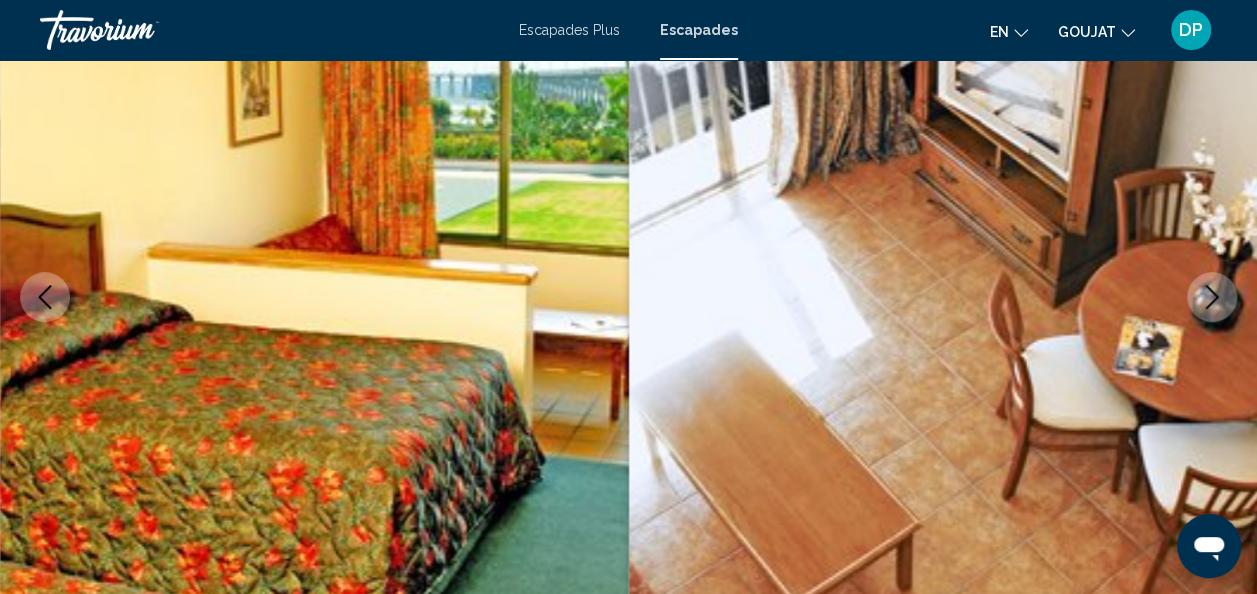click 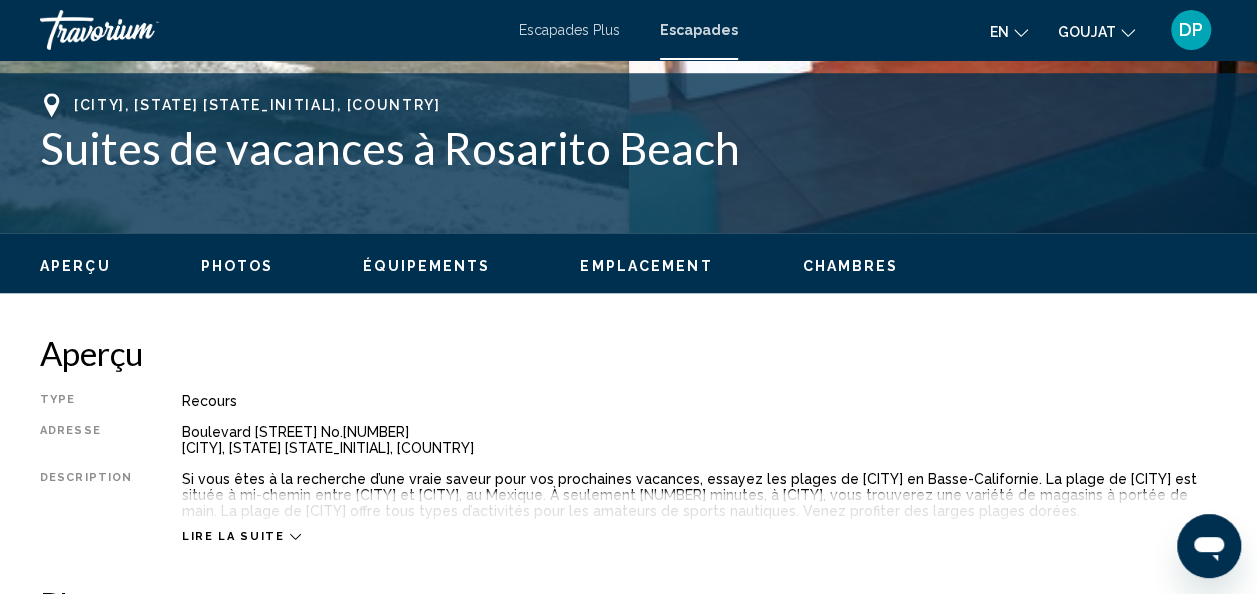 scroll, scrollTop: 921, scrollLeft: 0, axis: vertical 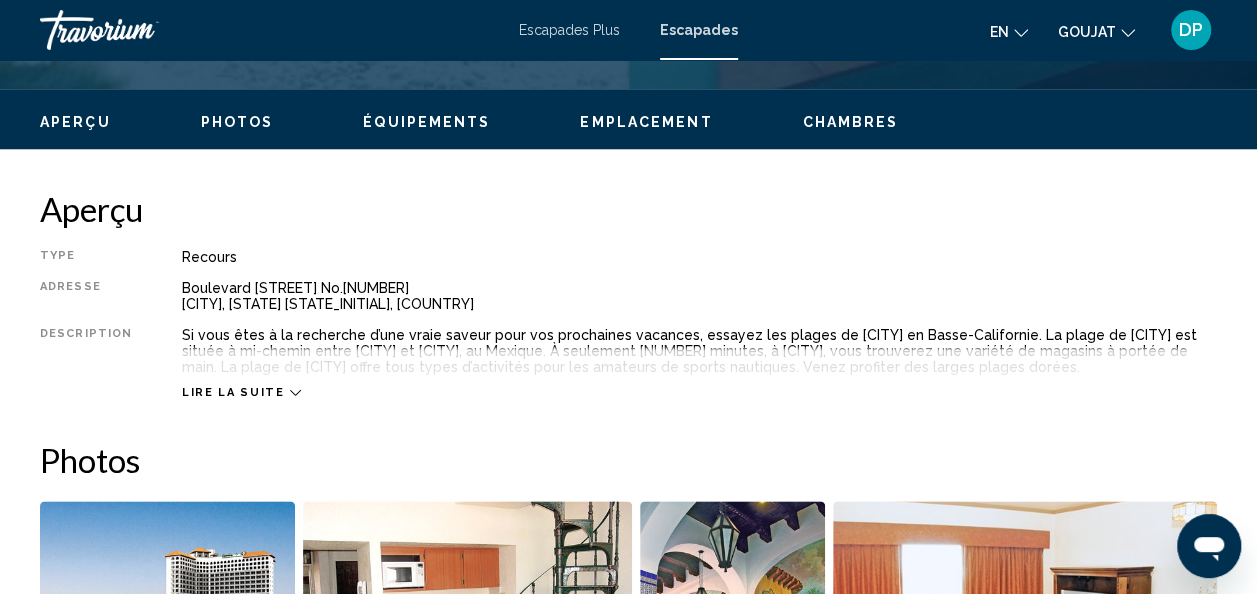 click 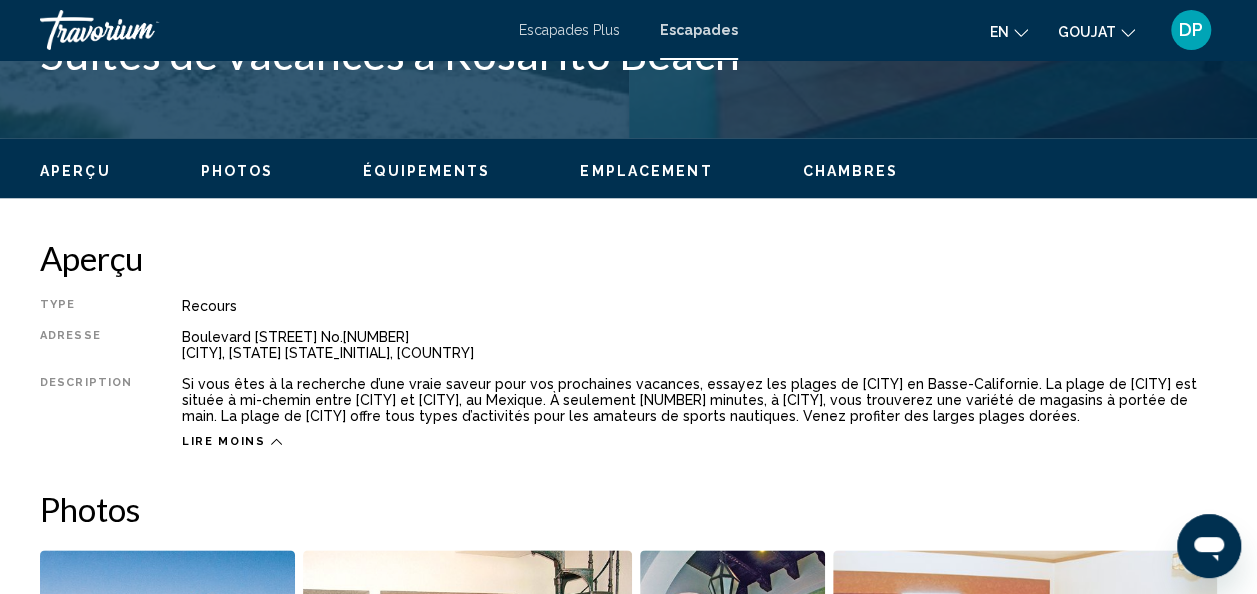 scroll, scrollTop: 811, scrollLeft: 0, axis: vertical 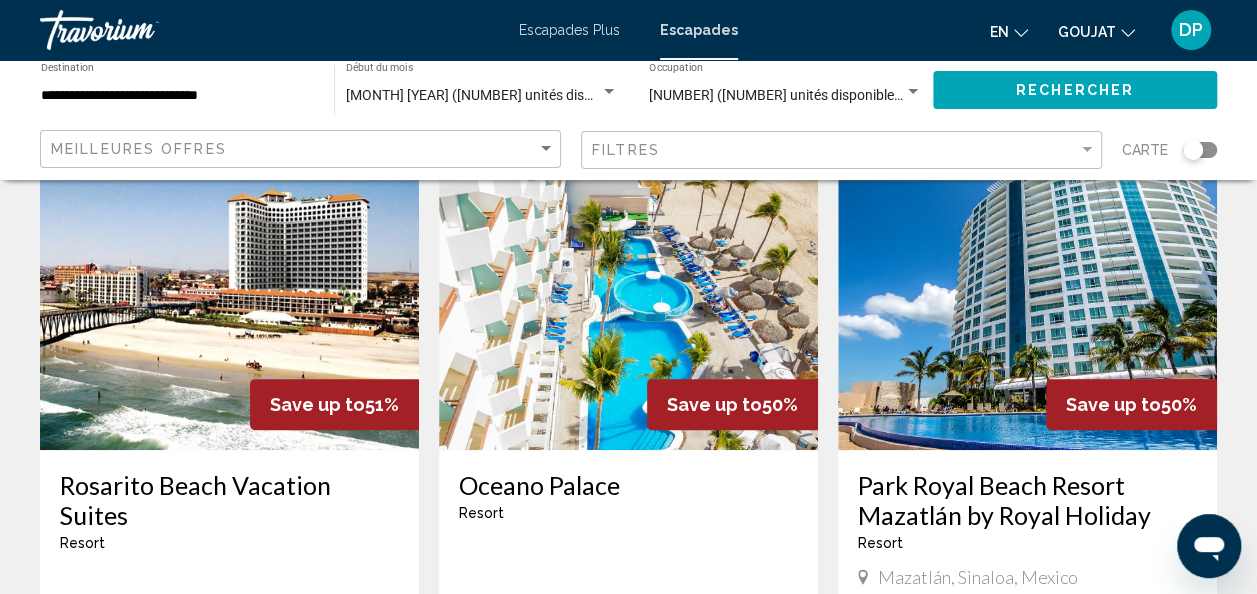 click at bounding box center (628, 290) 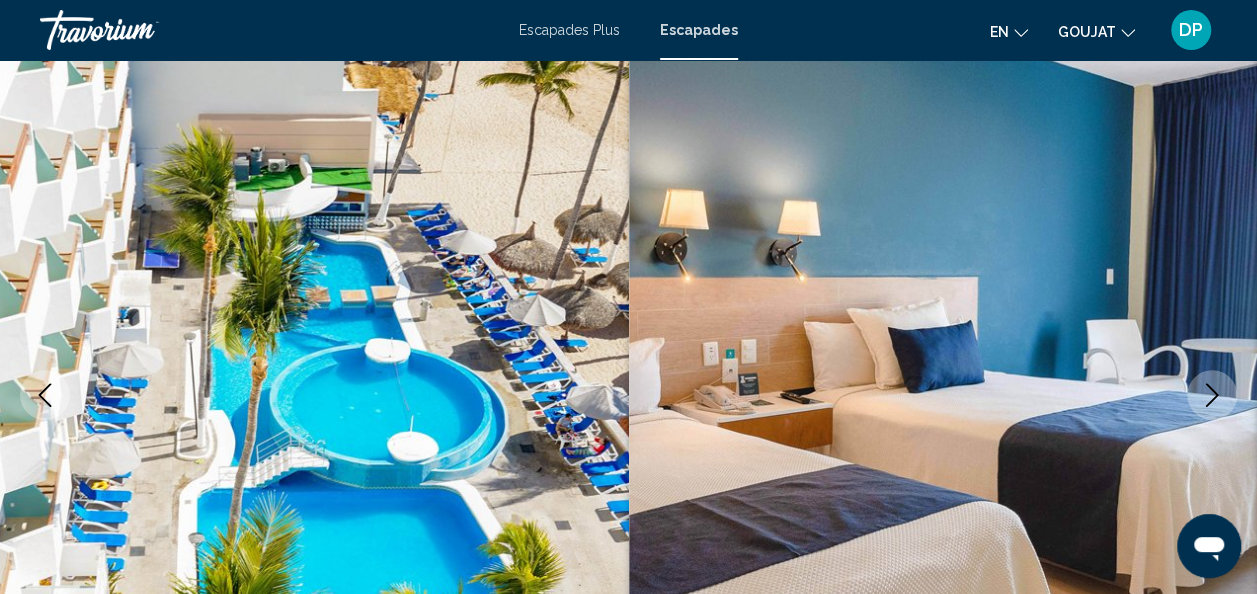 scroll, scrollTop: 238, scrollLeft: 0, axis: vertical 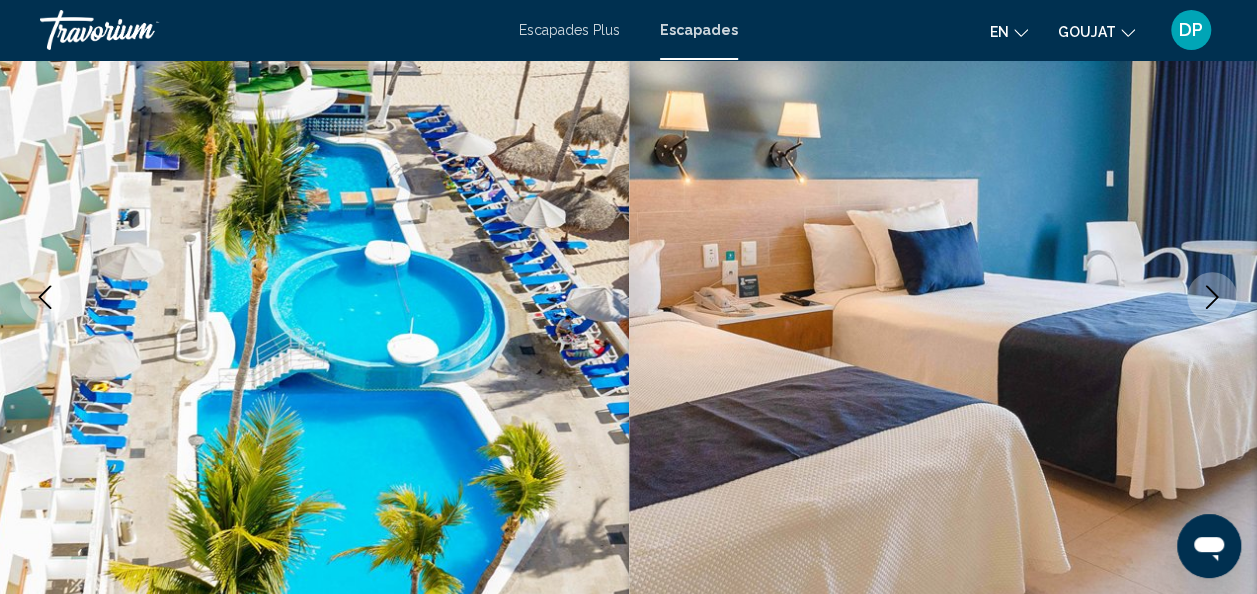 click 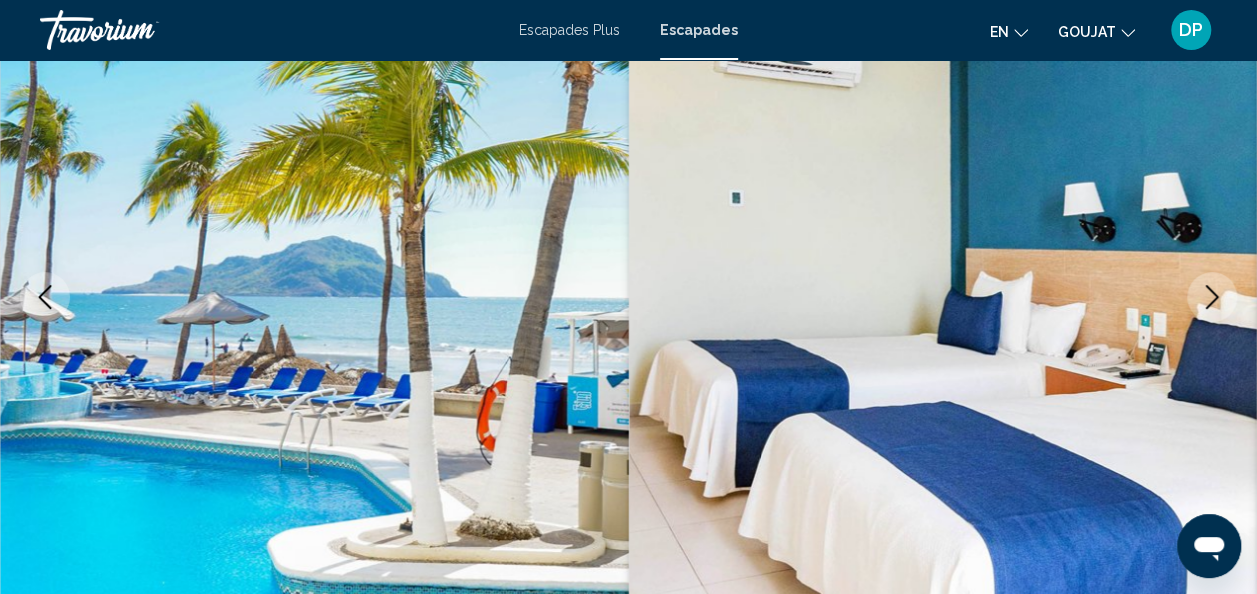 click 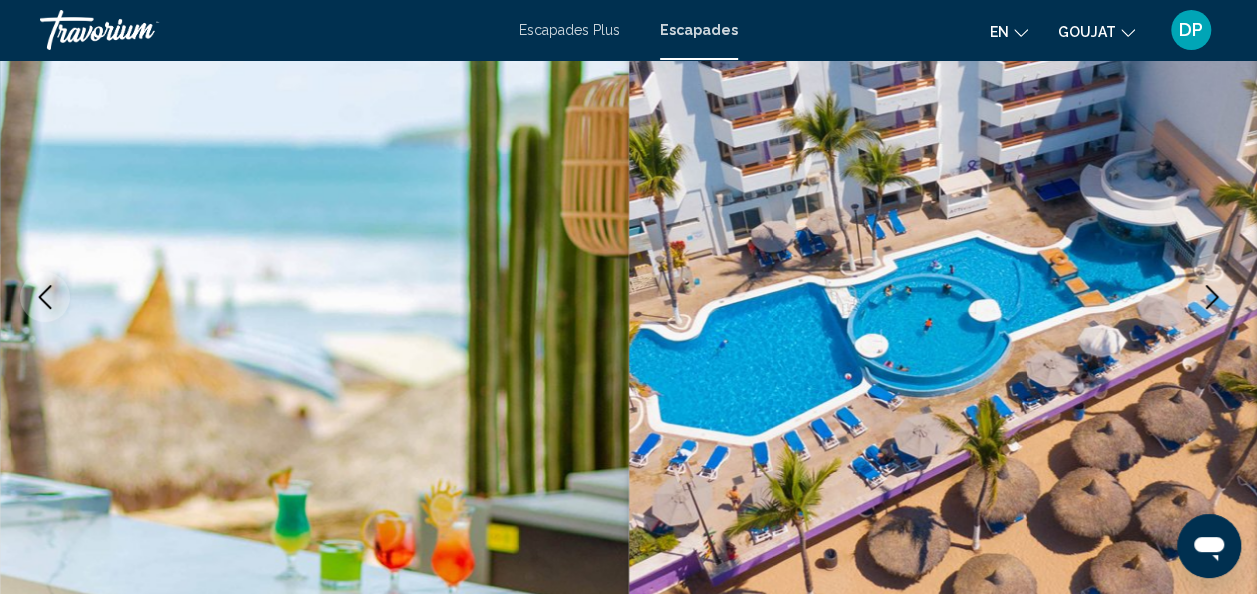 click 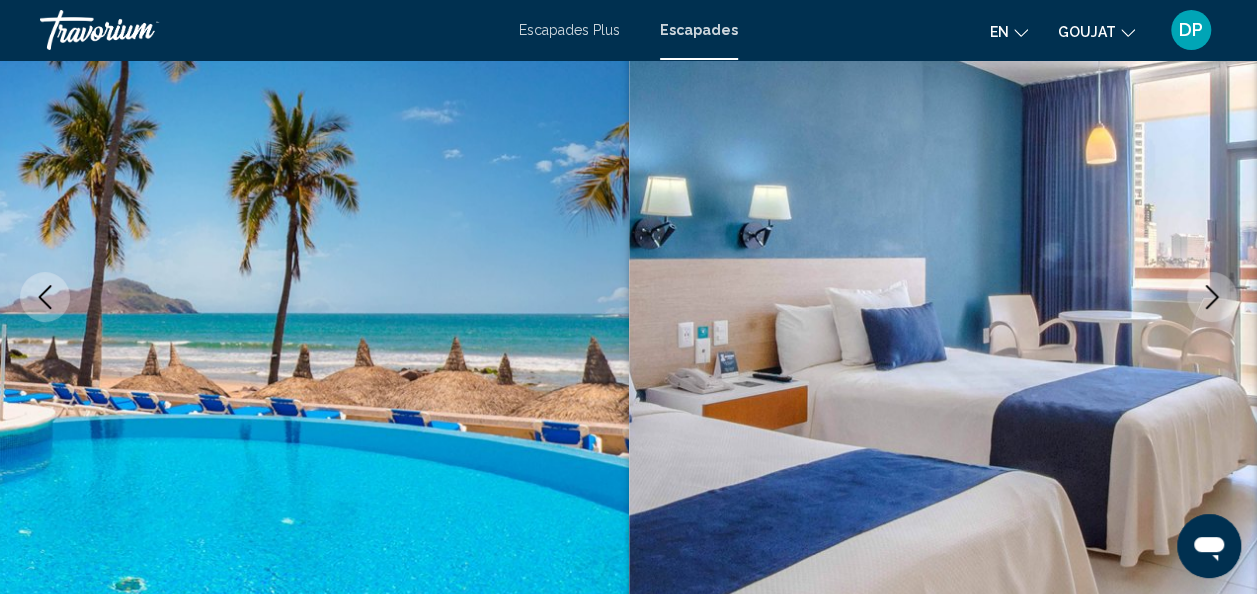 click 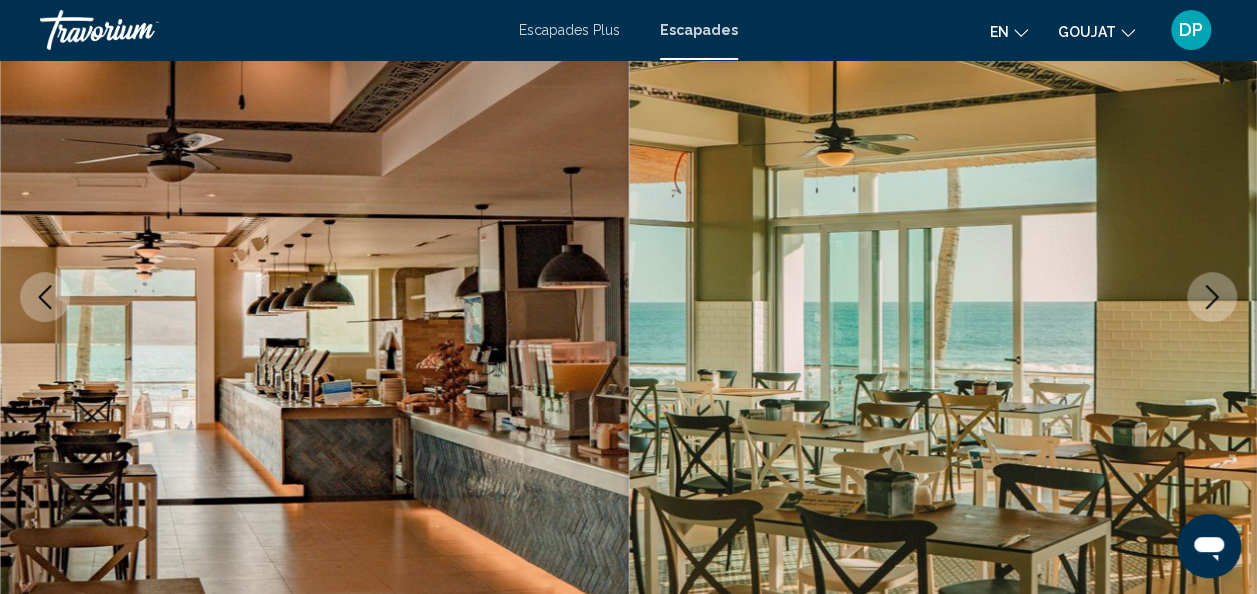click 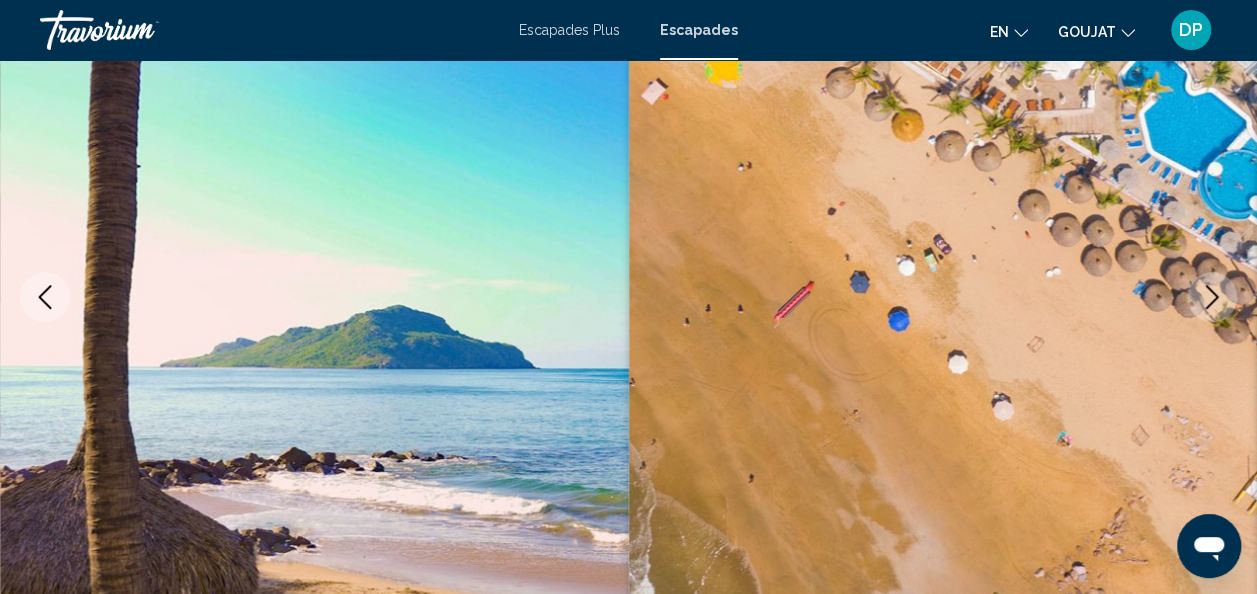 click 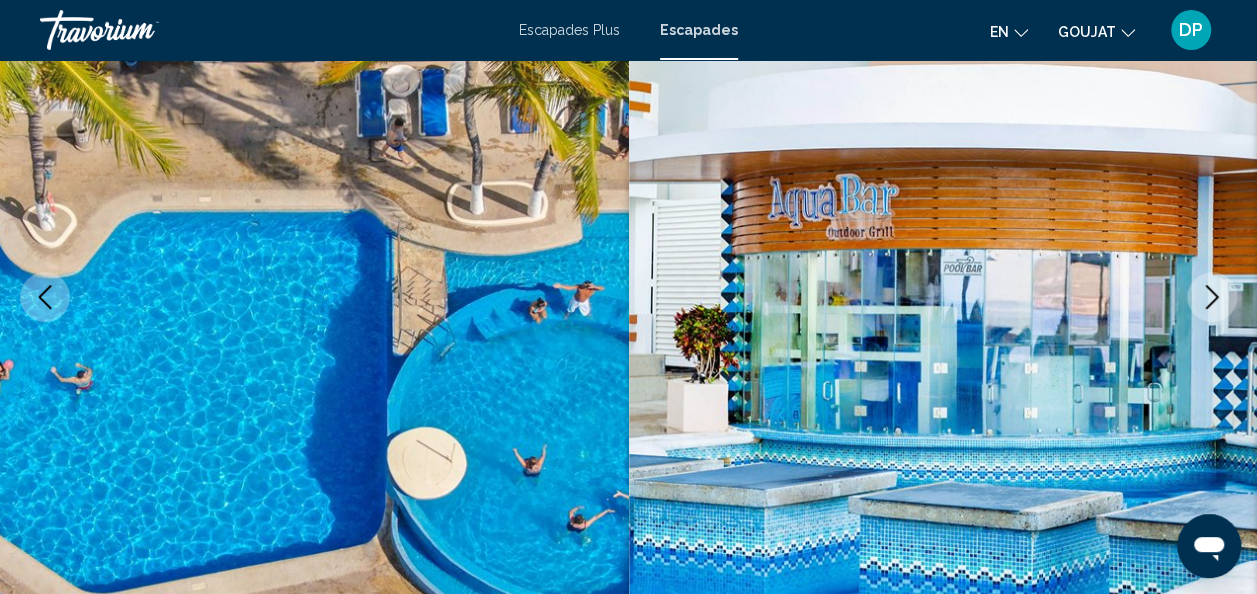 click 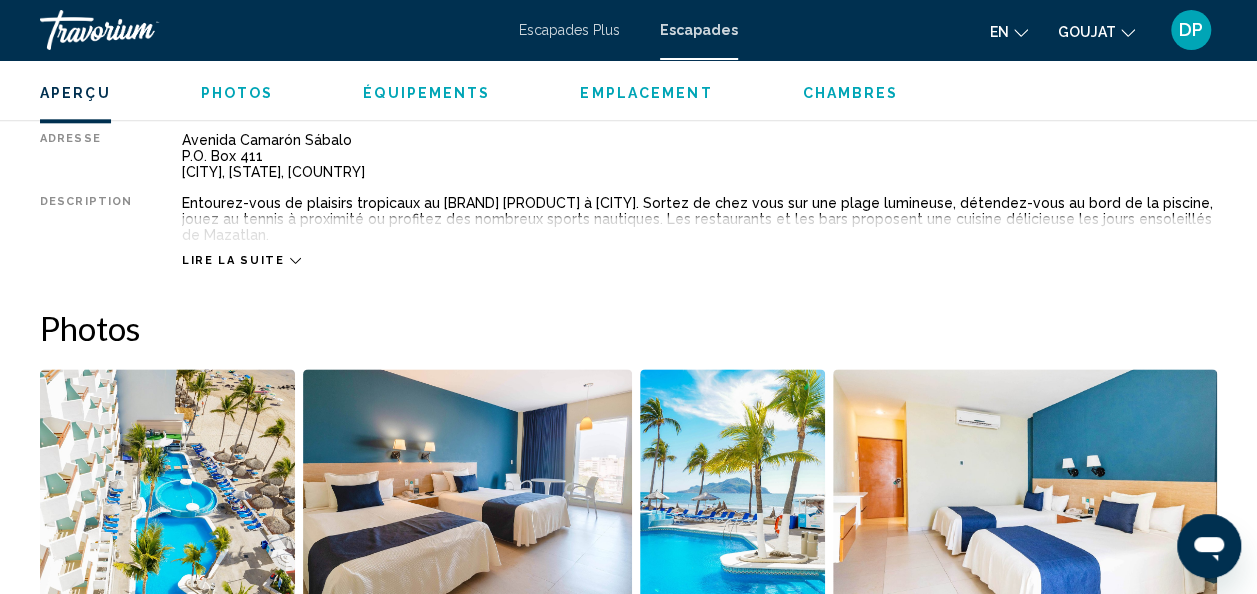 scroll, scrollTop: 1025, scrollLeft: 0, axis: vertical 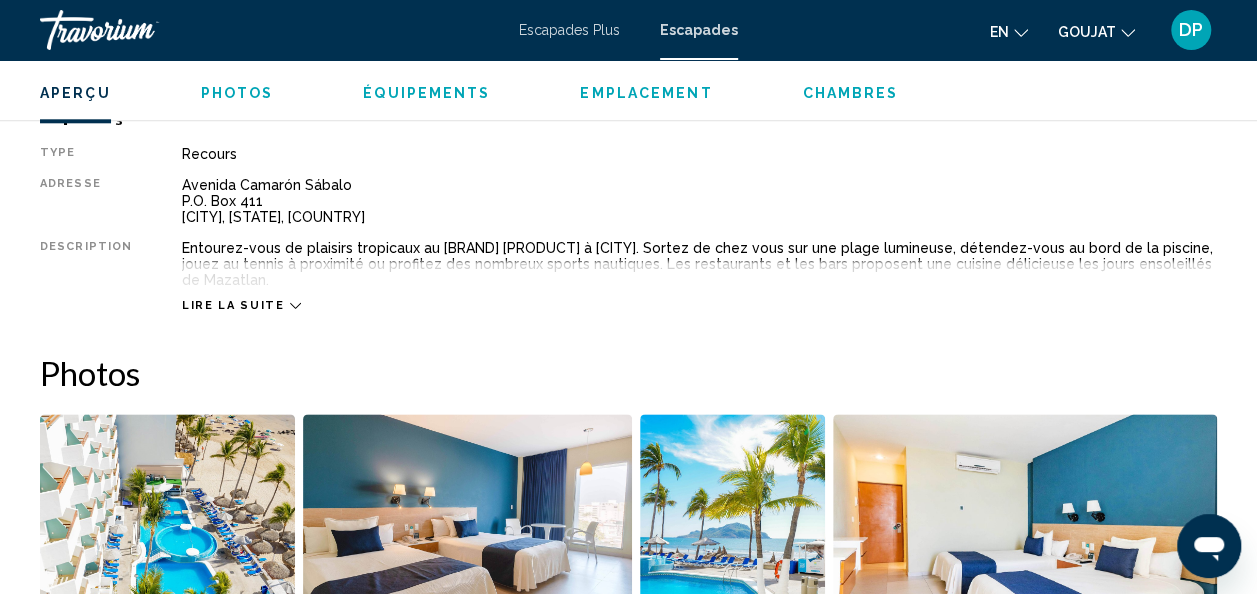 click 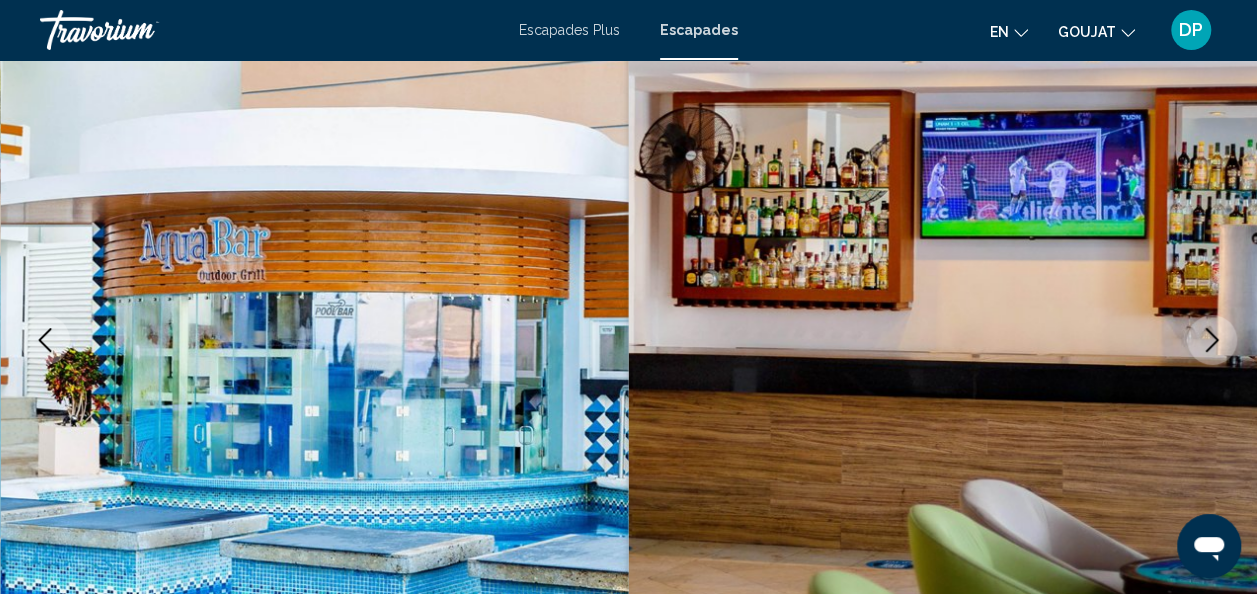 scroll, scrollTop: 0, scrollLeft: 0, axis: both 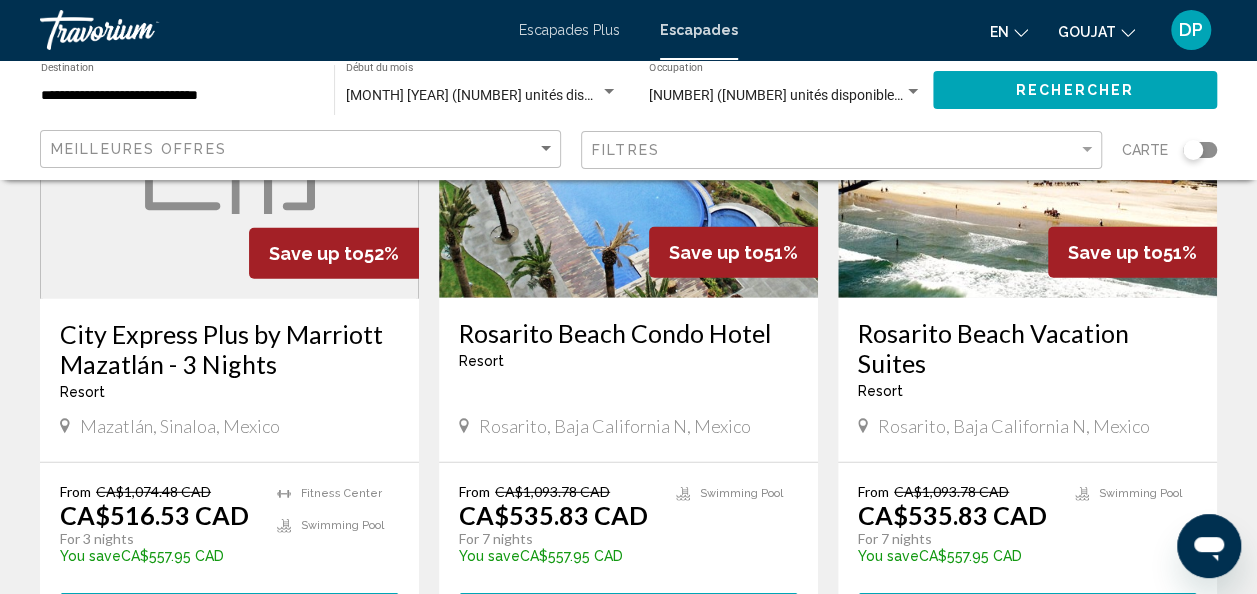 click on "2" at bounding box center (594, 710) 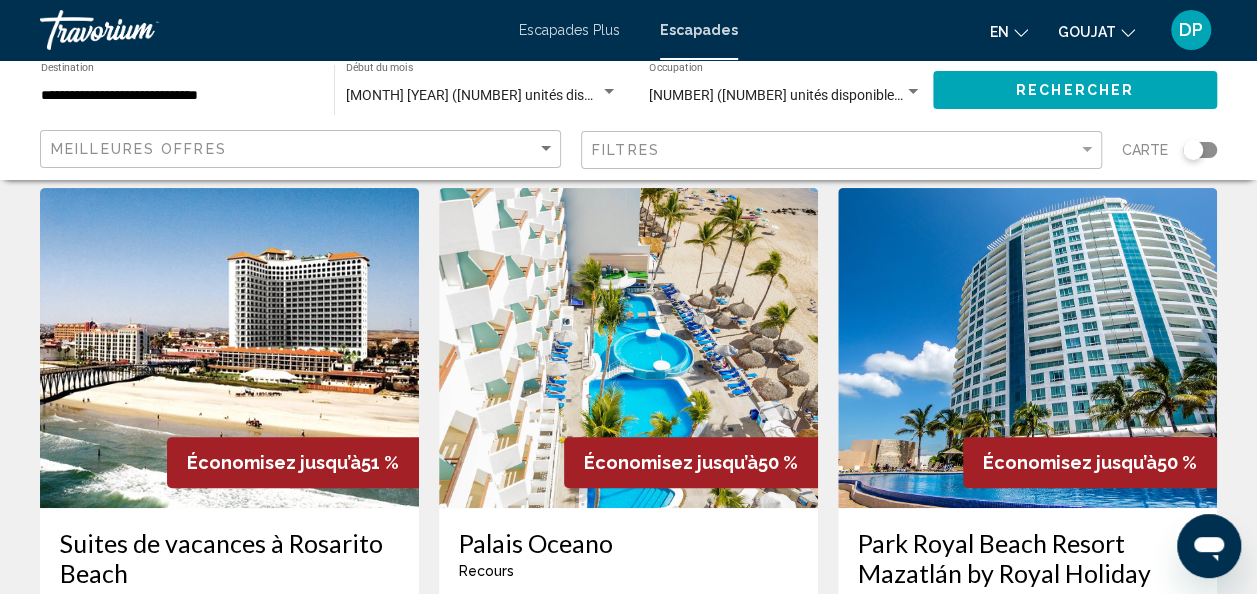 scroll, scrollTop: 72, scrollLeft: 0, axis: vertical 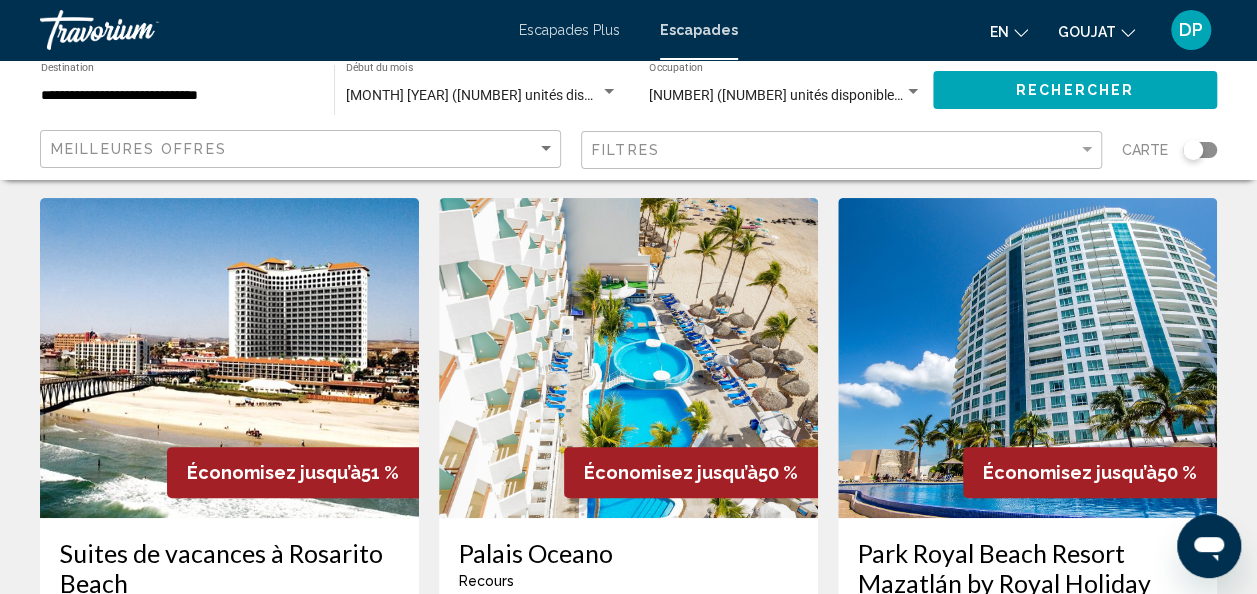 click at bounding box center [1027, 358] 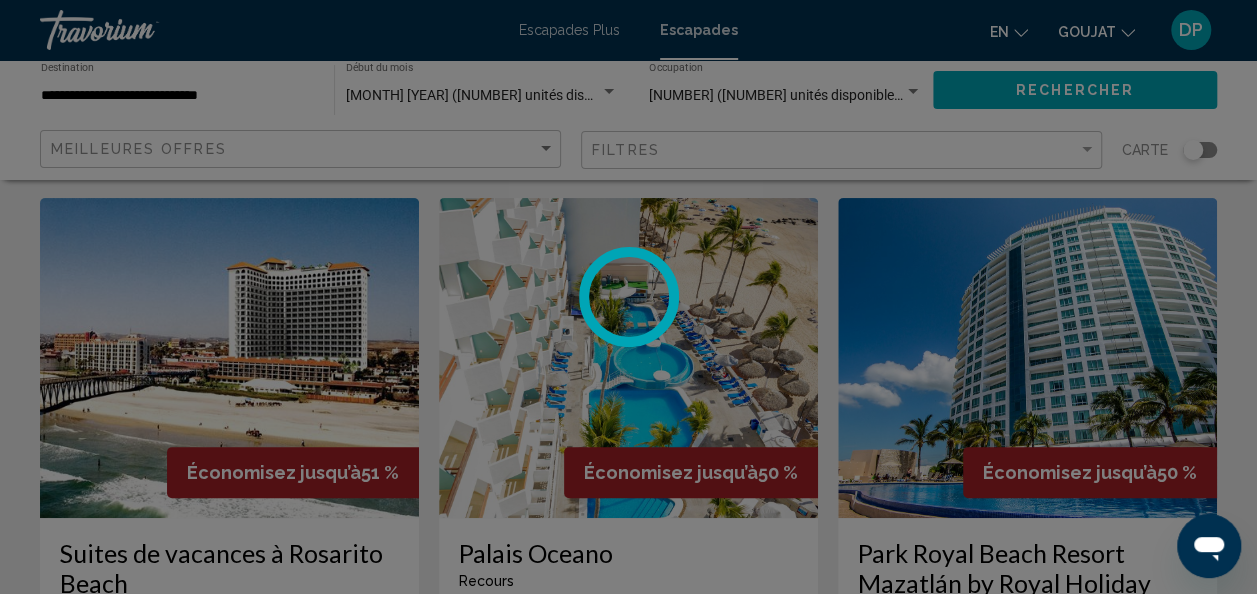 scroll, scrollTop: 238, scrollLeft: 0, axis: vertical 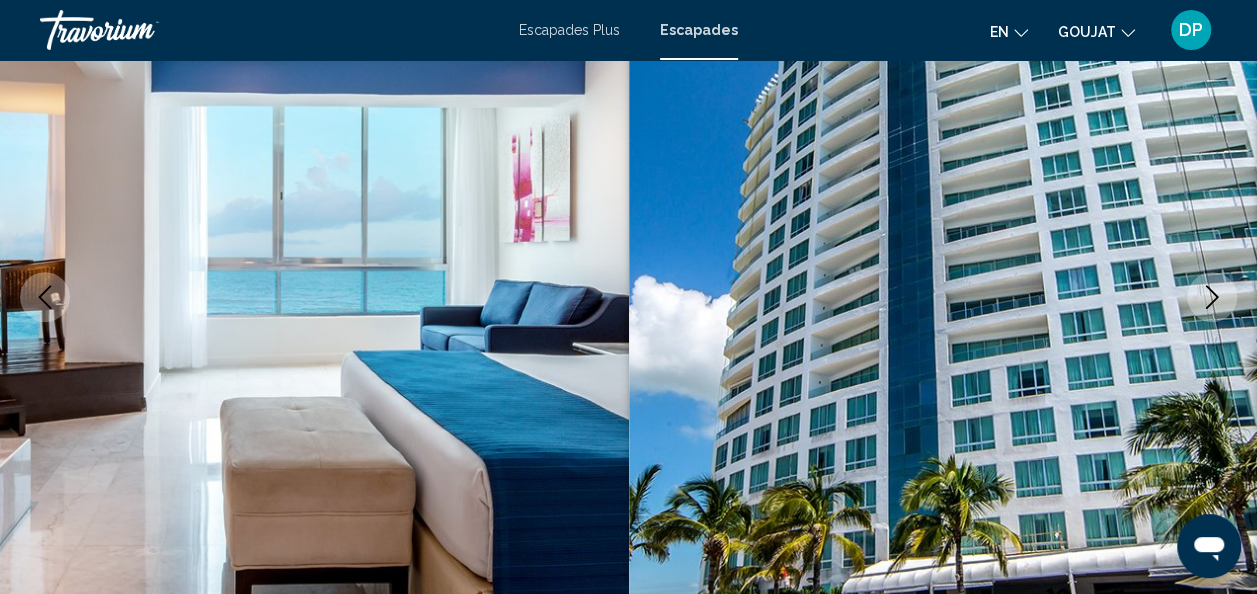 click at bounding box center (1212, 297) 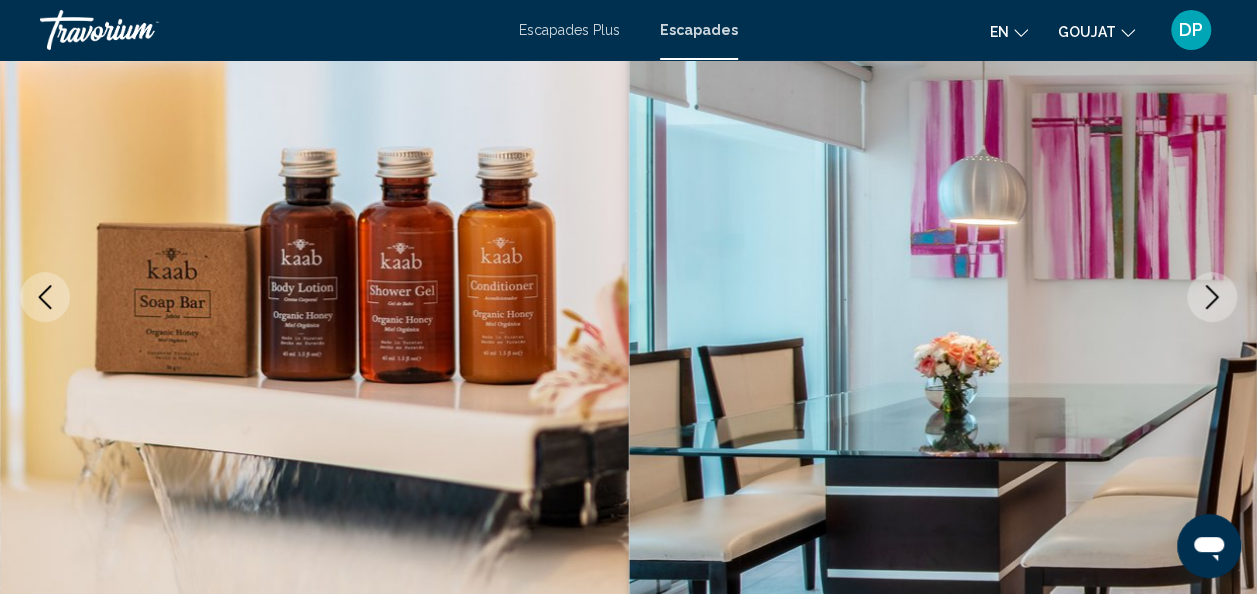 click at bounding box center (1212, 297) 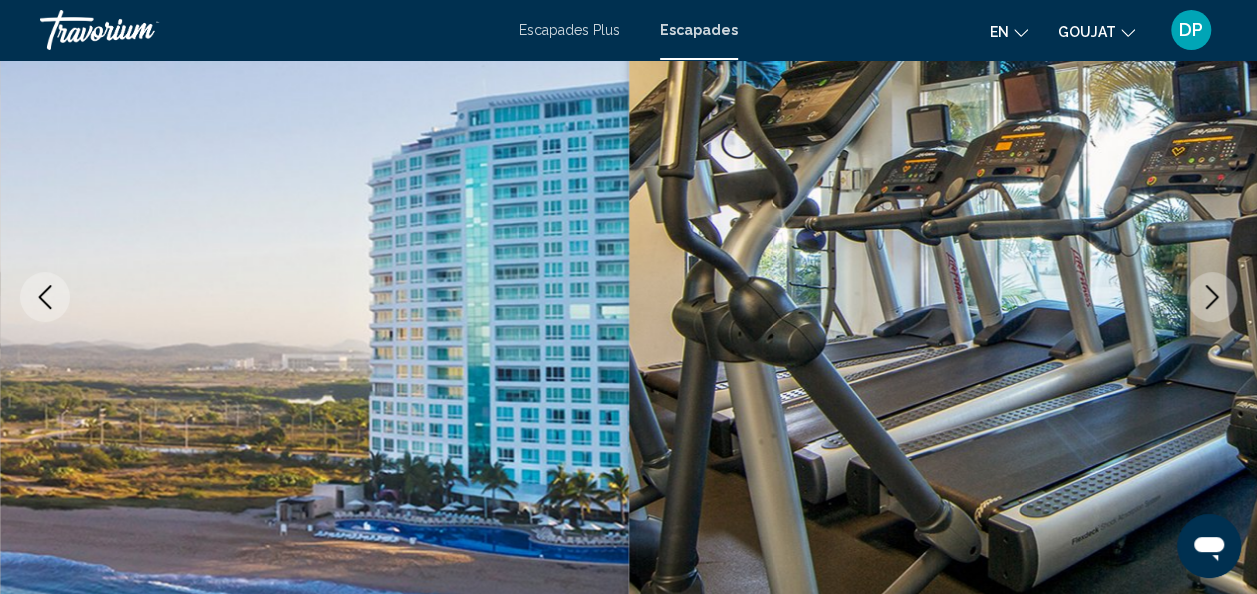 click at bounding box center (1212, 297) 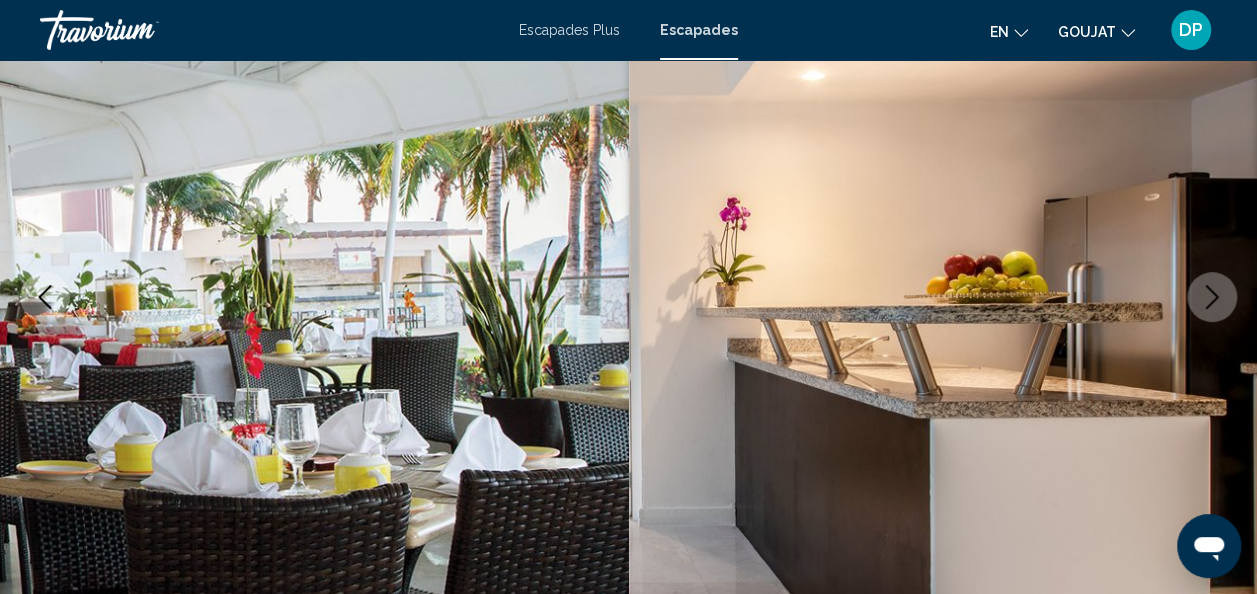 click at bounding box center (1212, 297) 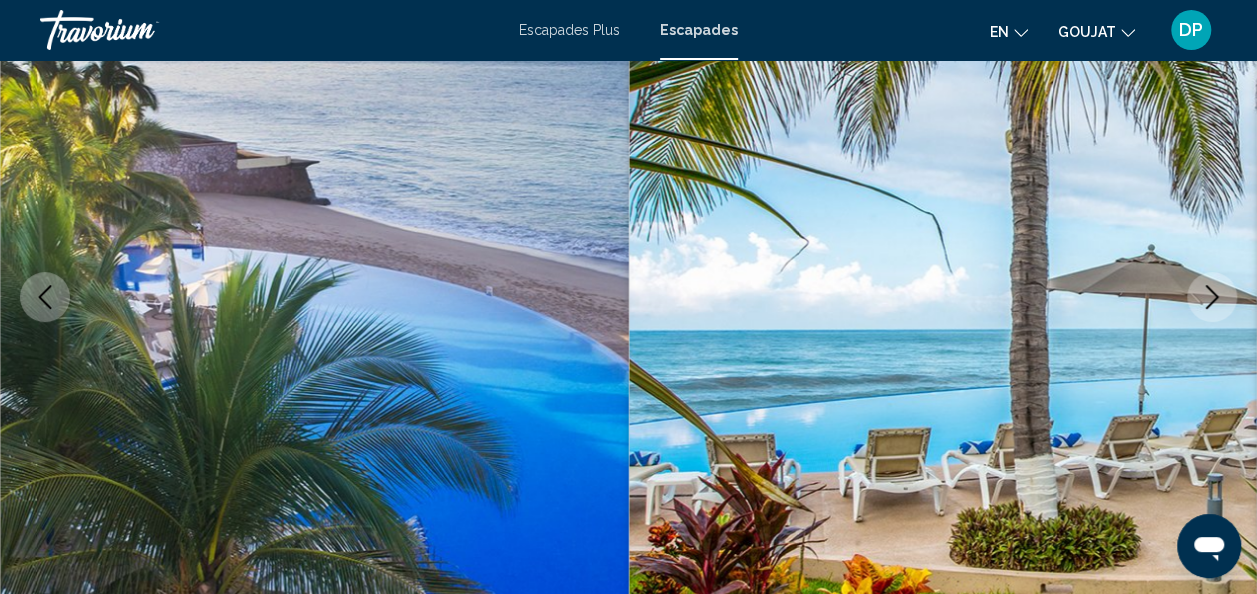 click at bounding box center (1212, 297) 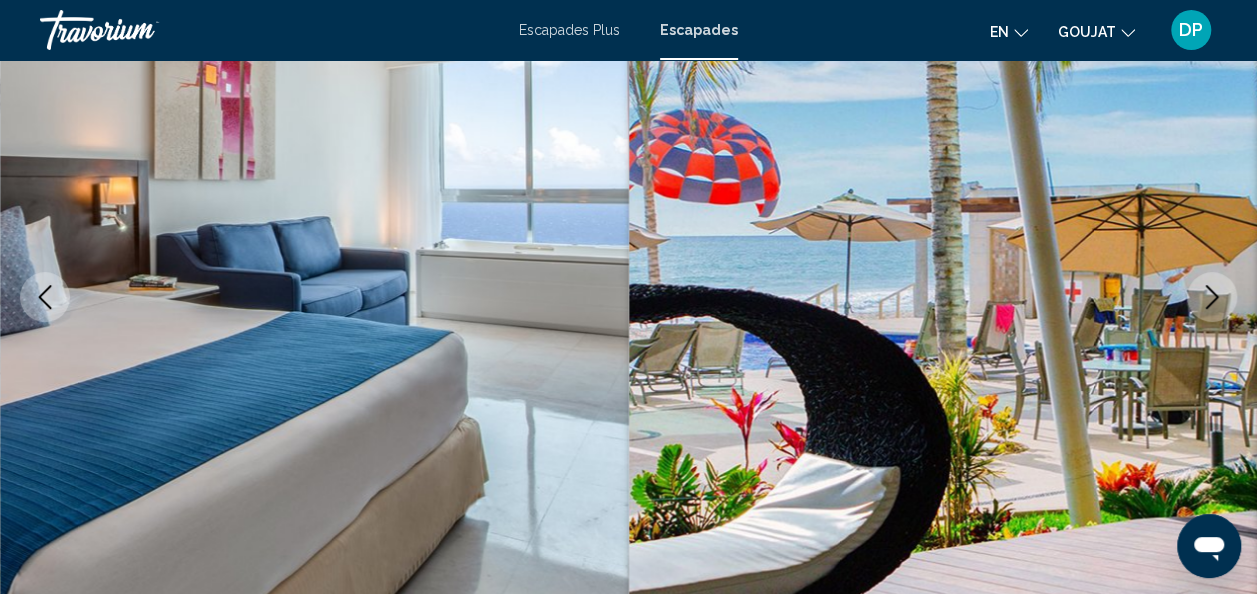 click at bounding box center (1212, 297) 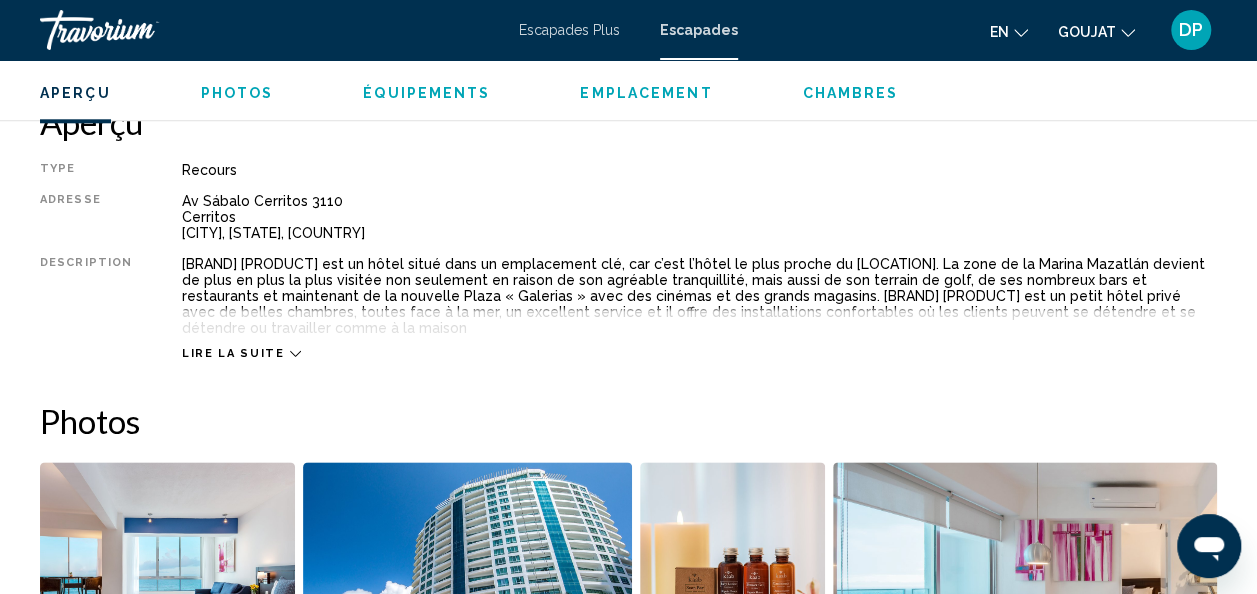 scroll, scrollTop: 1010, scrollLeft: 0, axis: vertical 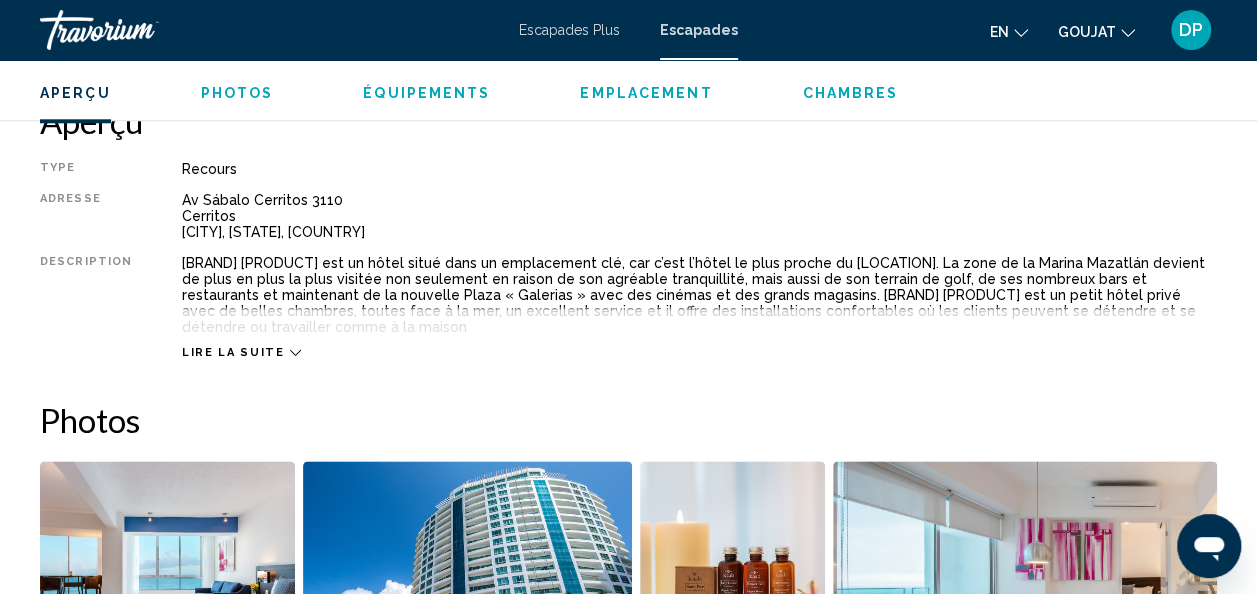 click on "Lire la suite" at bounding box center (241, 352) 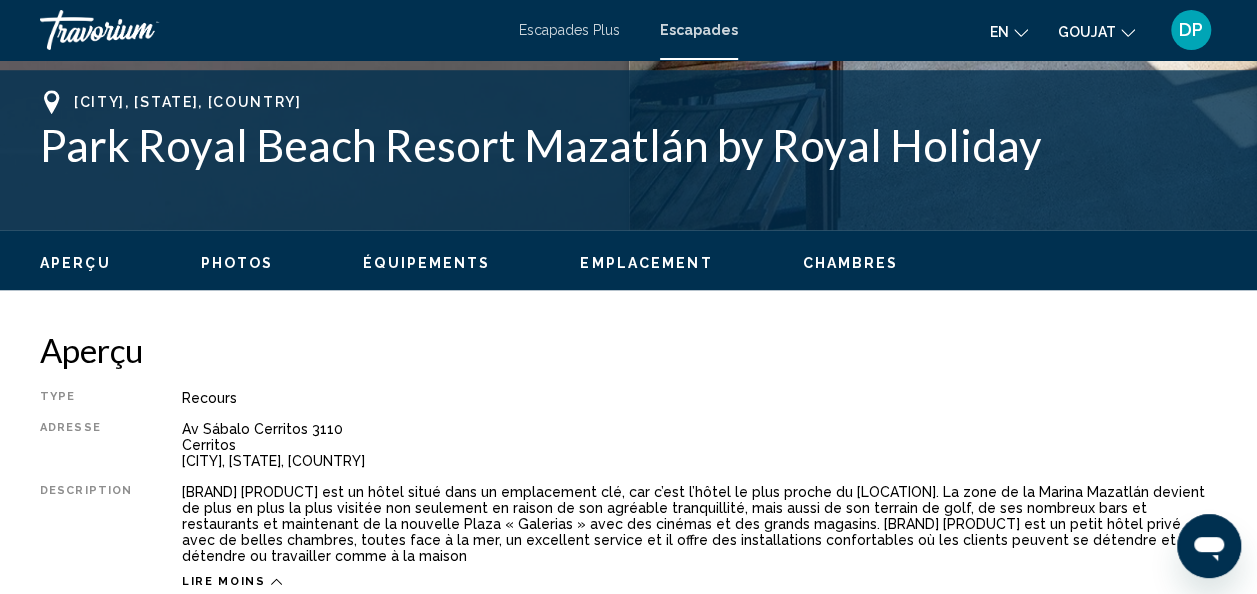 scroll, scrollTop: 779, scrollLeft: 0, axis: vertical 